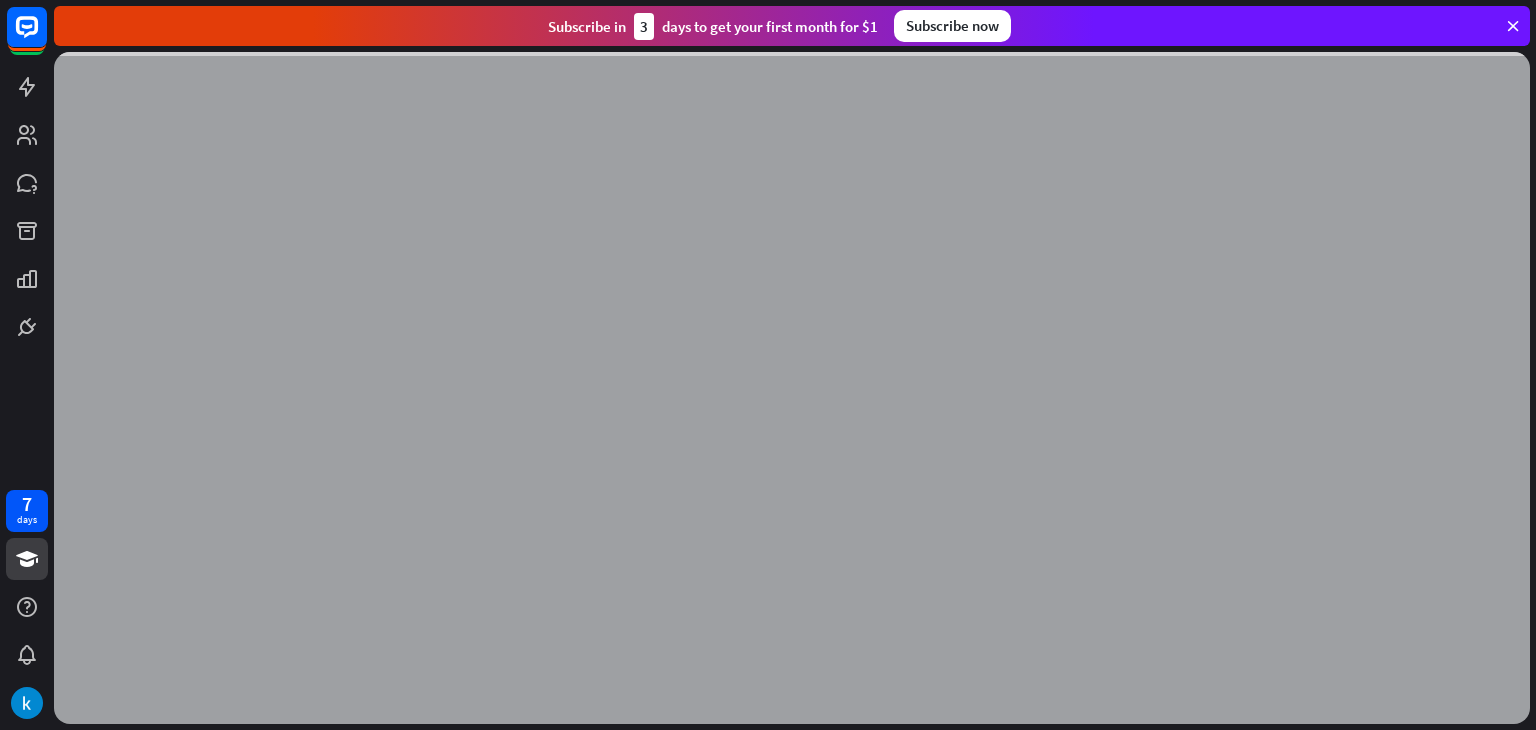 scroll, scrollTop: 0, scrollLeft: 0, axis: both 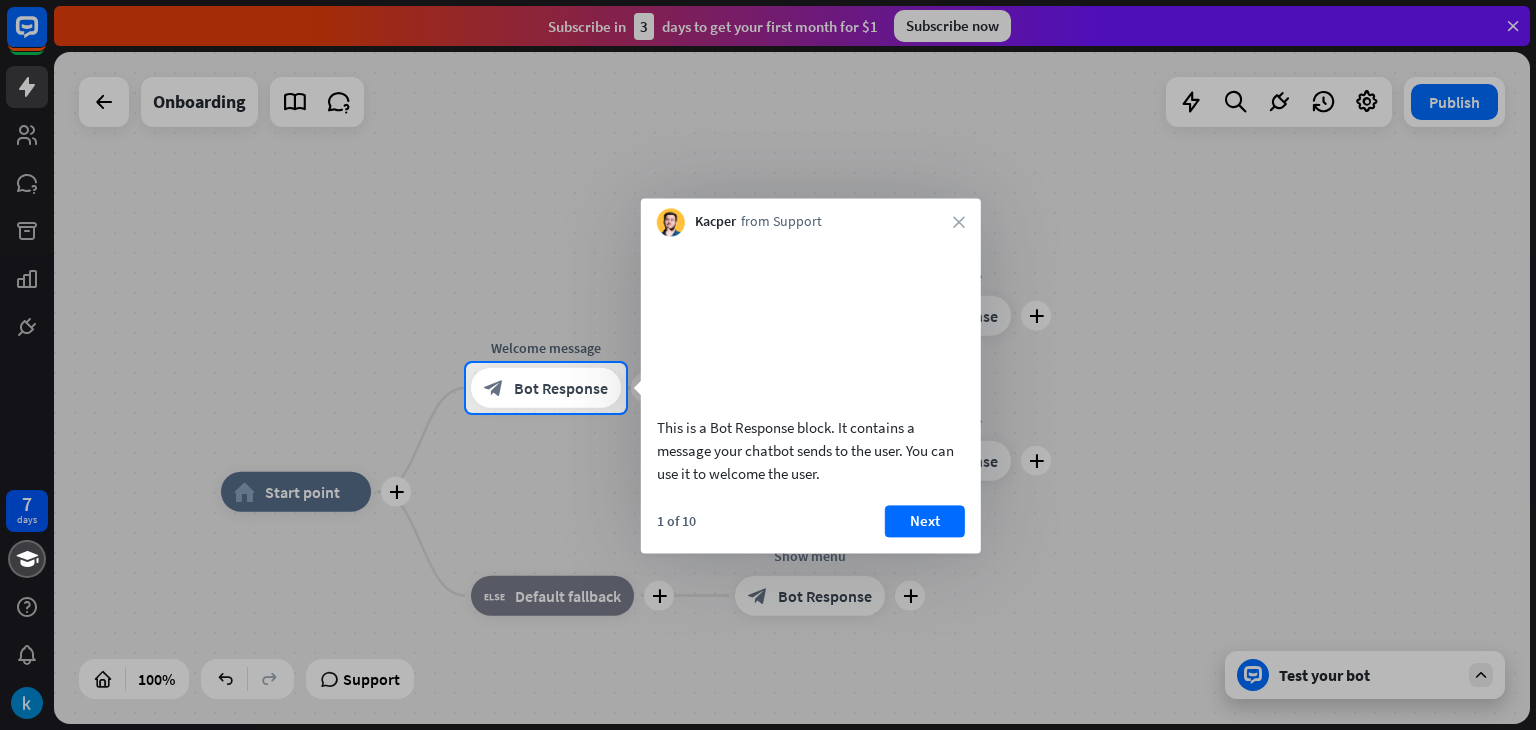 click at bounding box center (768, 181) 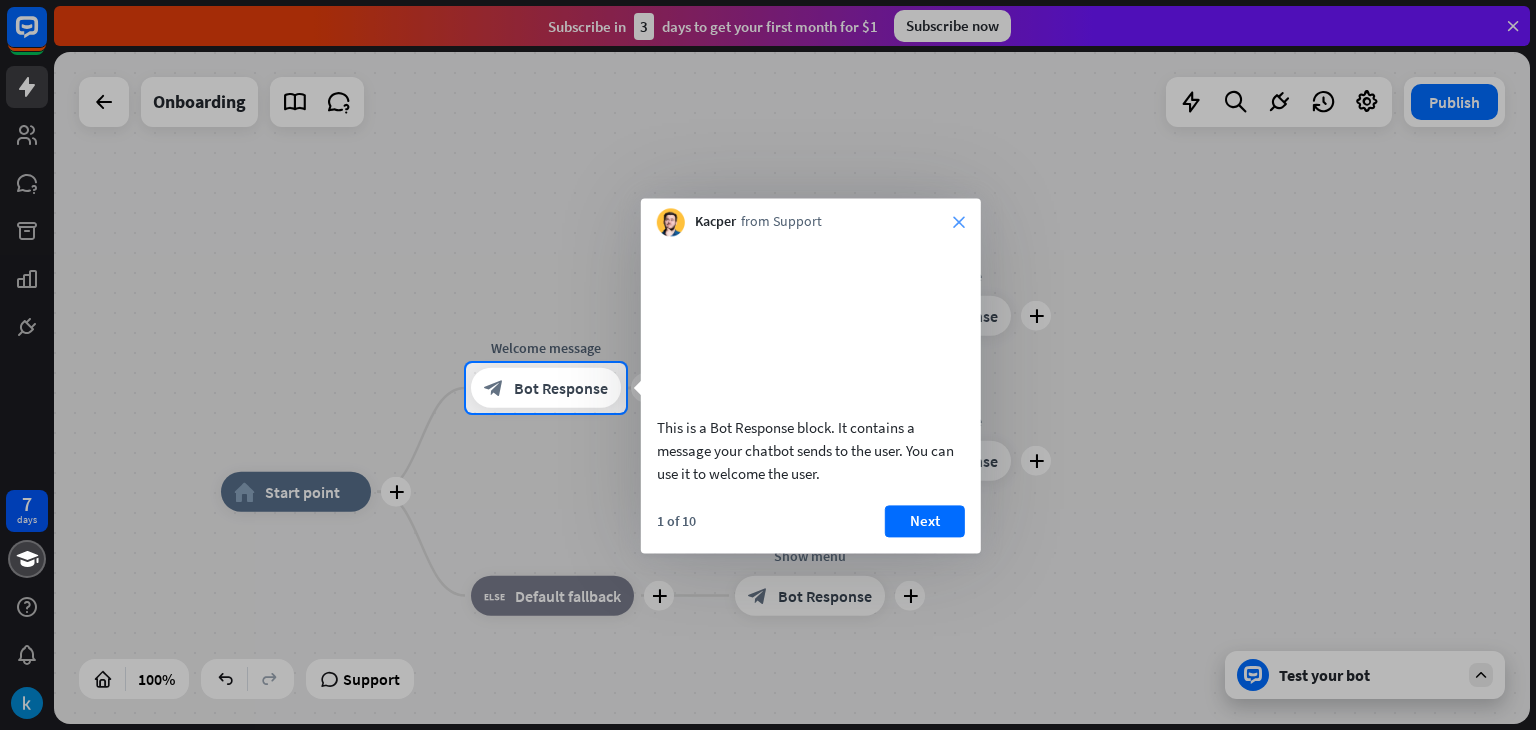 click on "close" at bounding box center (959, 222) 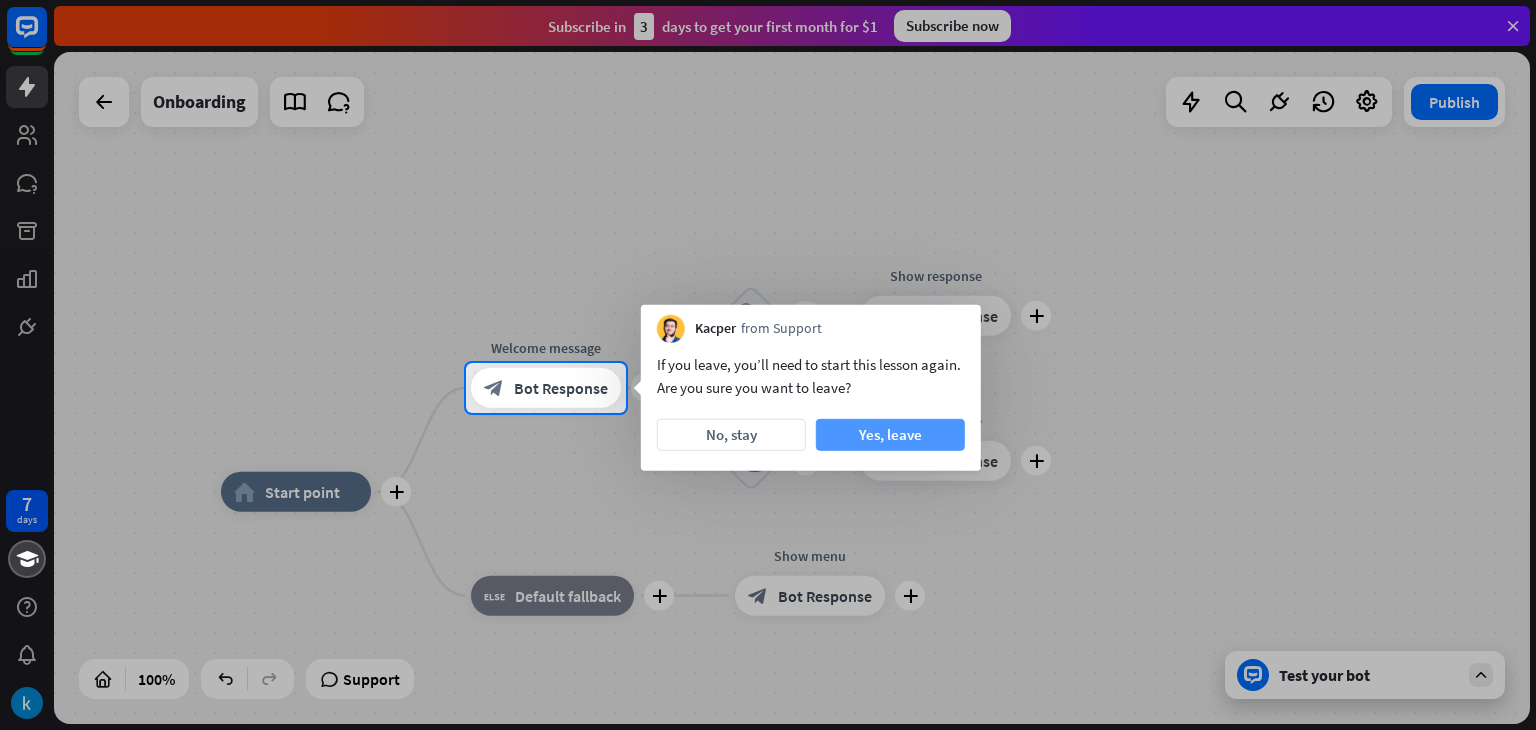click on "Yes, leave" at bounding box center (890, 435) 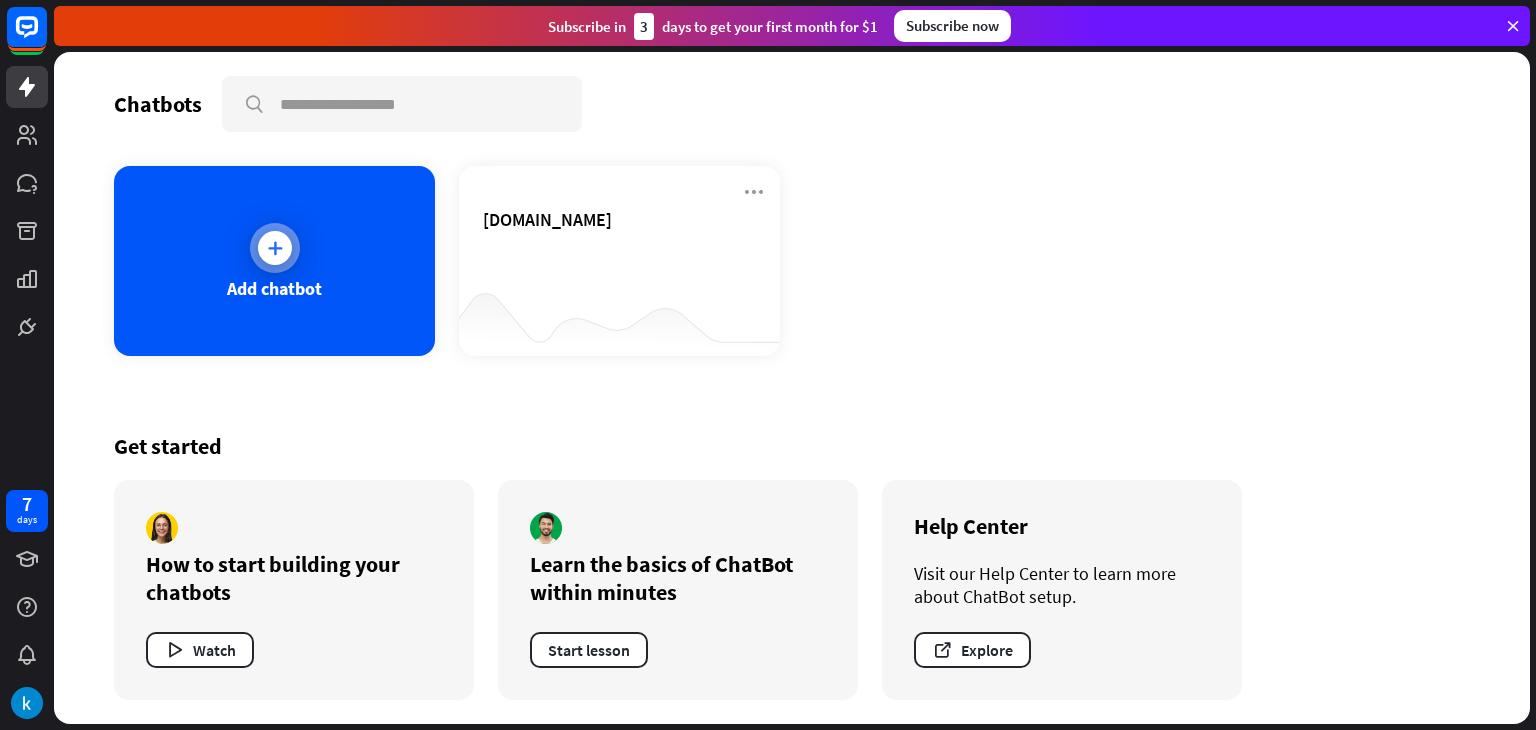 click on "Add chatbot" at bounding box center (274, 261) 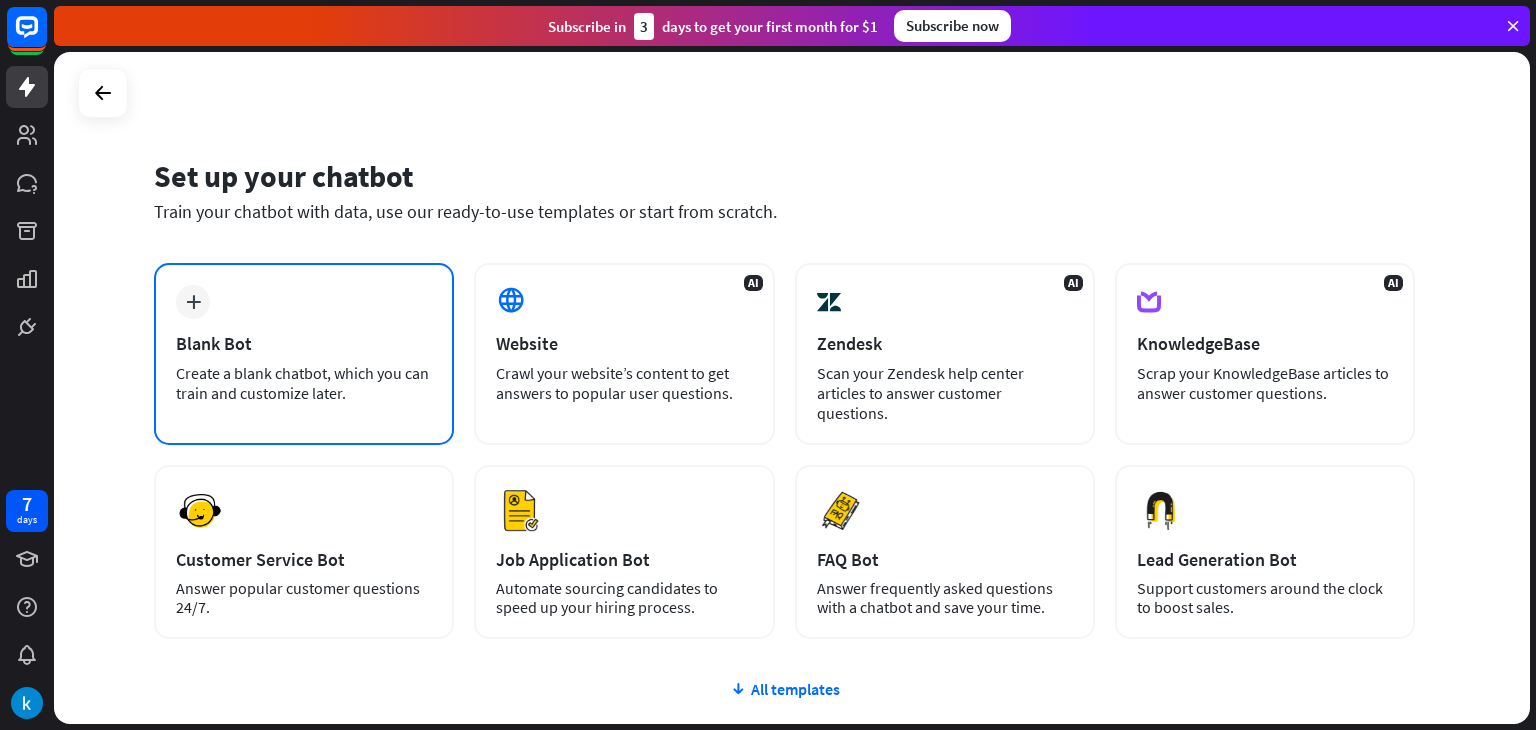 scroll, scrollTop: 100, scrollLeft: 0, axis: vertical 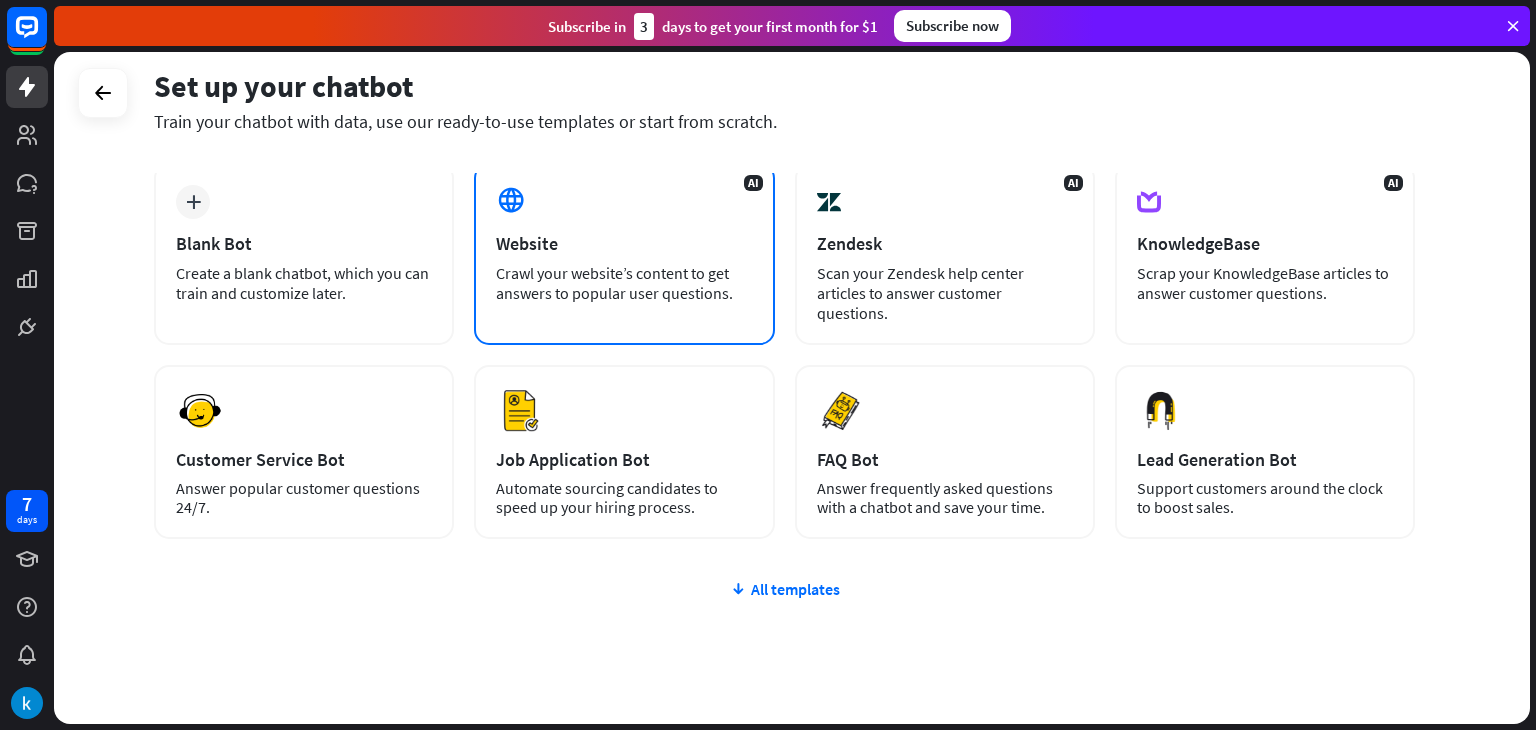 click on "Crawl your website’s content to get answers to
popular user questions." at bounding box center [624, 283] 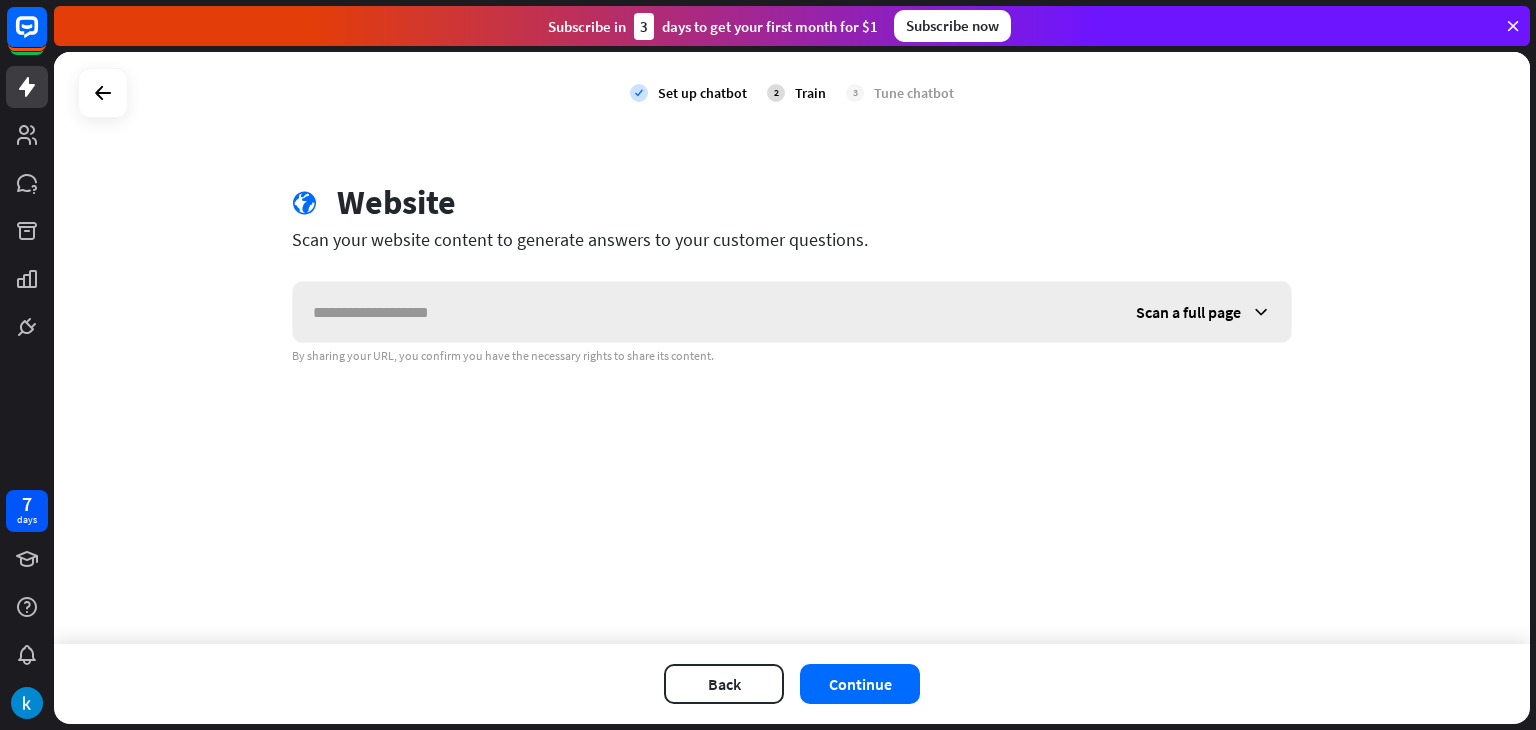 click at bounding box center (704, 312) 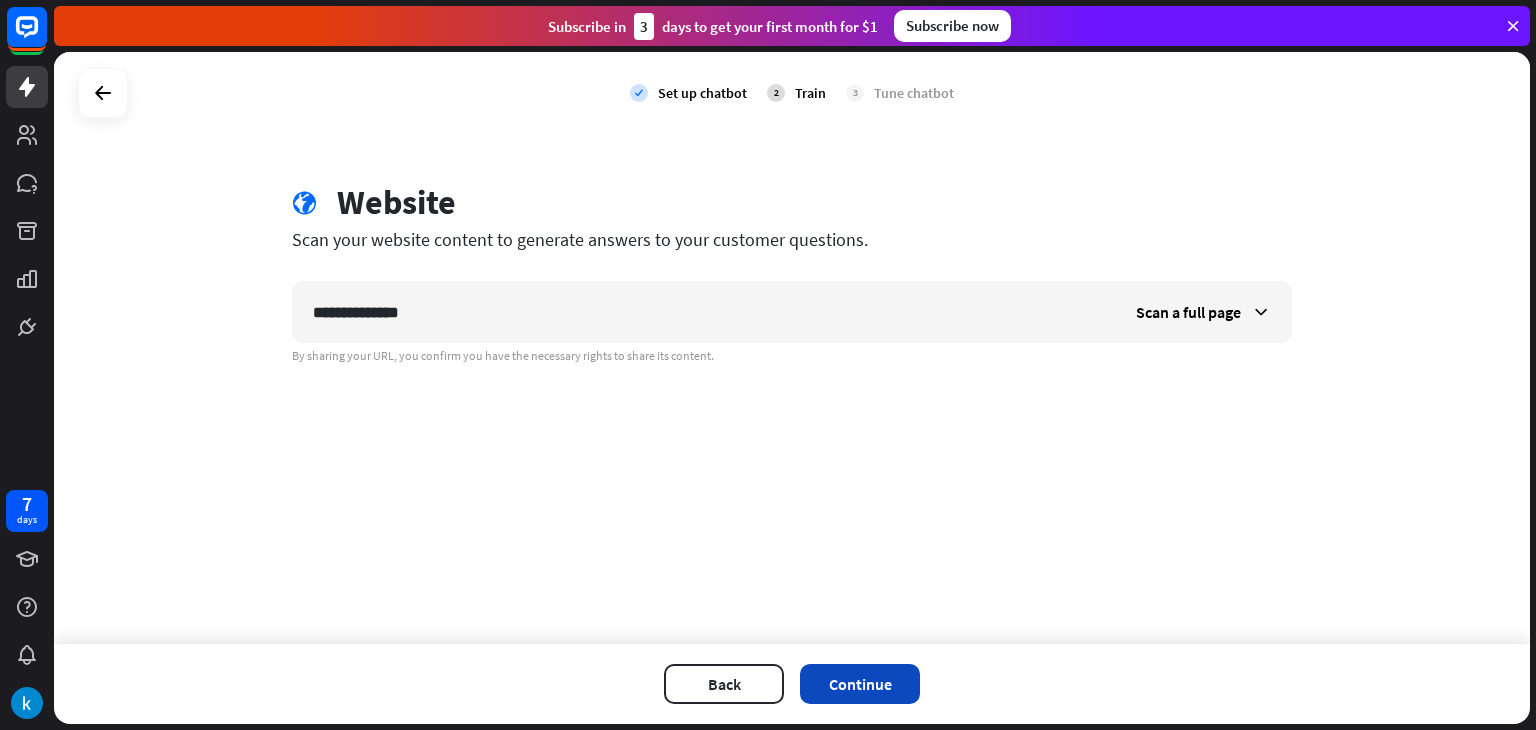 click on "Continue" at bounding box center [860, 684] 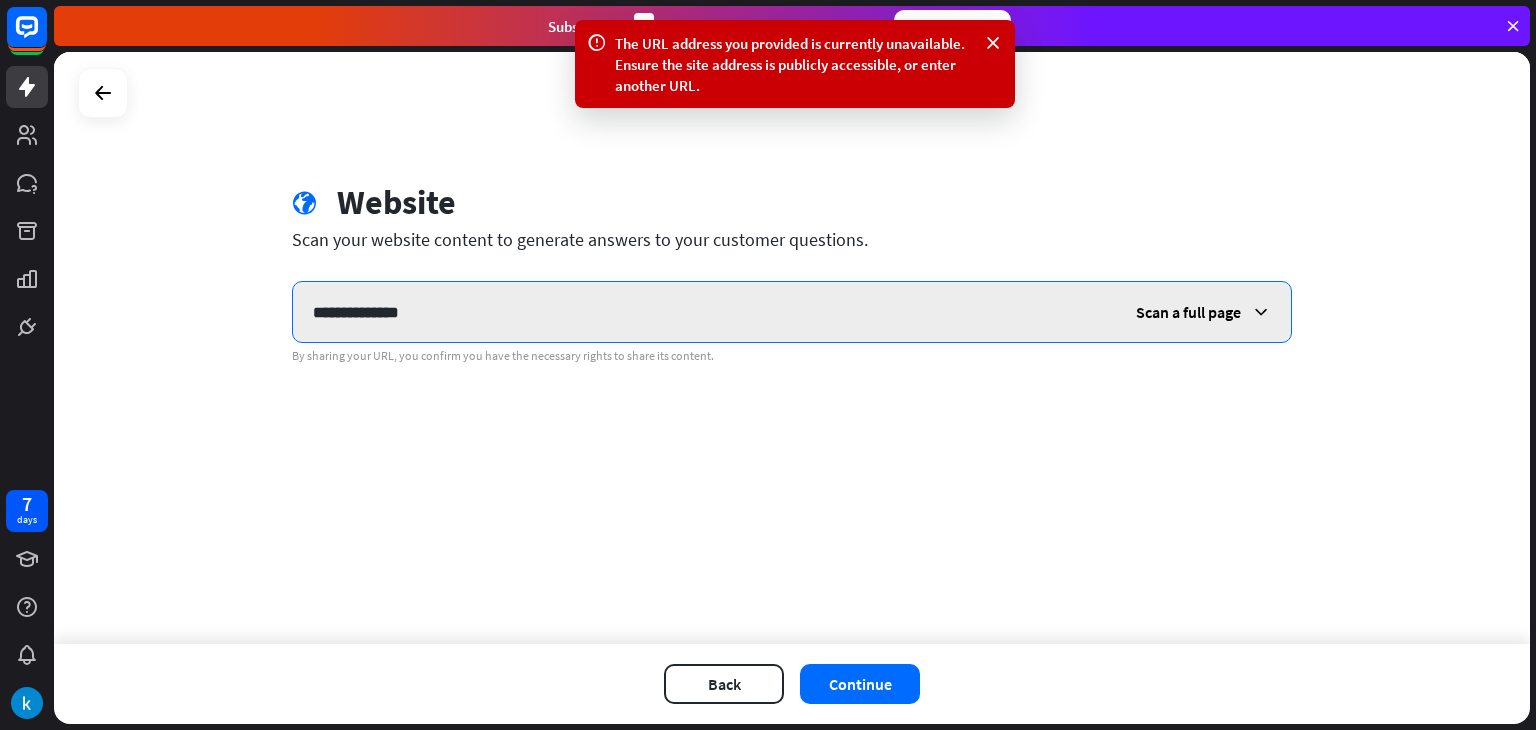 click on "**********" at bounding box center [704, 312] 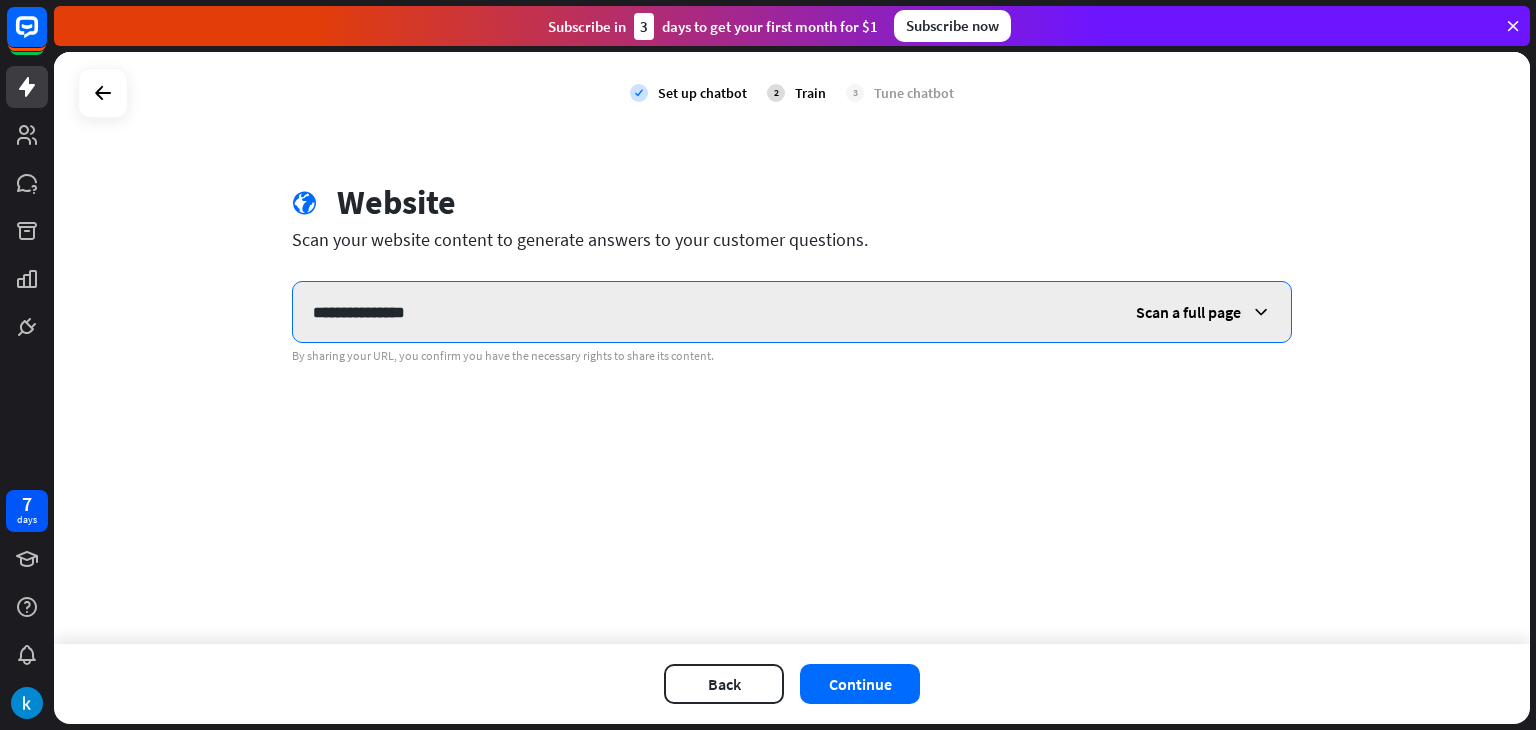 click on "**********" at bounding box center (704, 312) 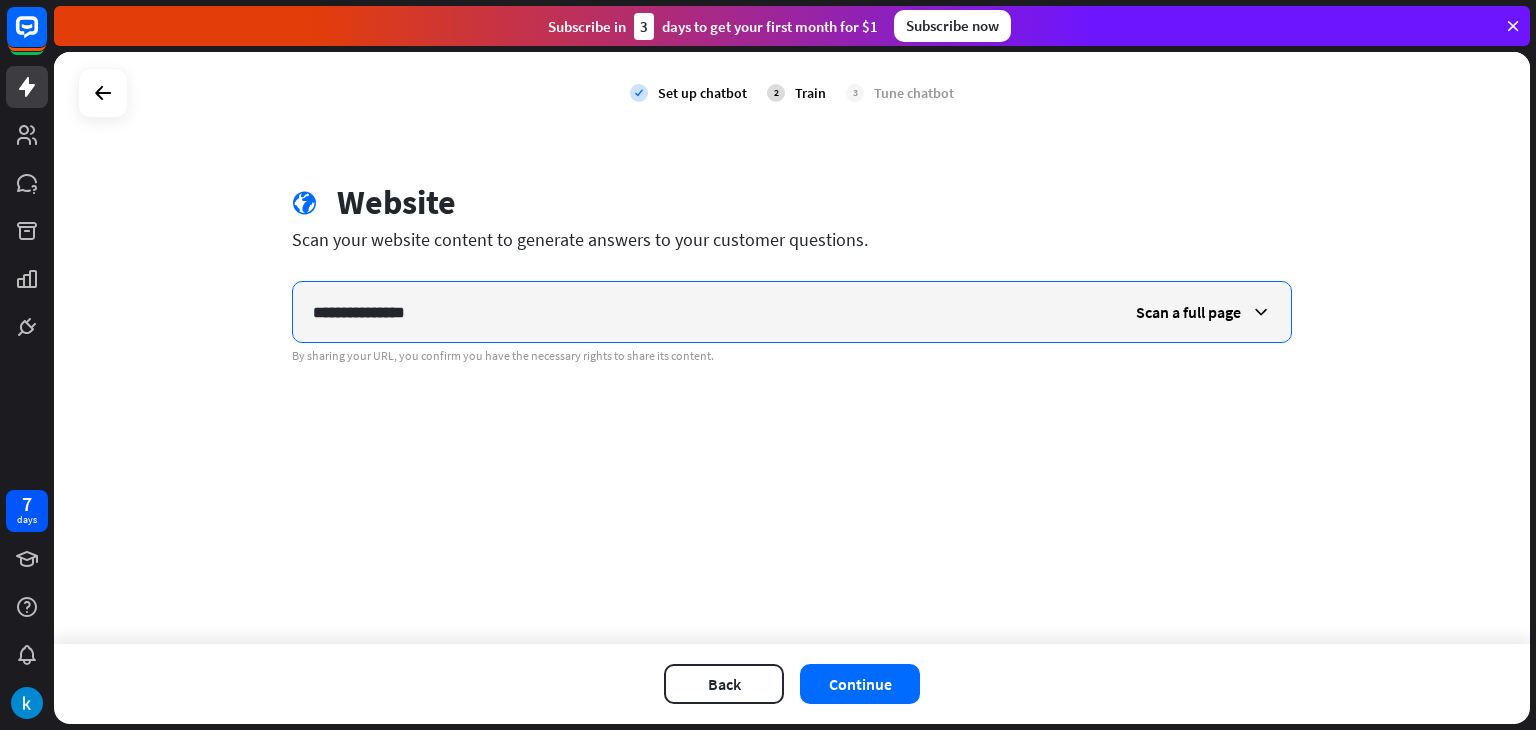 type on "**********" 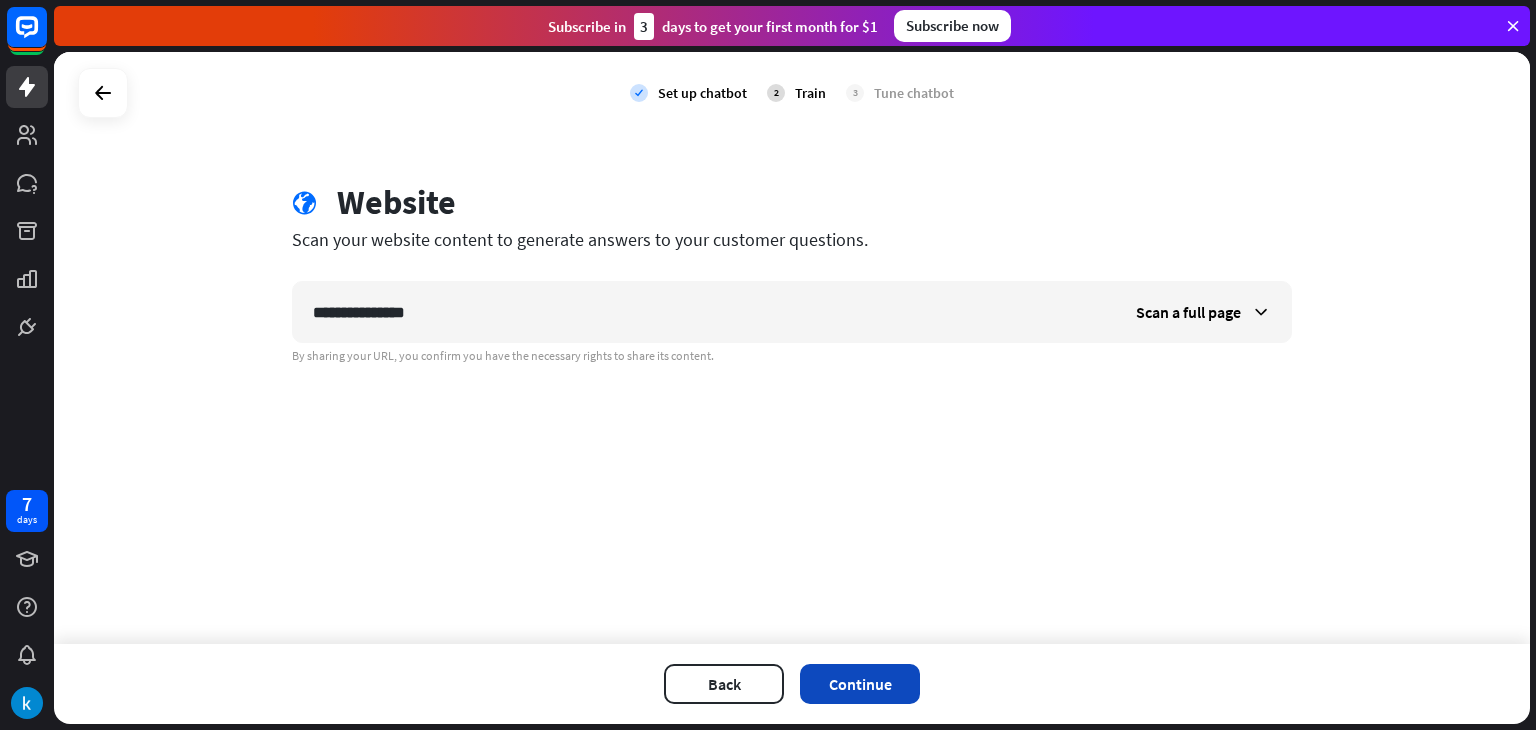 click on "Continue" at bounding box center [860, 684] 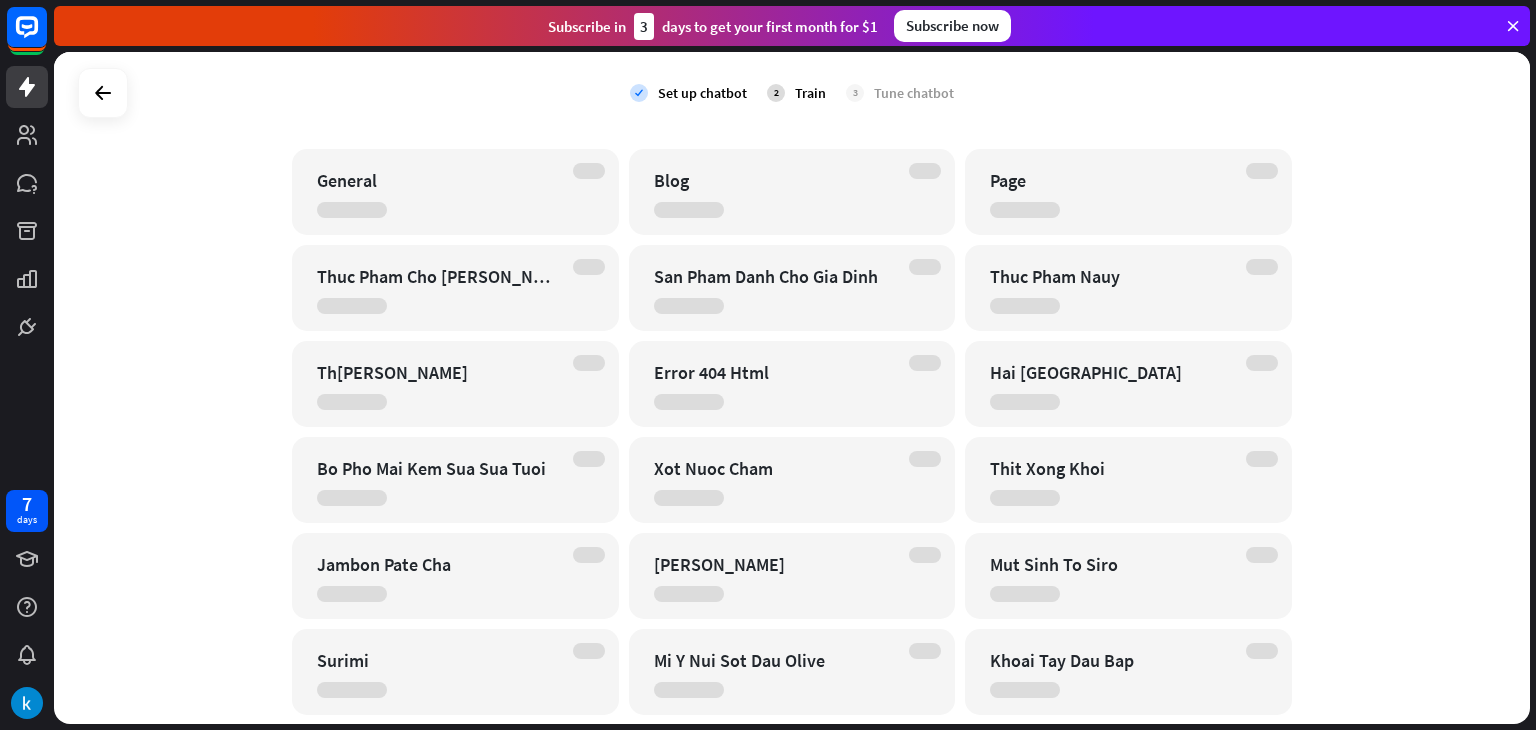 scroll, scrollTop: 0, scrollLeft: 0, axis: both 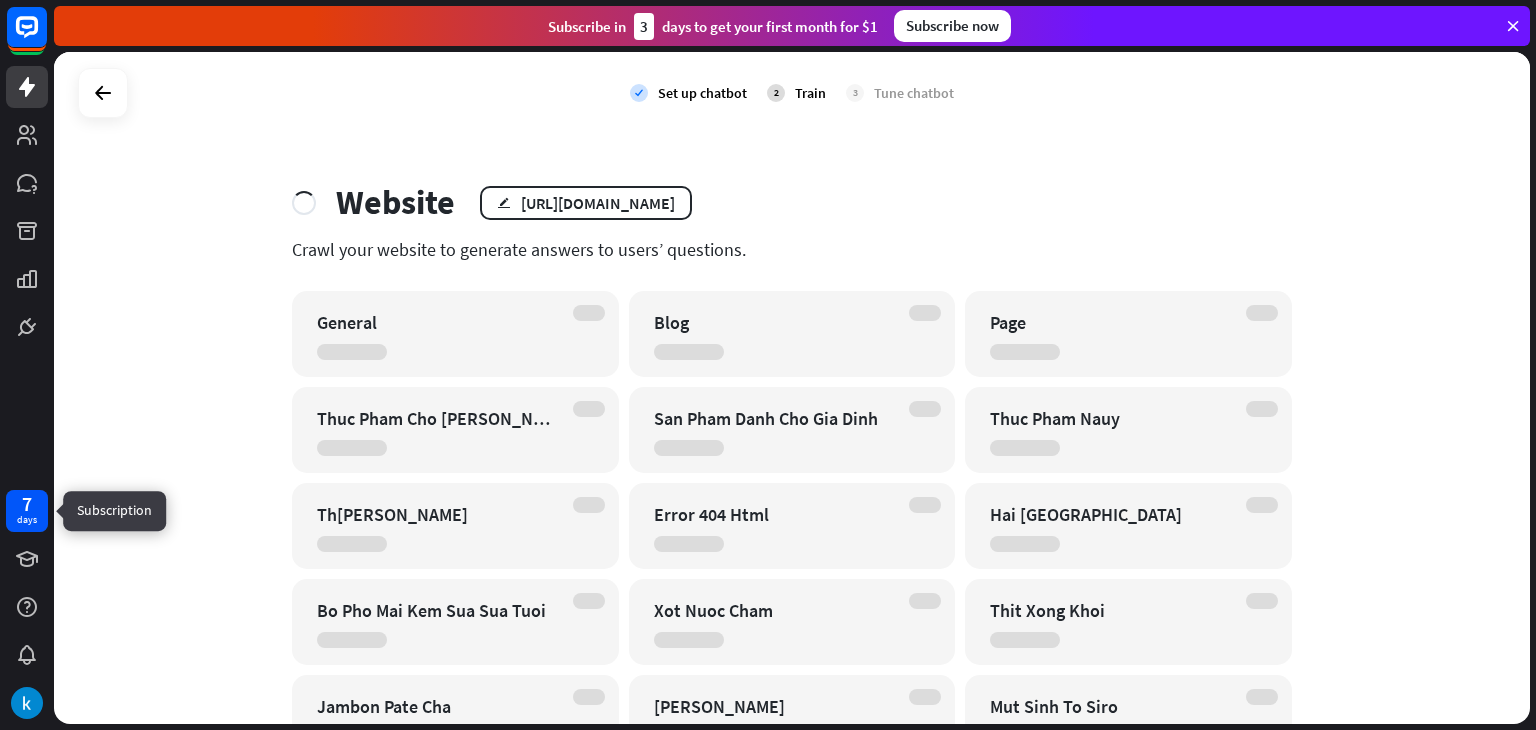 click on "days" at bounding box center [27, 520] 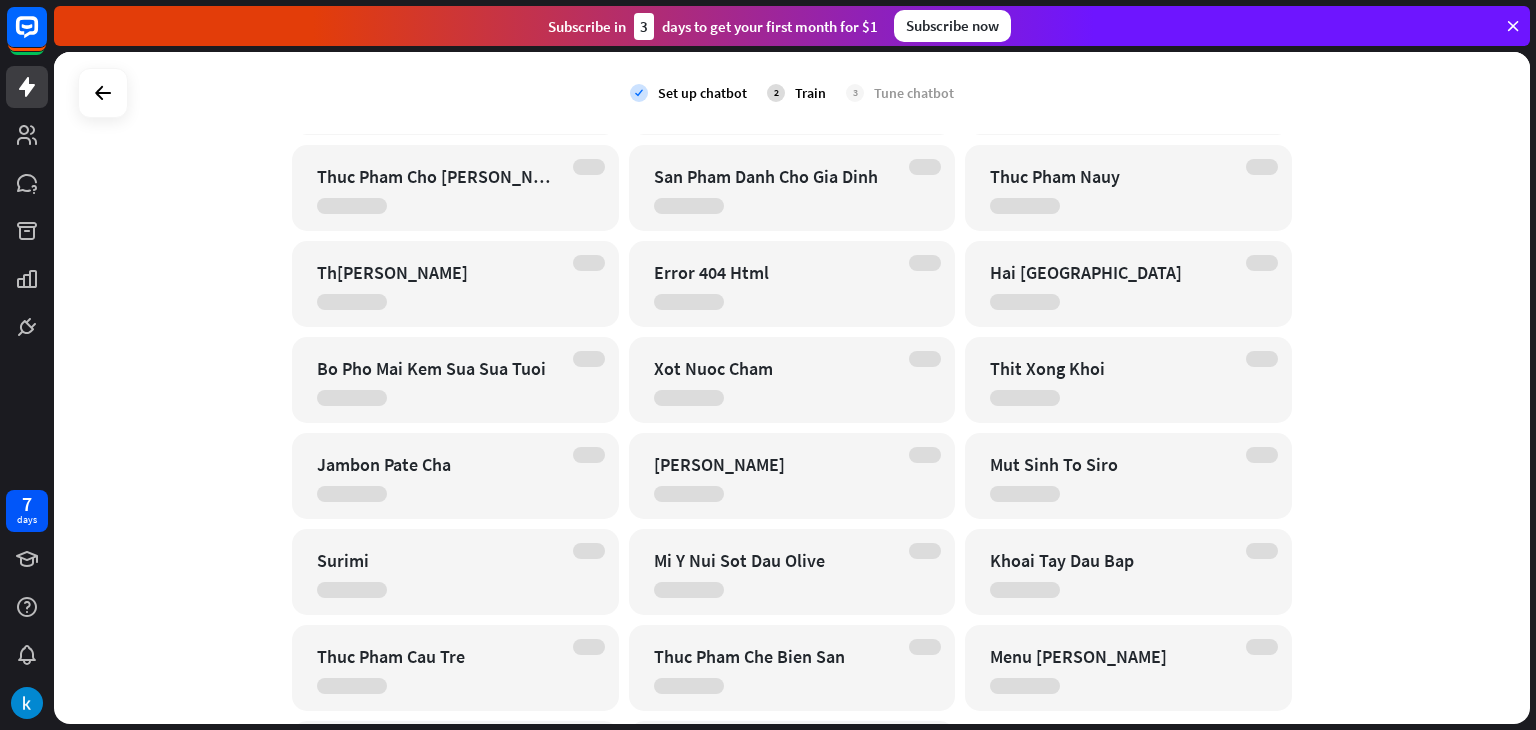 scroll, scrollTop: 388, scrollLeft: 0, axis: vertical 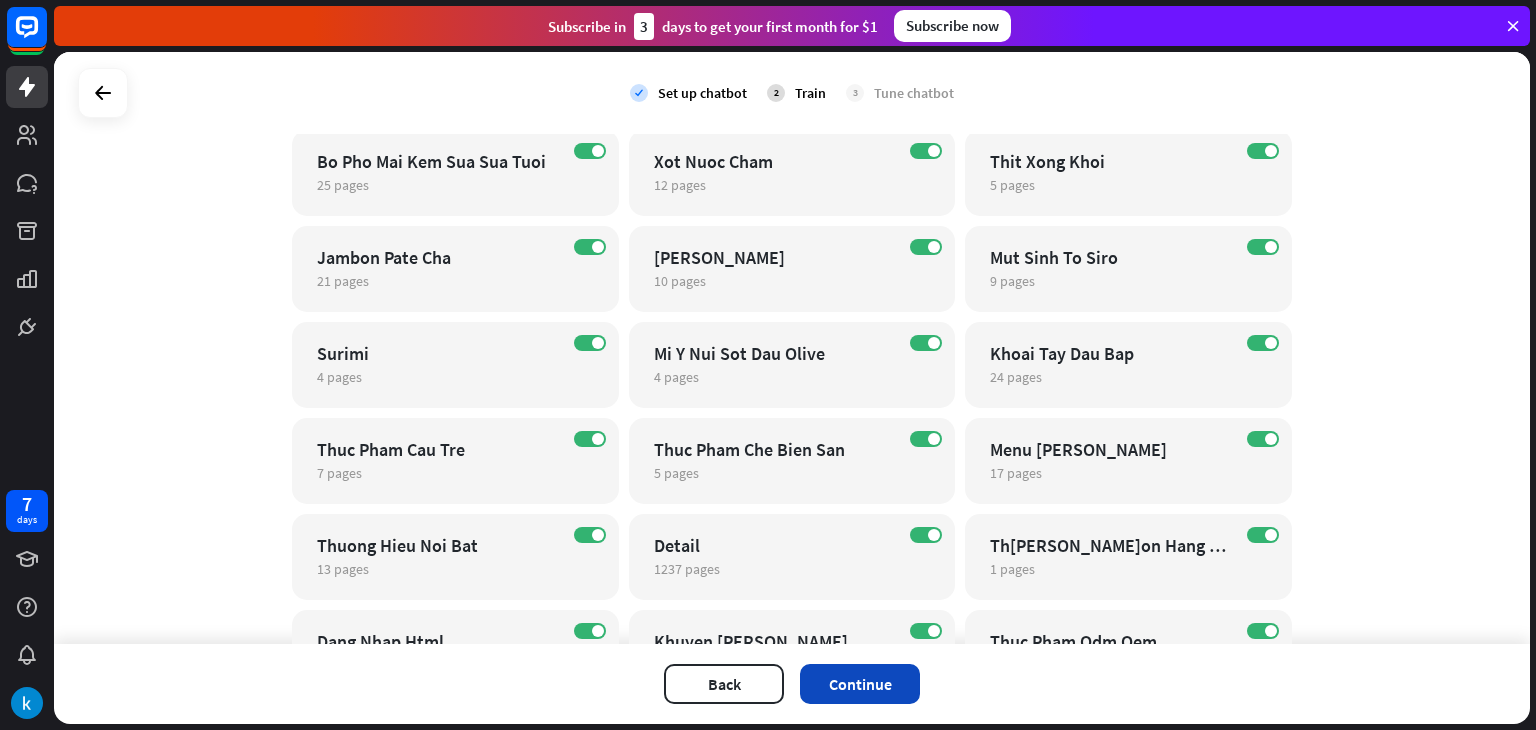 click on "Continue" at bounding box center [860, 684] 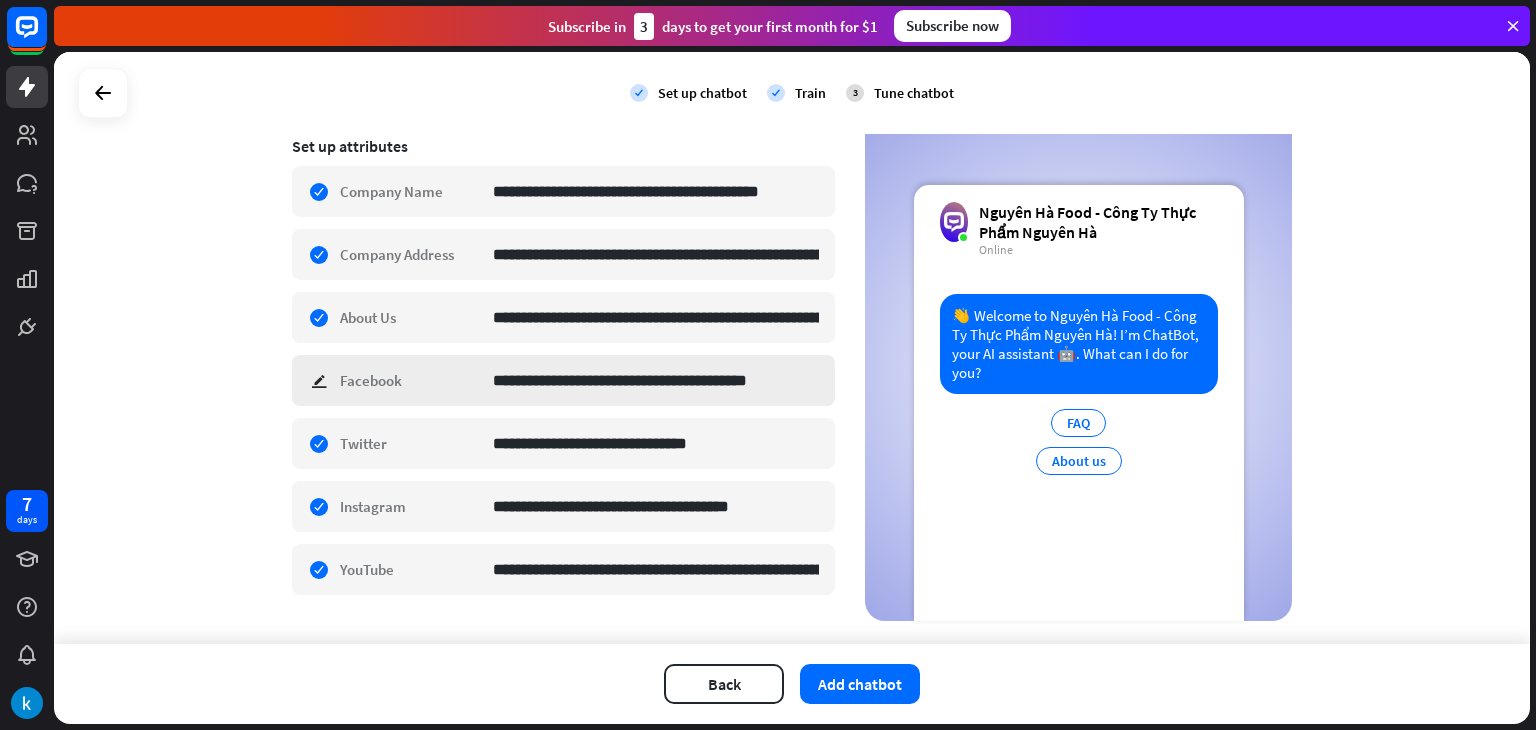 scroll, scrollTop: 366, scrollLeft: 0, axis: vertical 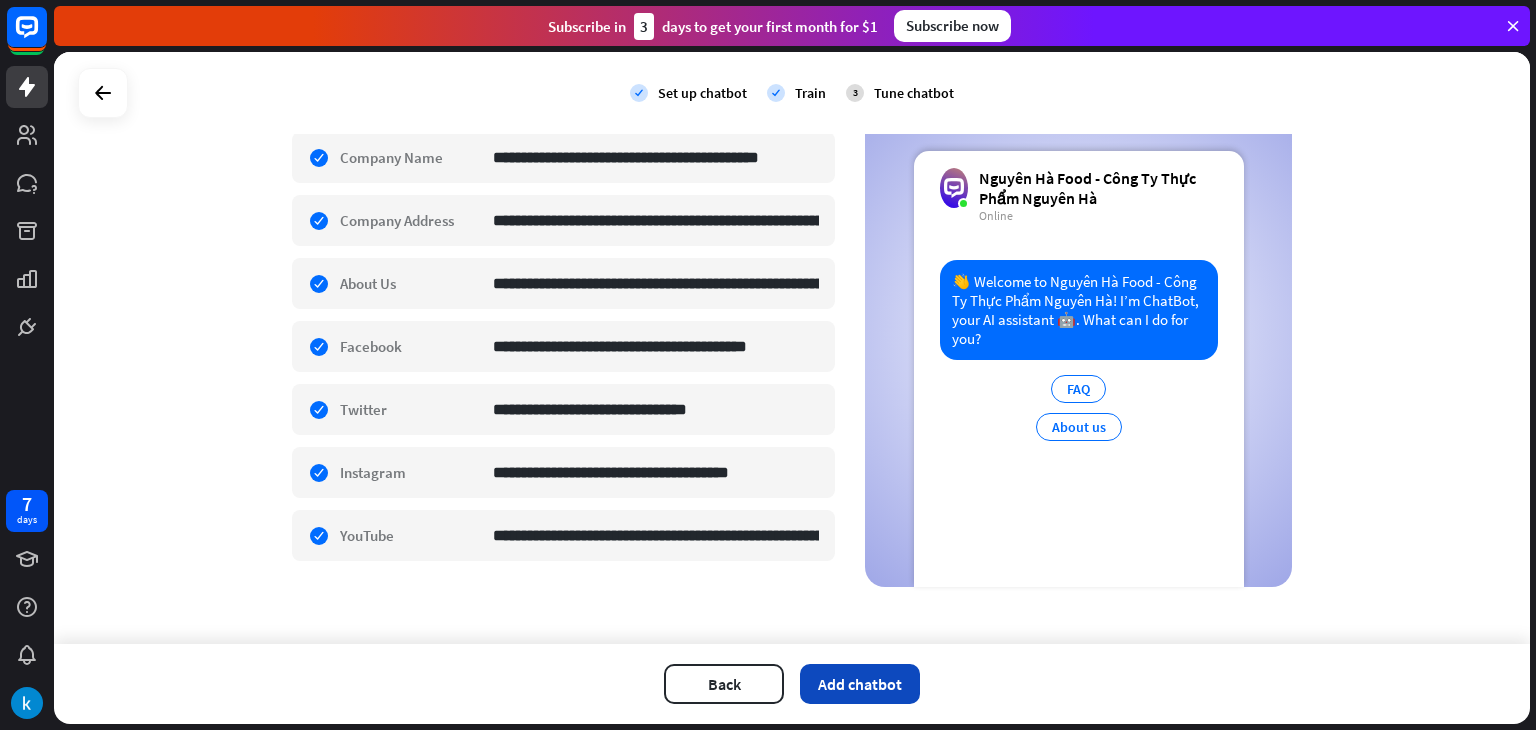 click on "Add chatbot" at bounding box center [860, 684] 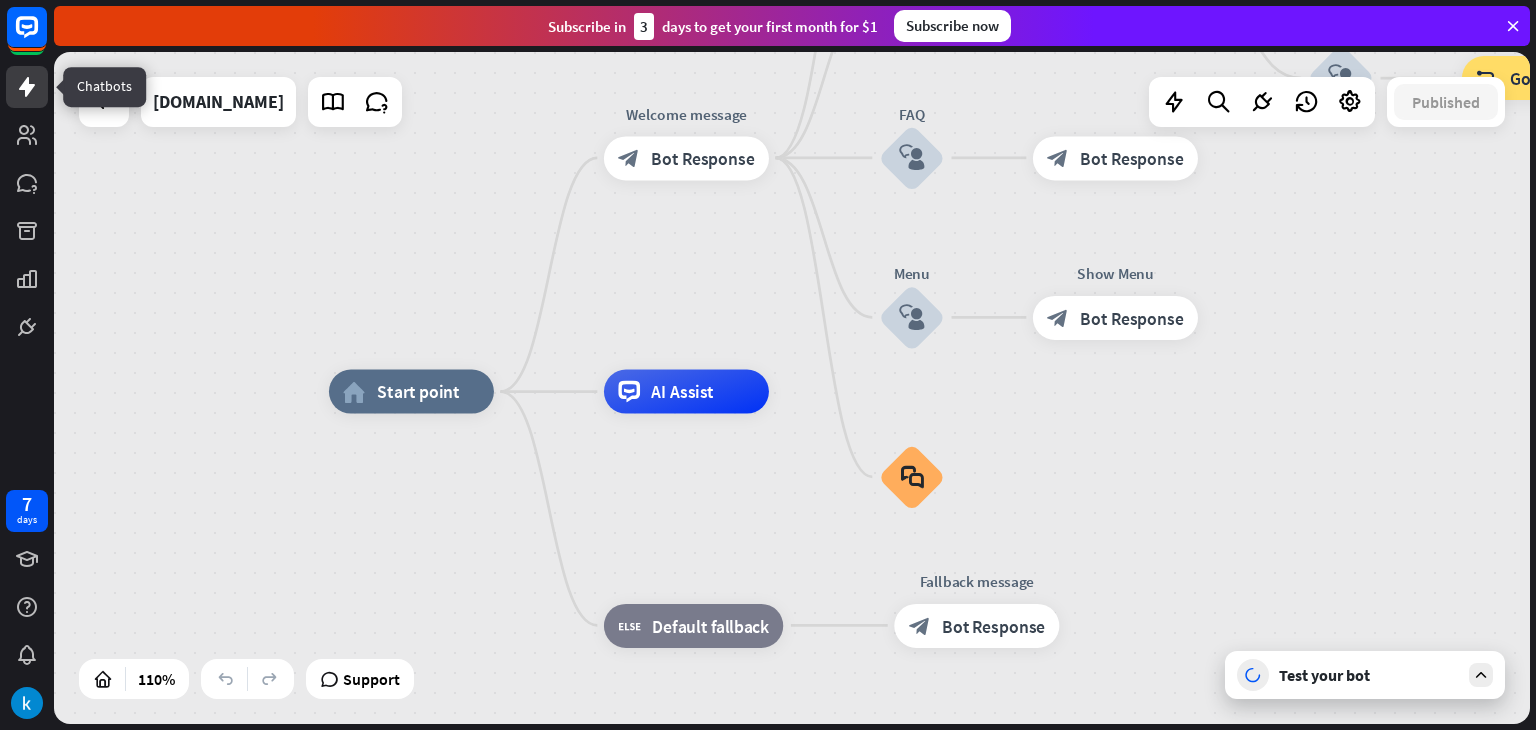 click 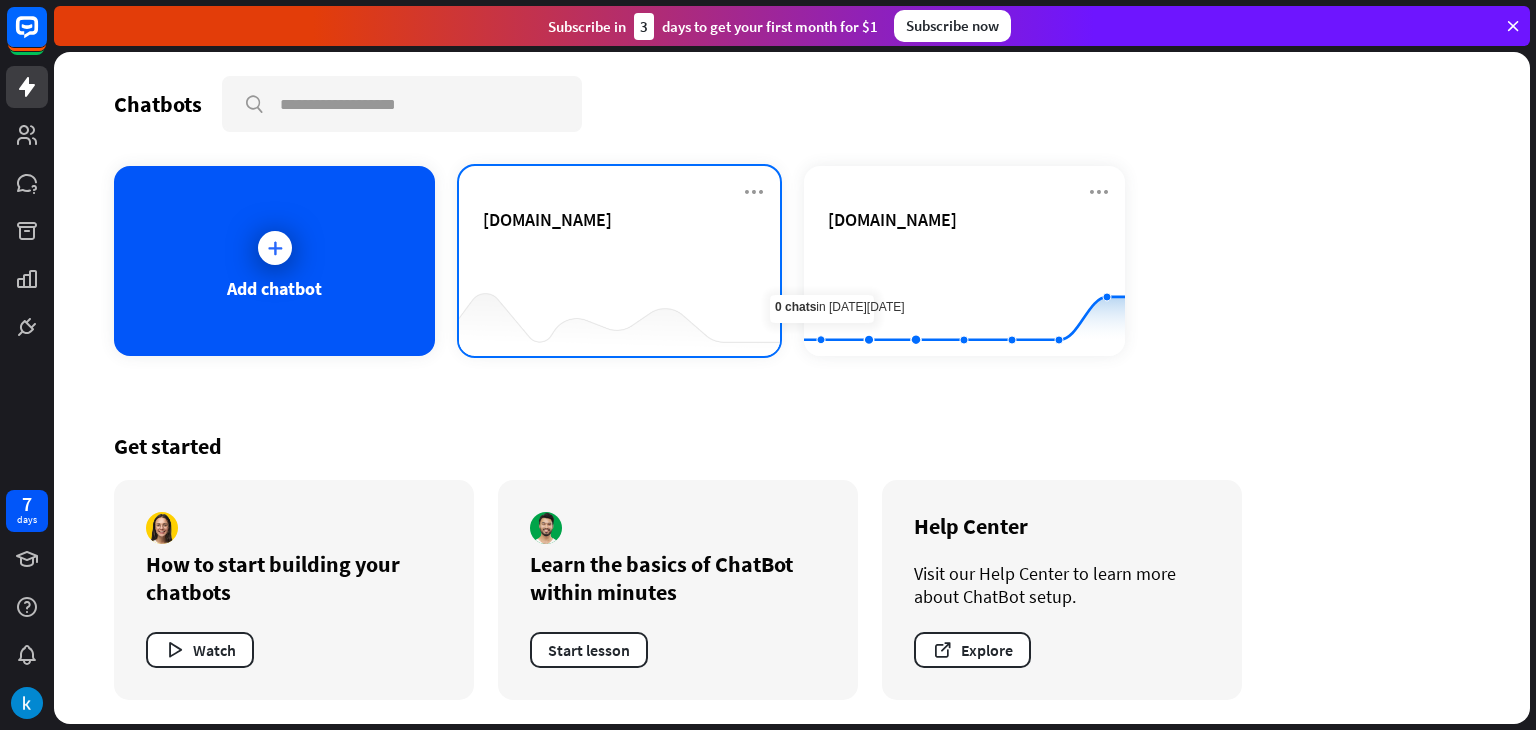 click at bounding box center (619, 316) 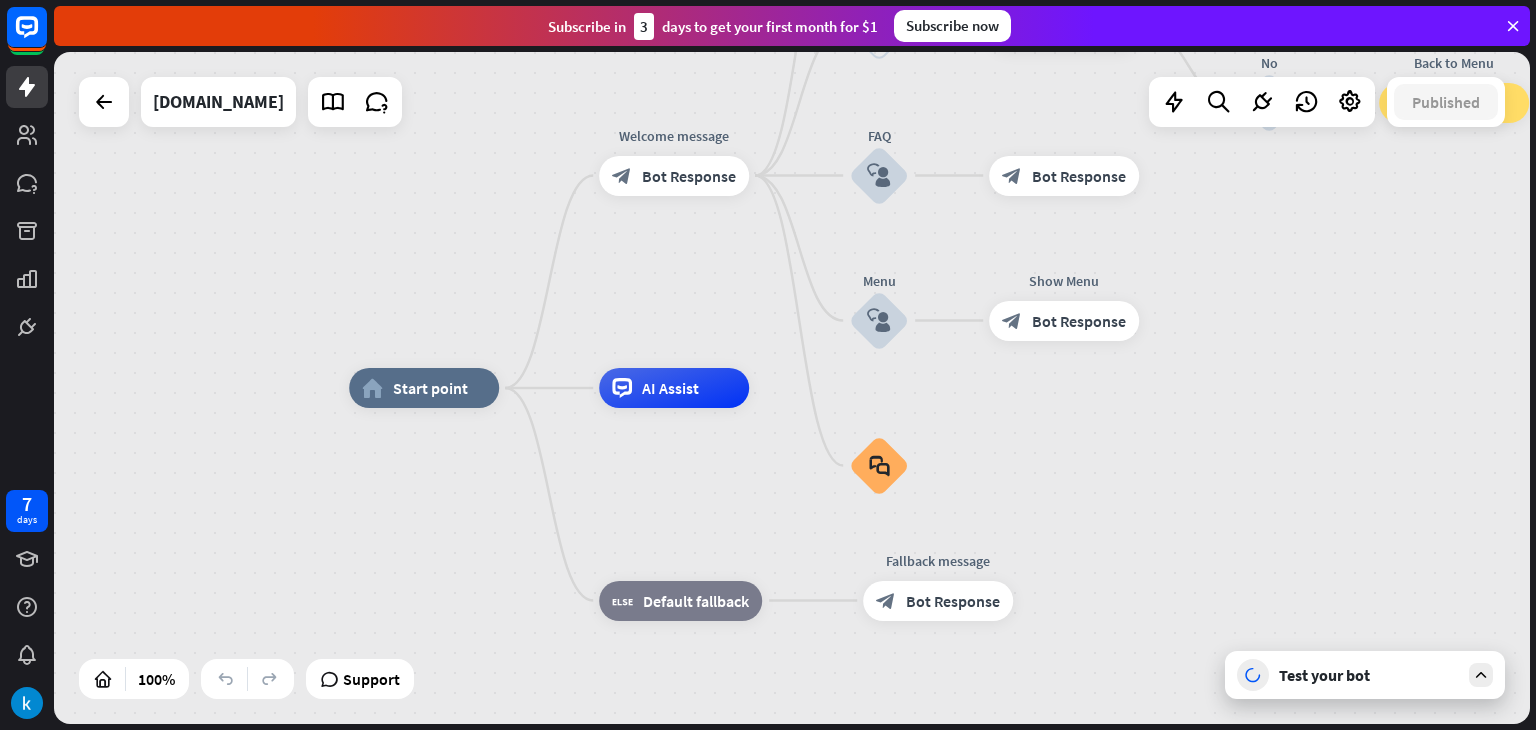 click at bounding box center [1481, 675] 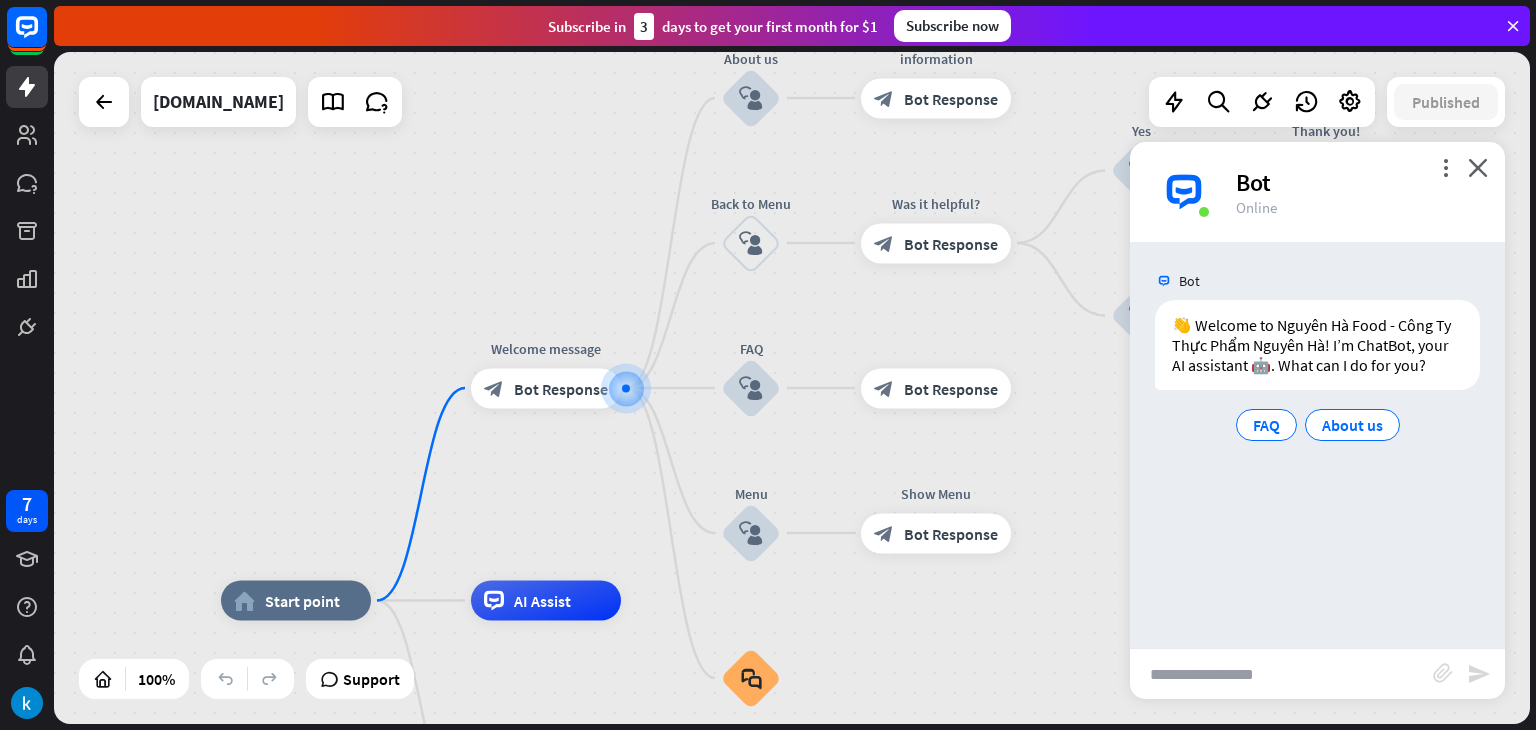 click at bounding box center [1281, 674] 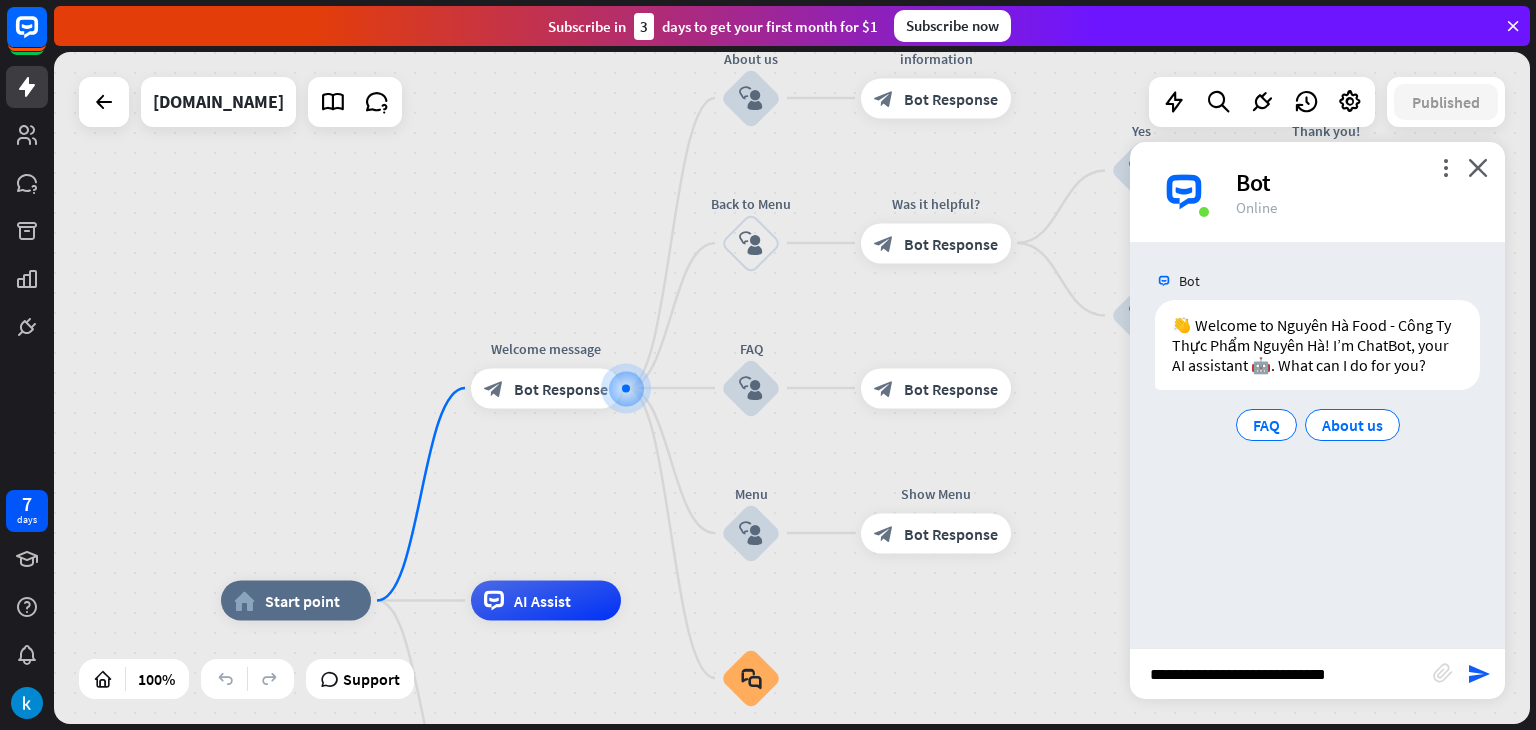 drag, startPoint x: 1243, startPoint y: 672, endPoint x: 1212, endPoint y: 671, distance: 31.016125 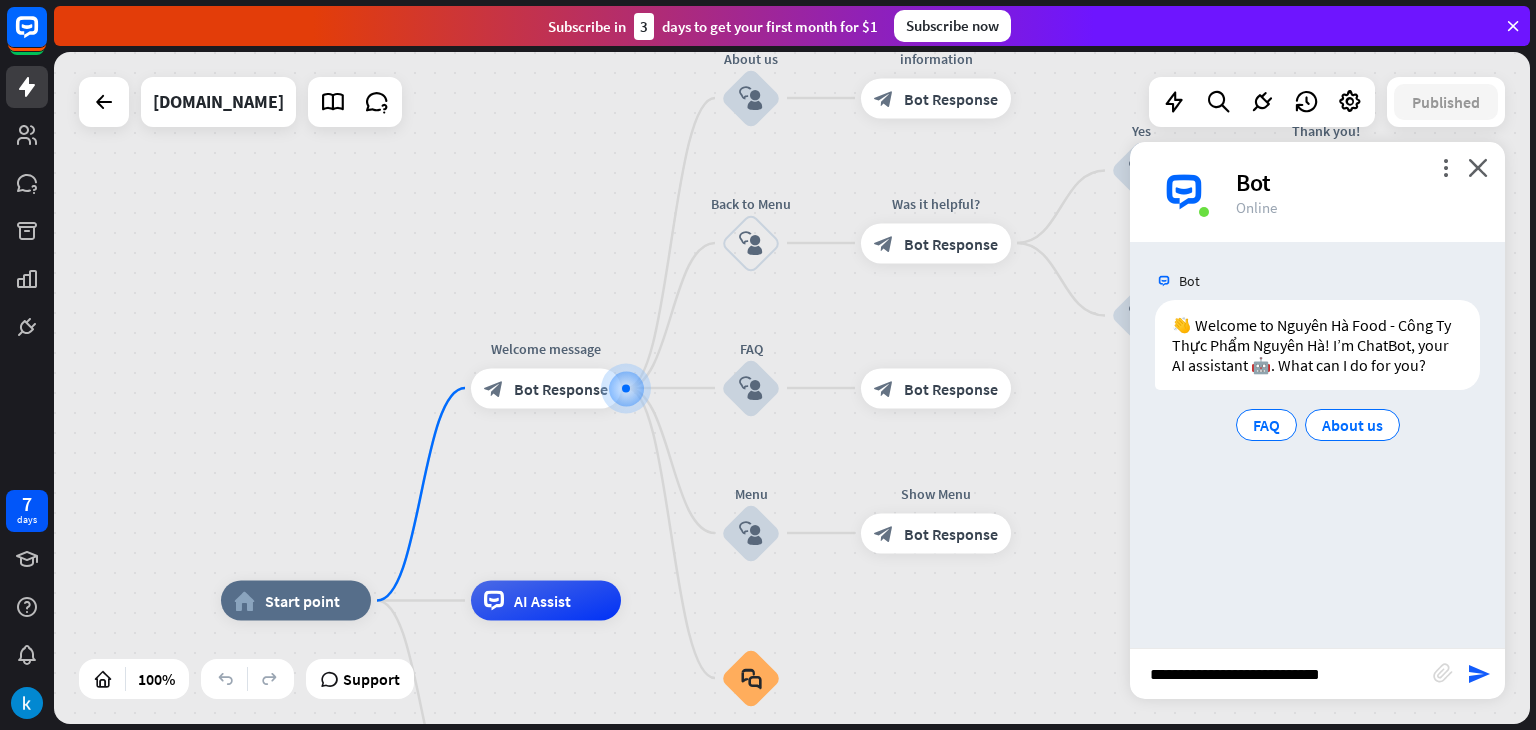 type on "**********" 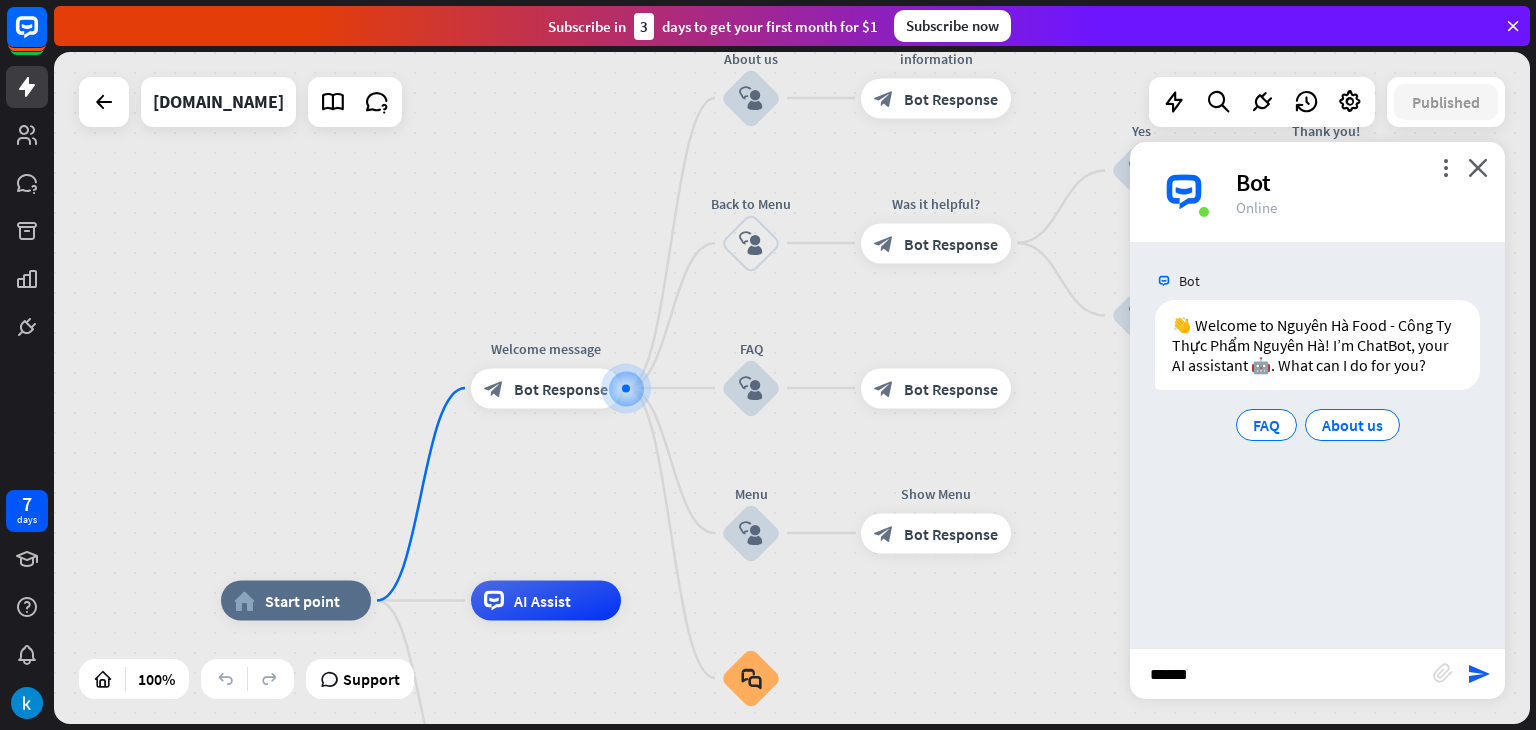 type on "********" 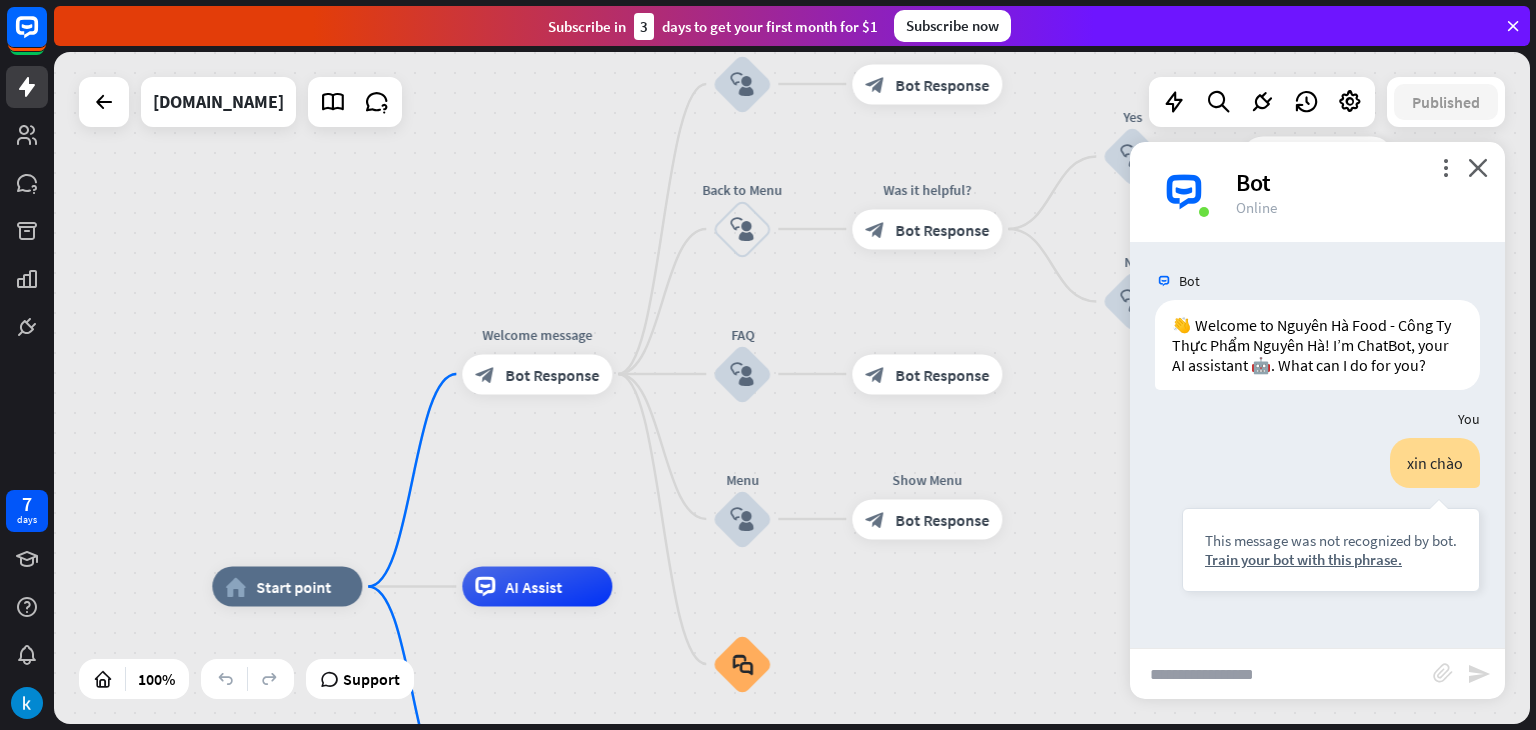 paste on "**********" 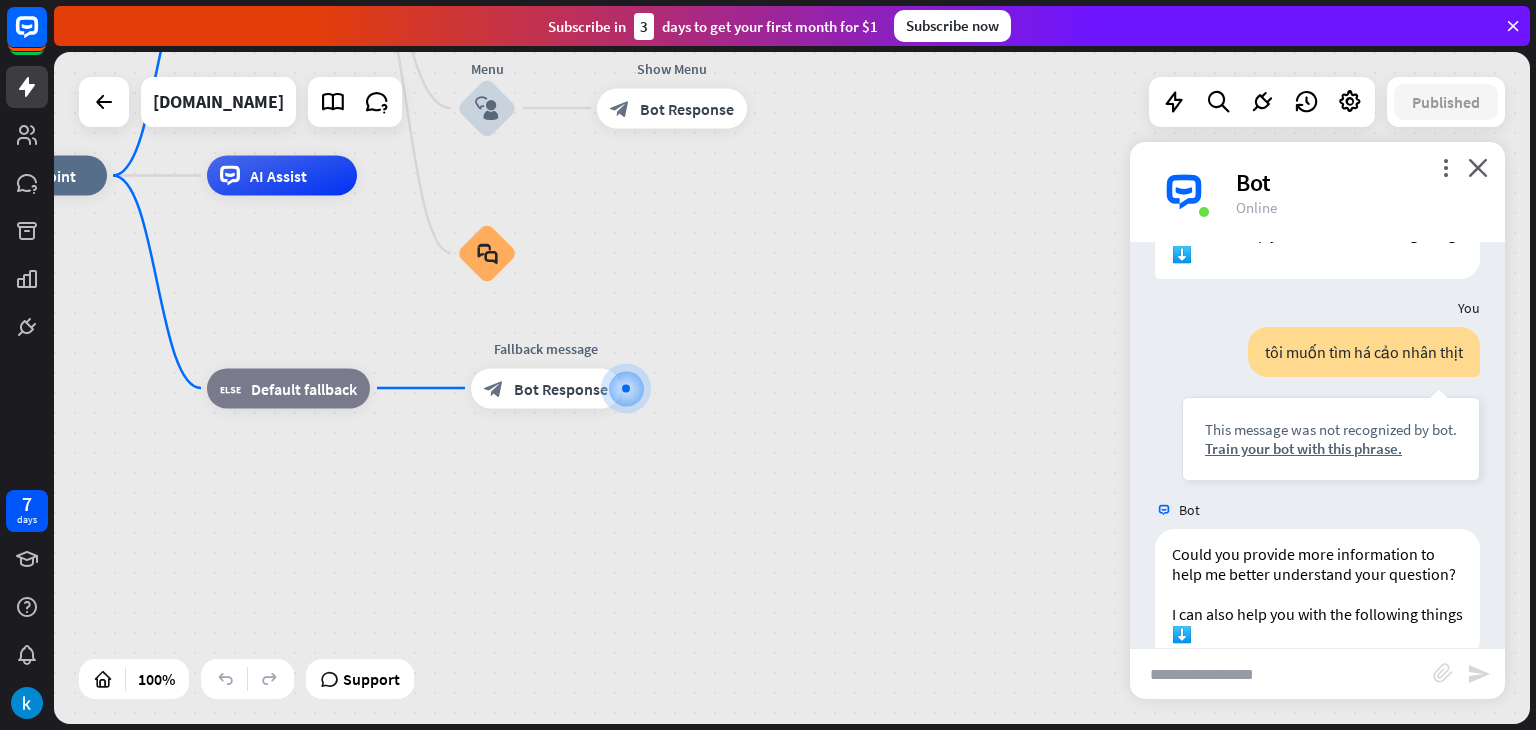 scroll, scrollTop: 646, scrollLeft: 0, axis: vertical 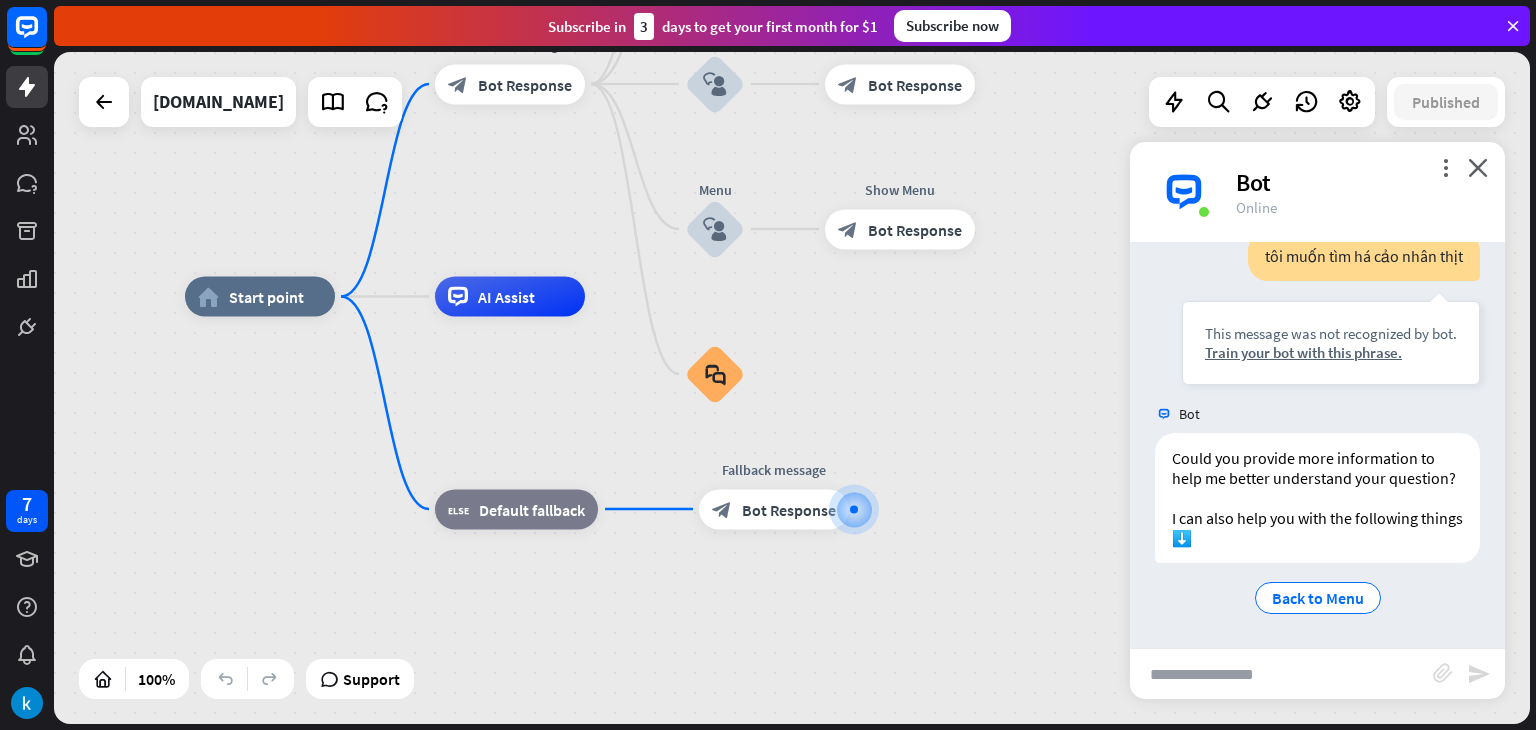 drag, startPoint x: 750, startPoint y: 441, endPoint x: 947, endPoint y: 539, distance: 220.02954 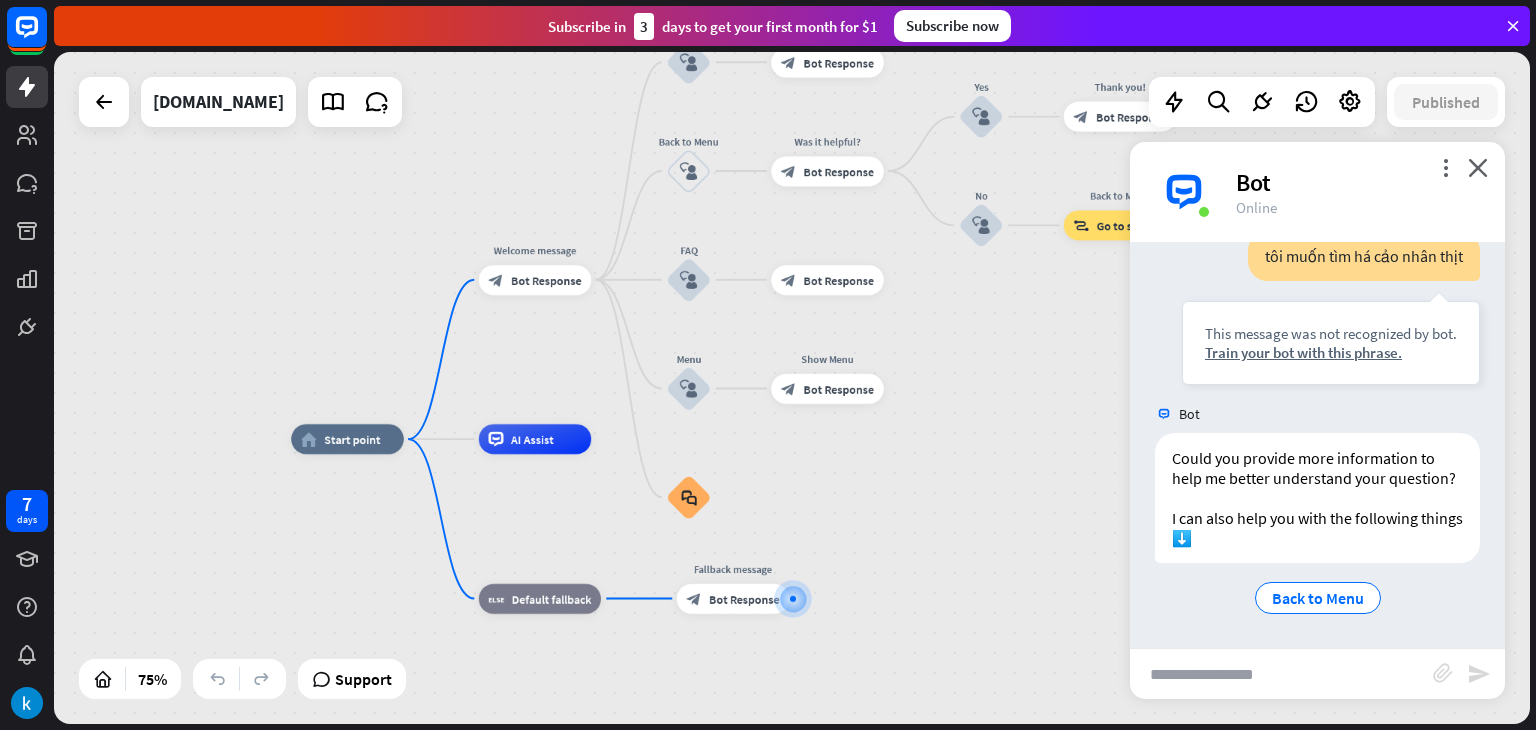 drag, startPoint x: 784, startPoint y: 391, endPoint x: 783, endPoint y: 498, distance: 107.00467 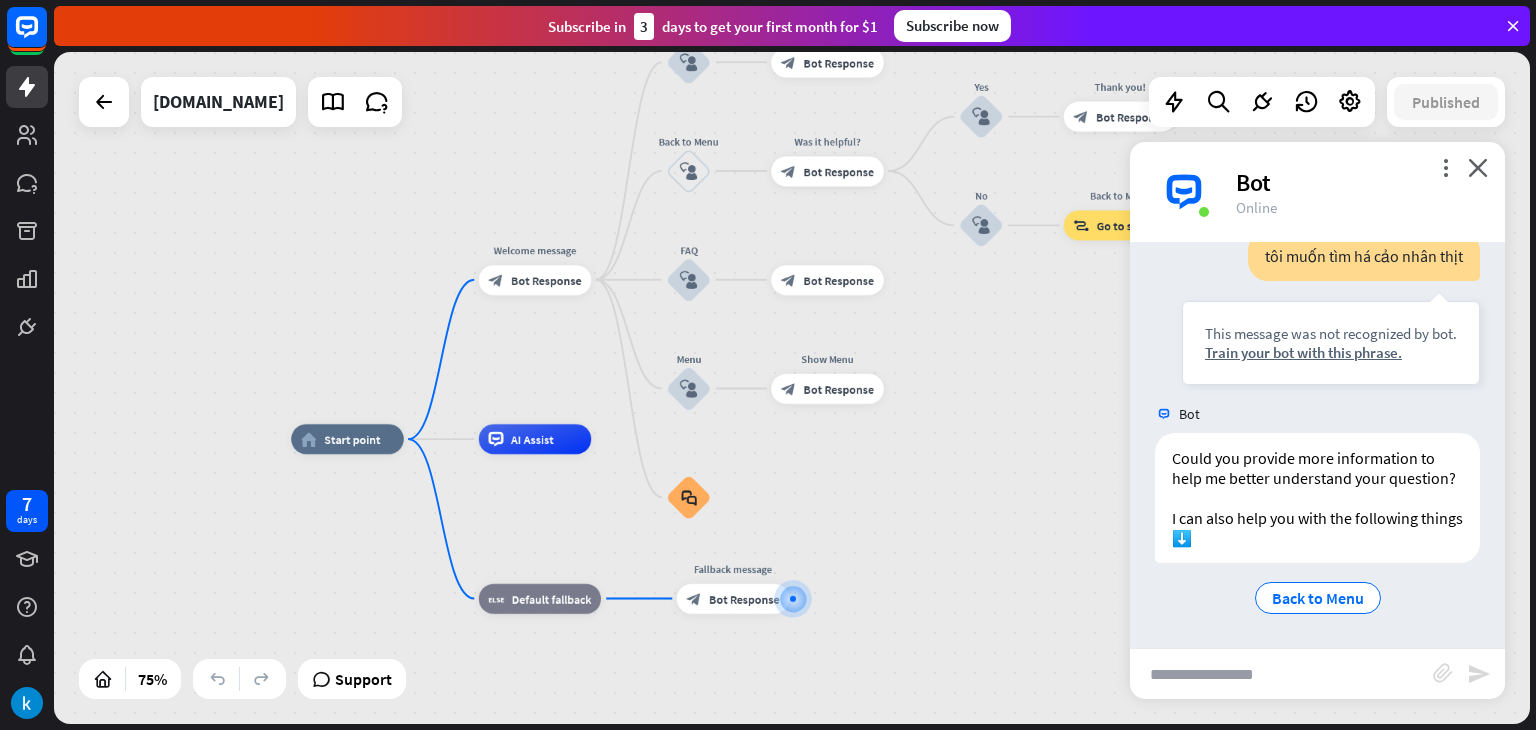 click on "home_2   Start point                 Welcome message   block_bot_response   Bot Response                 About us   block_user_input                 Provide company information   block_bot_response   Bot Response                 Back to Menu   block_user_input                 Was it helpful?   block_bot_response   Bot Response                 Yes   block_user_input                 Thank you!   block_bot_response   Bot Response                 No   block_user_input                 Back to Menu   block_goto   Go to step                 FAQ   block_user_input                   block_bot_response   Bot Response                 Menu   block_user_input                 Show Menu   block_bot_response   Bot Response                   block_faq                     AI Assist                   block_fallback   Default fallback                 Fallback message   block_bot_response   Bot Response" at bounding box center [844, 691] 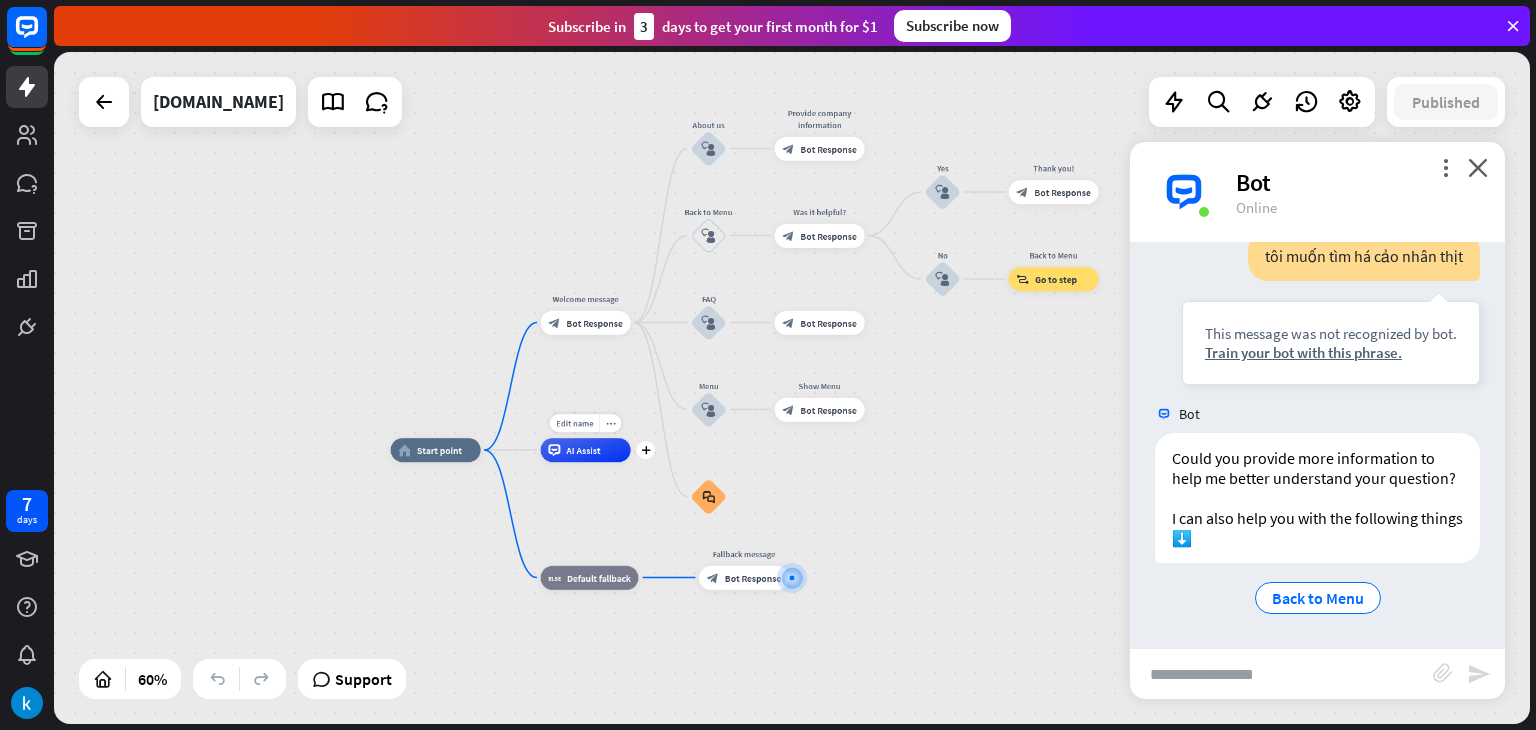 click on "Edit name   more_horiz         plus       AI Assist" at bounding box center [586, 450] 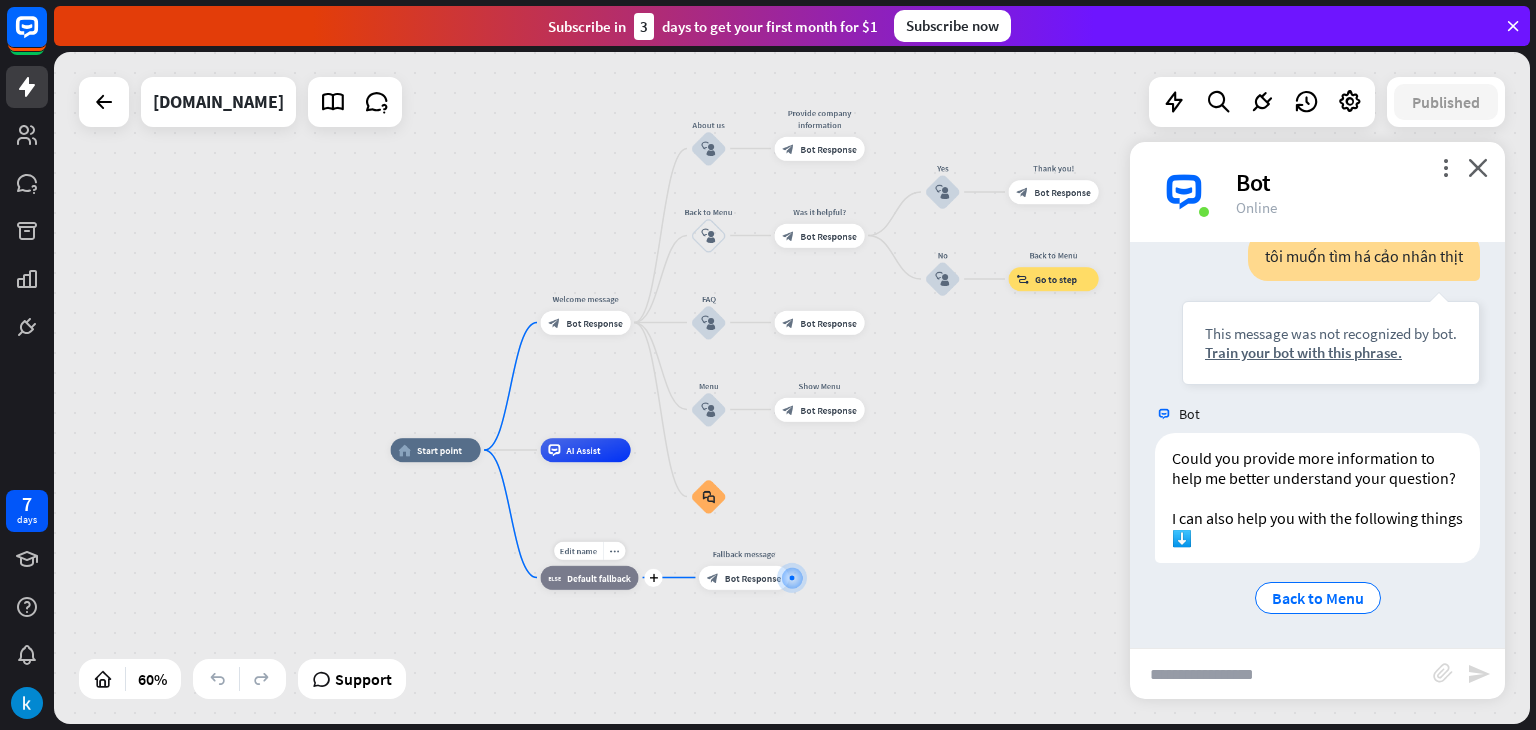 click on "block_fallback   Default fallback" at bounding box center [590, 578] 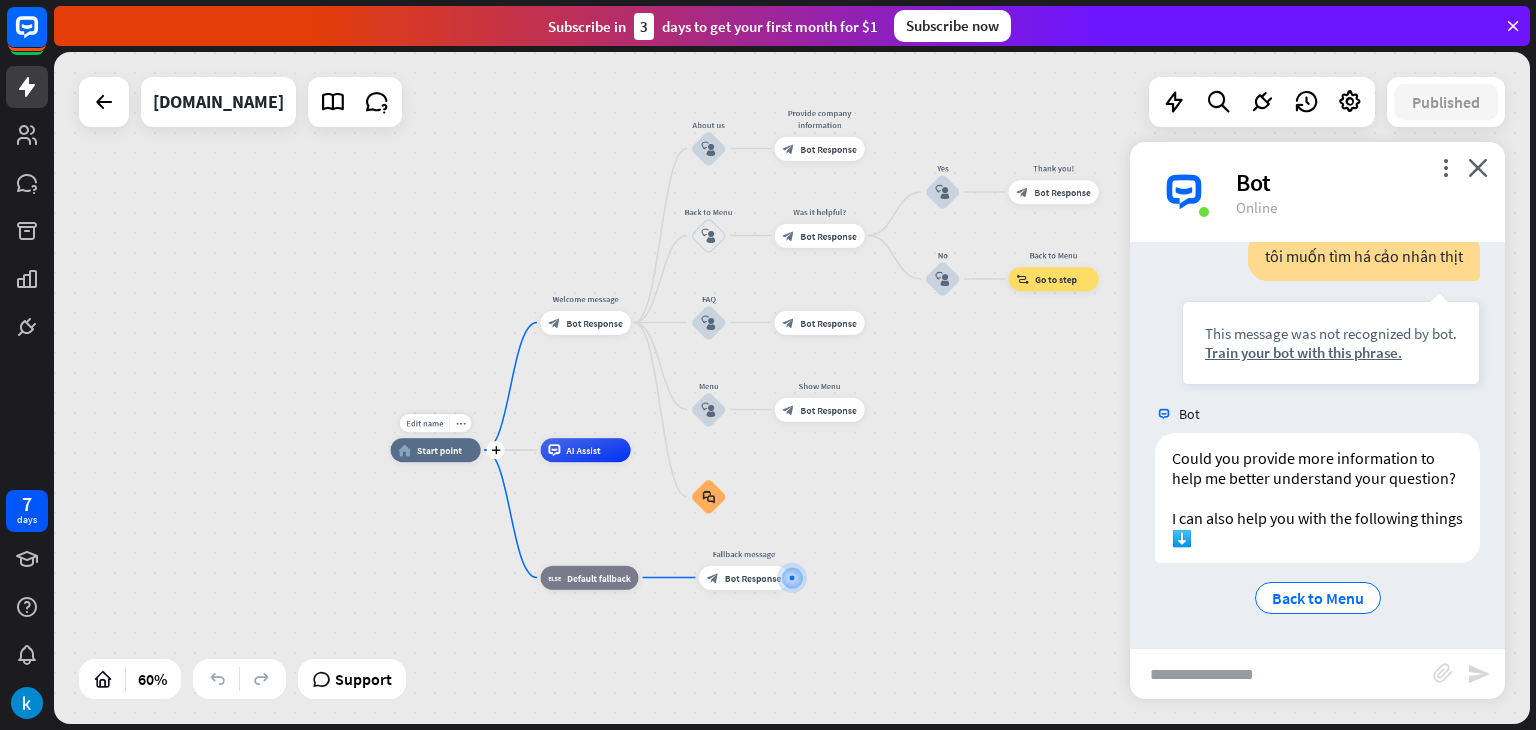 click on "Start point" at bounding box center (439, 450) 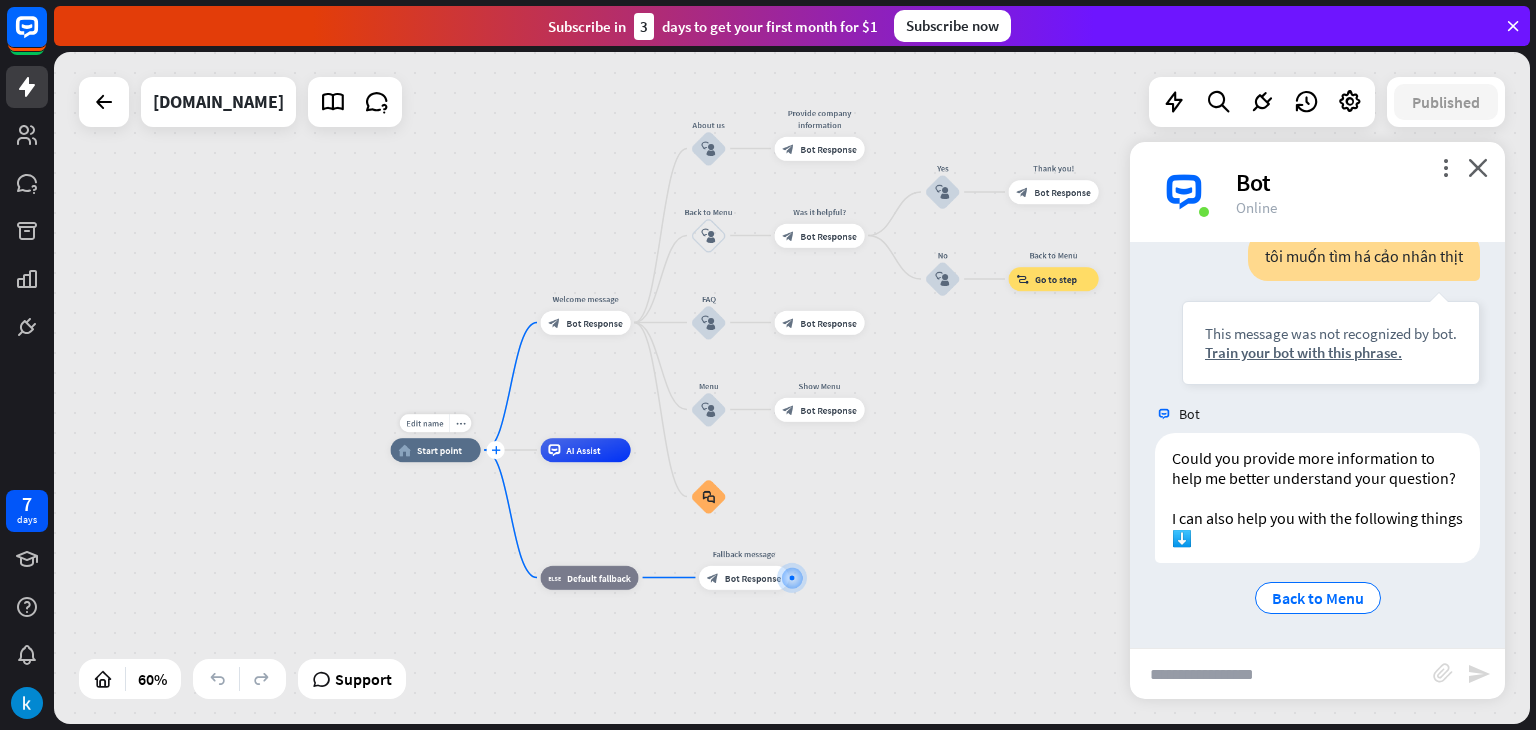 click on "plus" at bounding box center (496, 450) 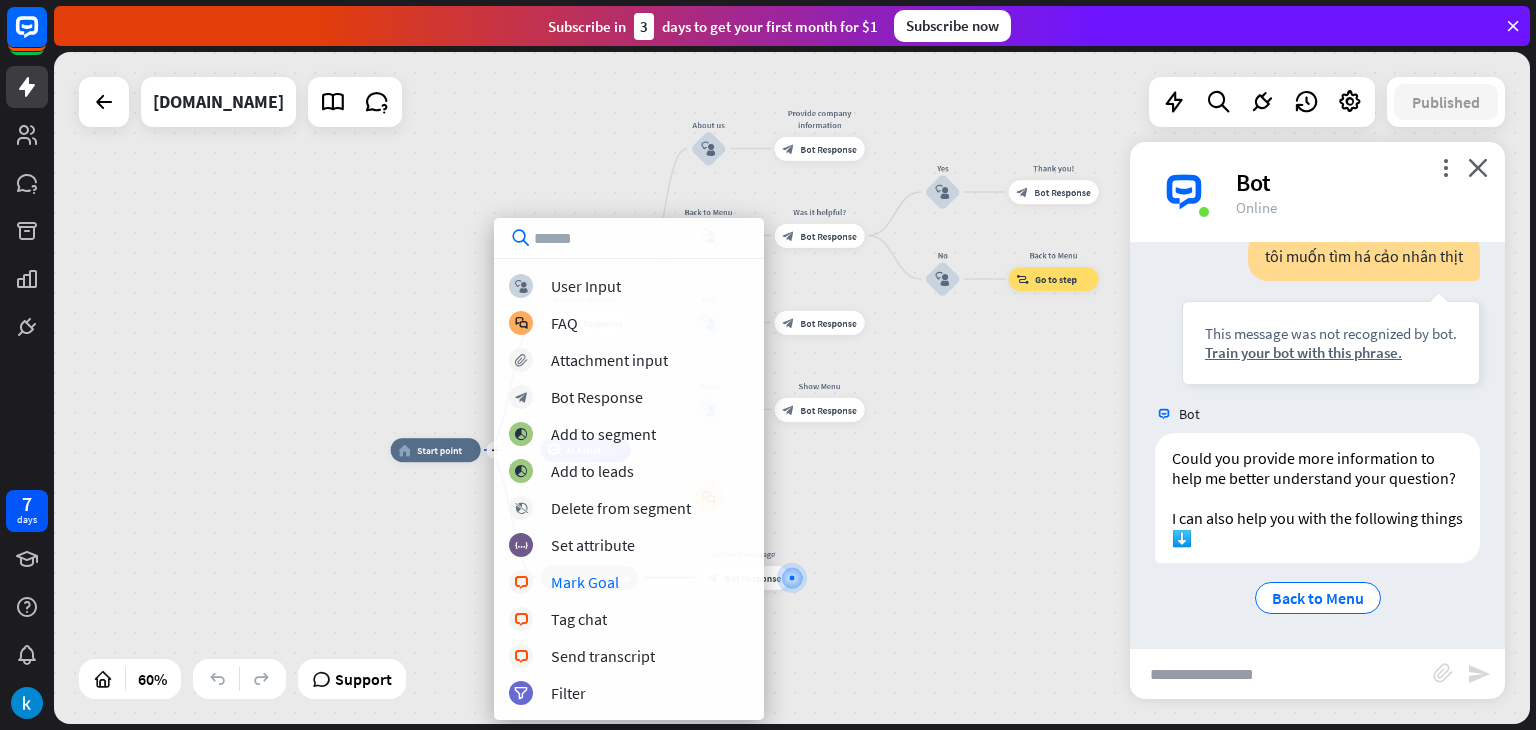drag, startPoint x: 378, startPoint y: 612, endPoint x: 430, endPoint y: 578, distance: 62.1289 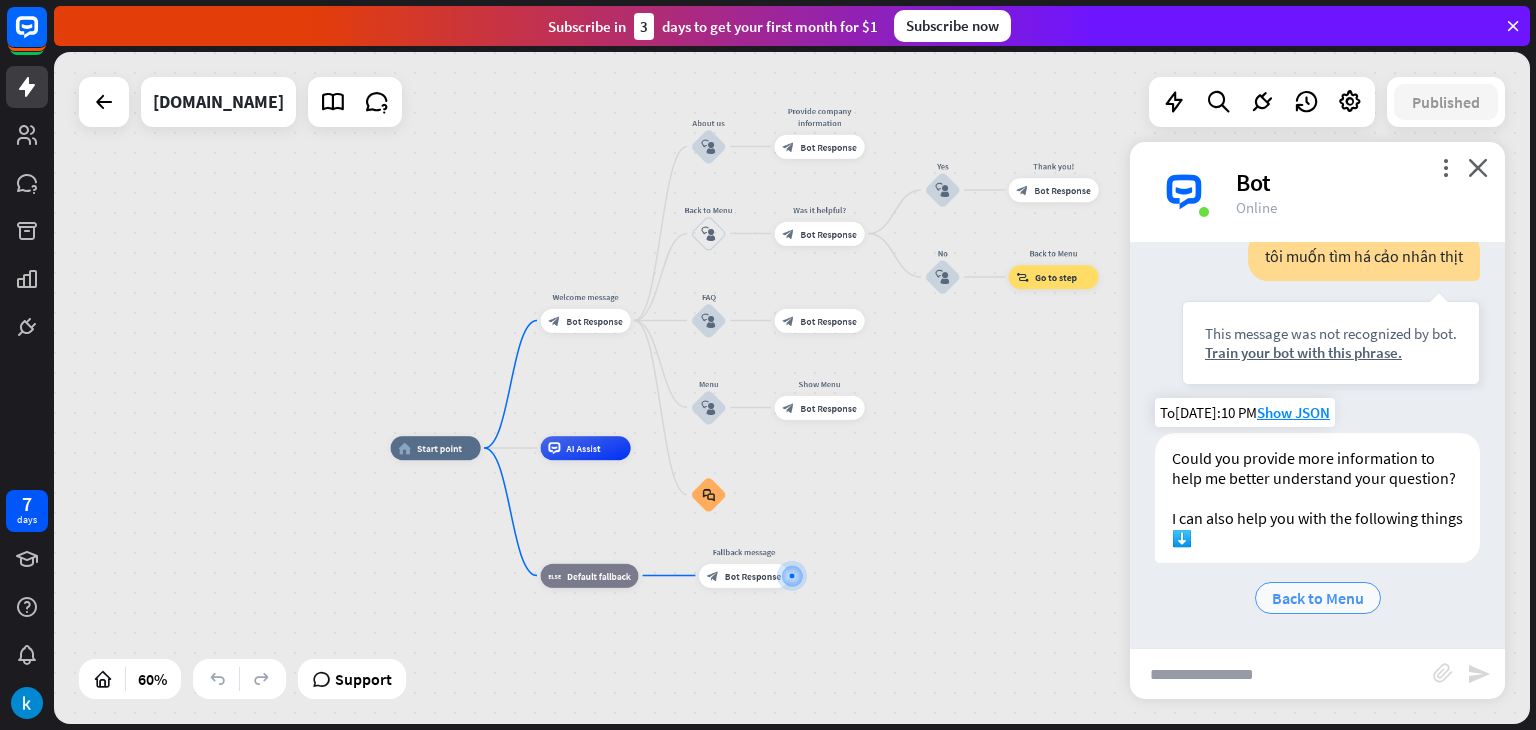 click on "Back to Menu" at bounding box center [1318, 598] 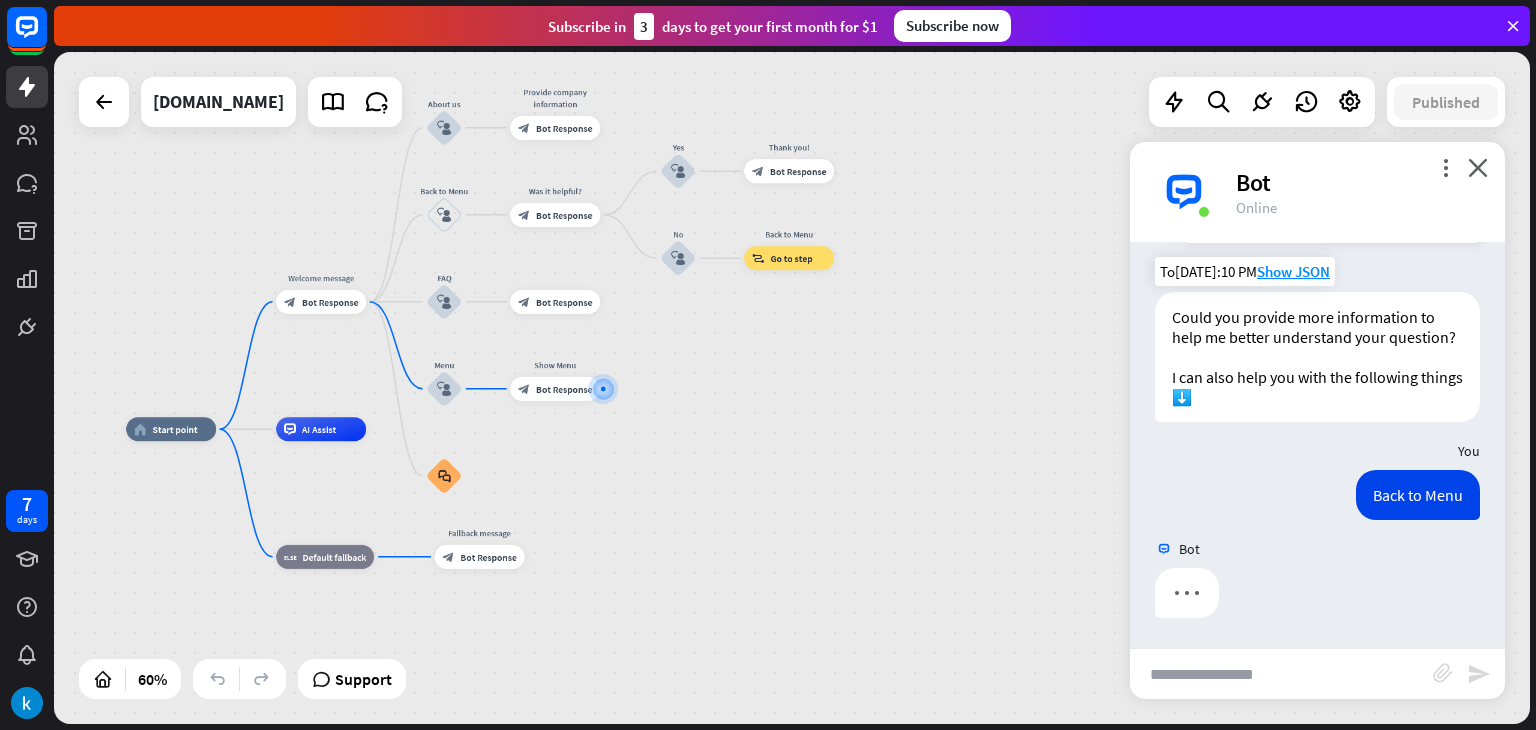 scroll, scrollTop: 787, scrollLeft: 0, axis: vertical 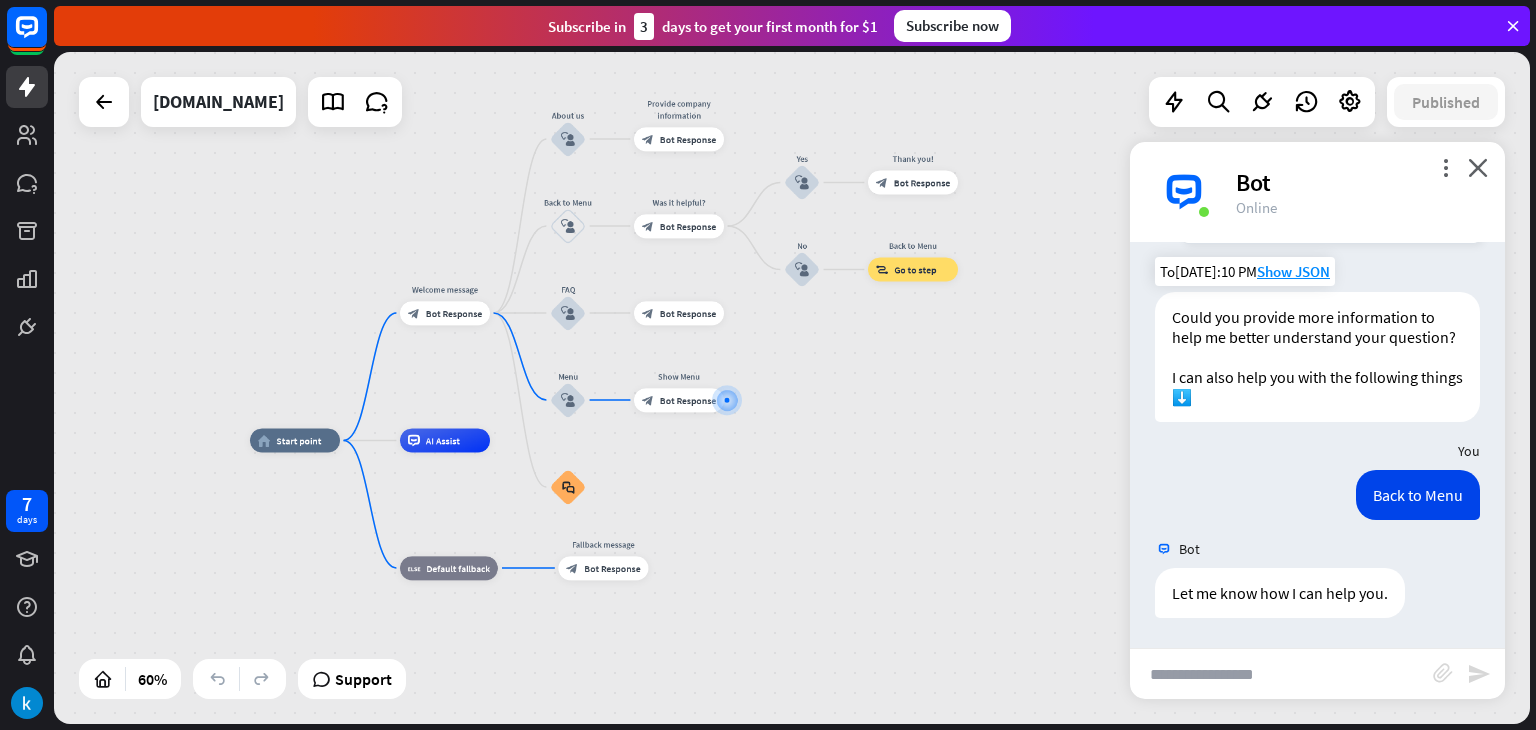 drag, startPoint x: 702, startPoint y: 505, endPoint x: 724, endPoint y: 508, distance: 22.203604 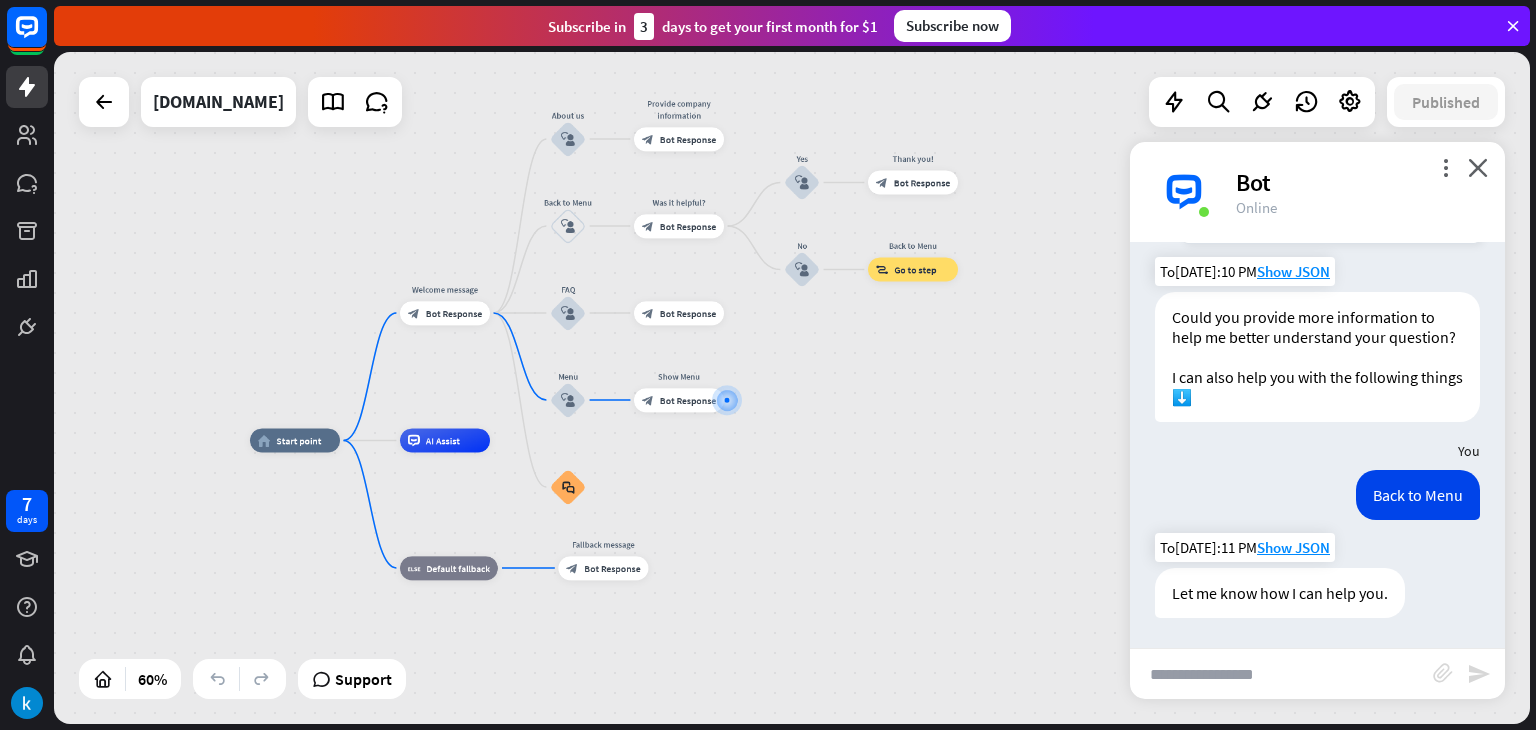 click on "Let me know how I can help you." at bounding box center (1280, 593) 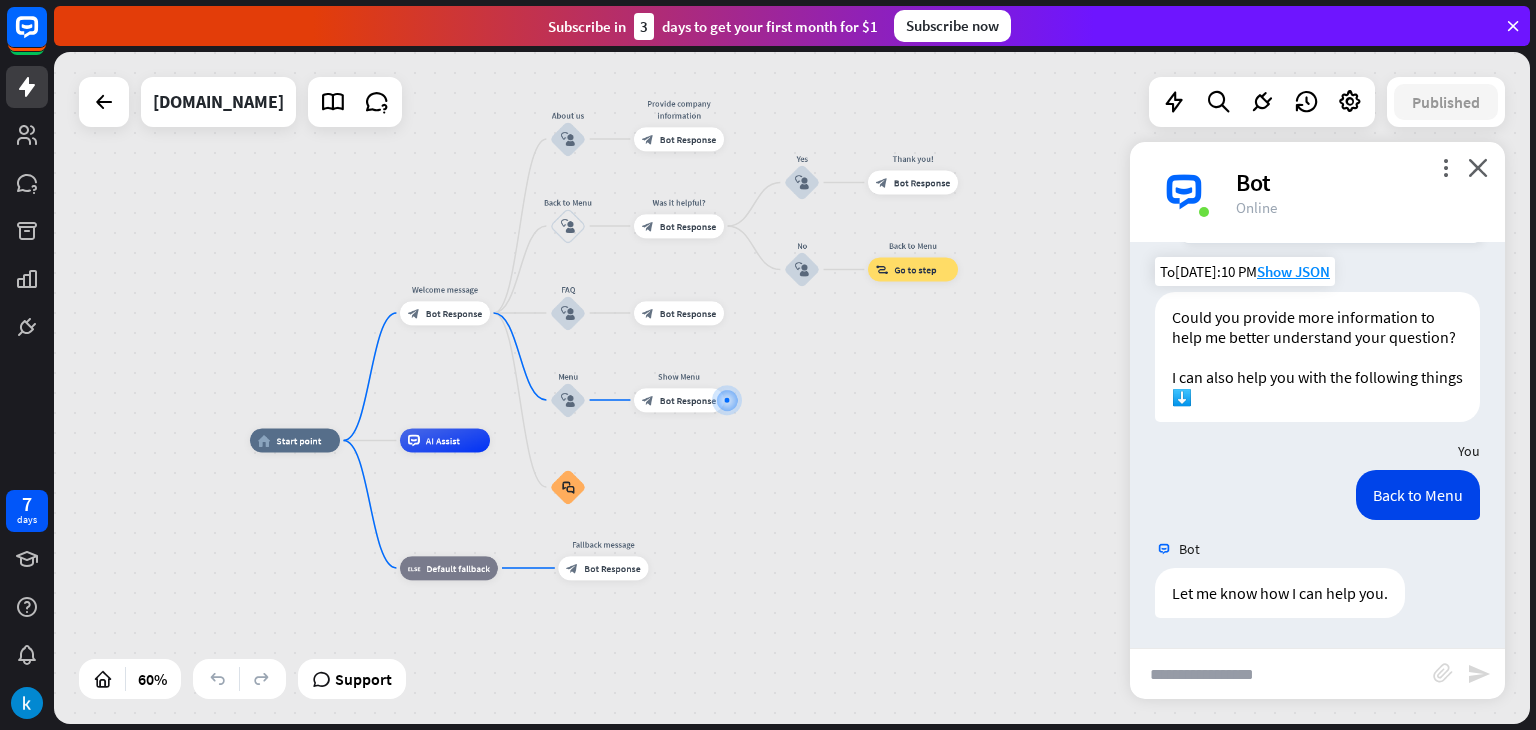 click at bounding box center (1281, 674) 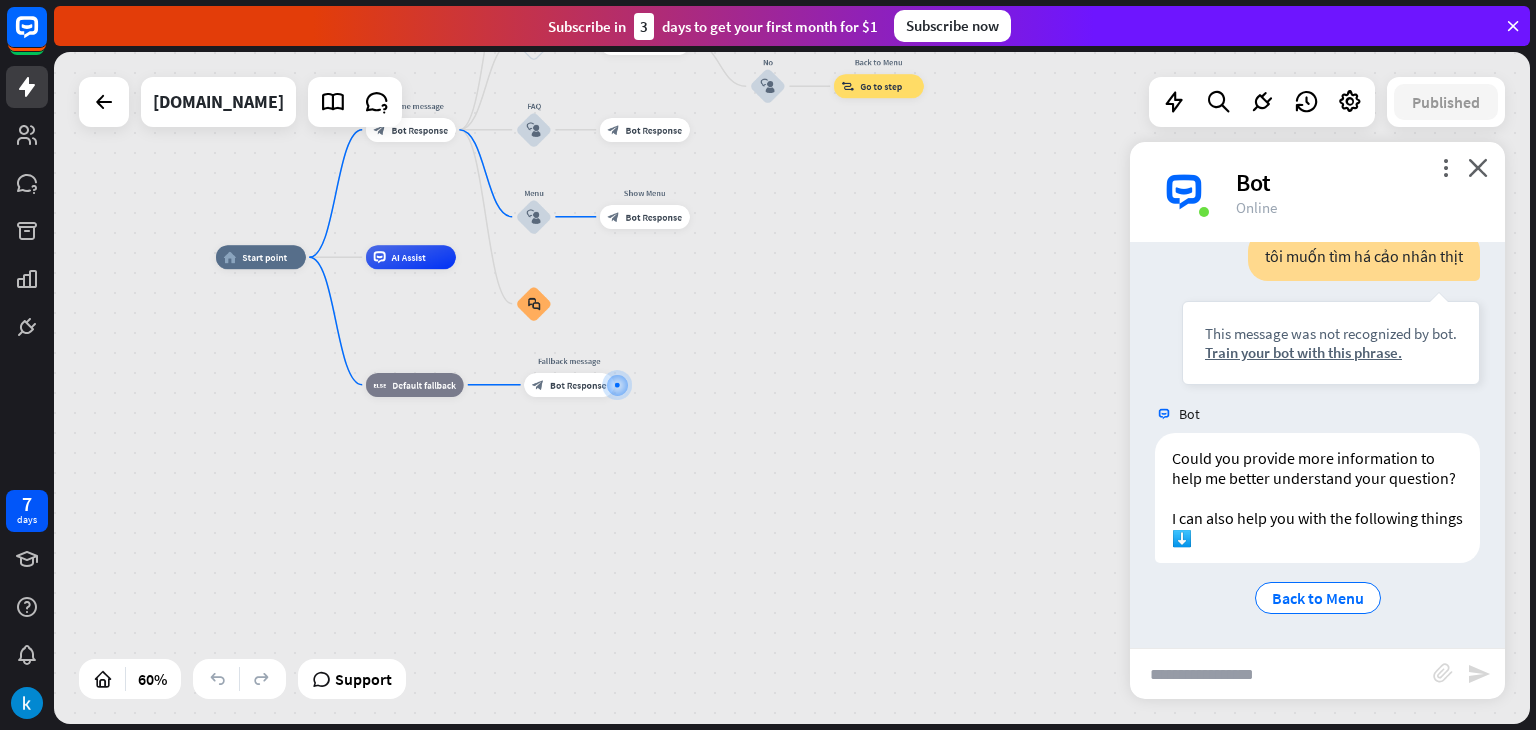 scroll, scrollTop: 1242, scrollLeft: 0, axis: vertical 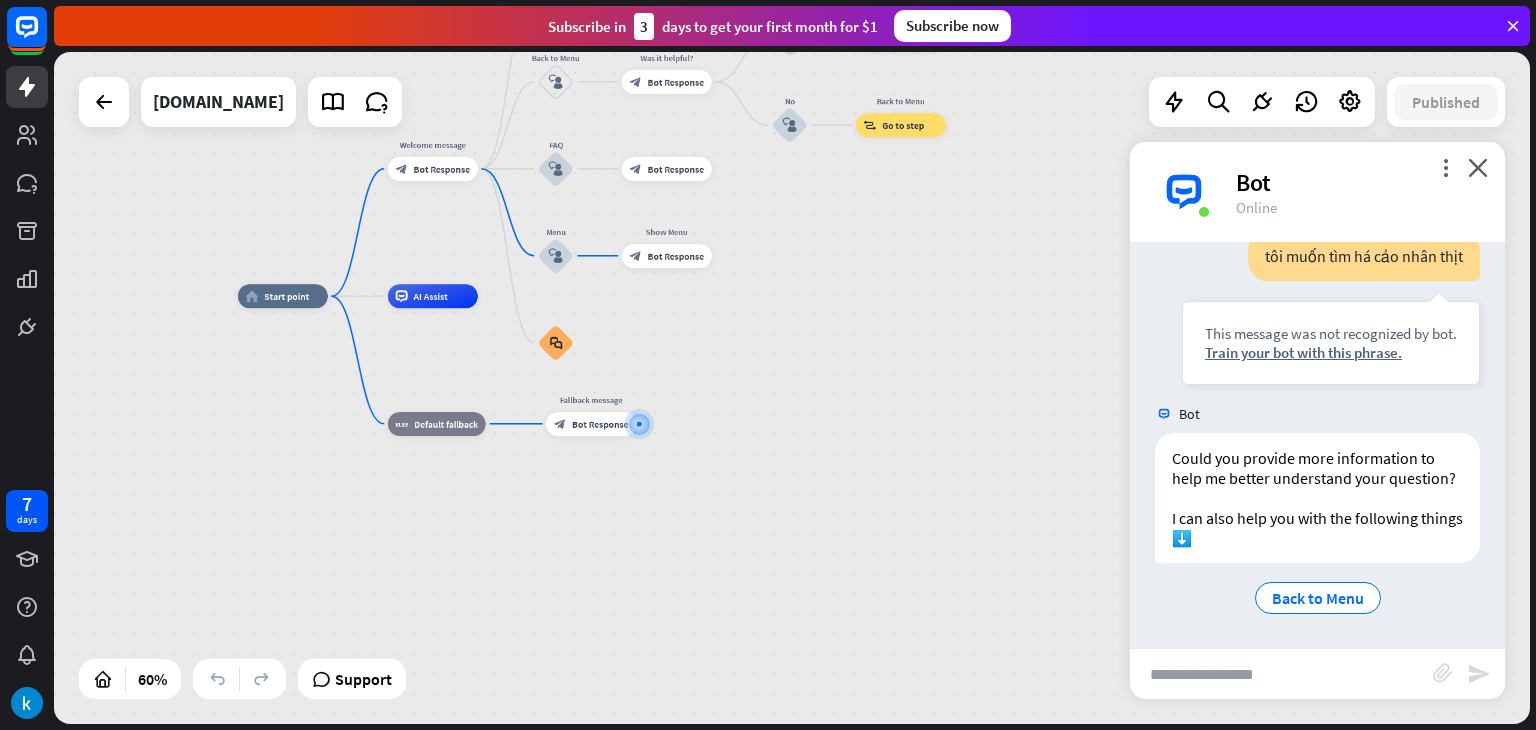 drag, startPoint x: 716, startPoint y: 305, endPoint x: 850, endPoint y: 462, distance: 206.40979 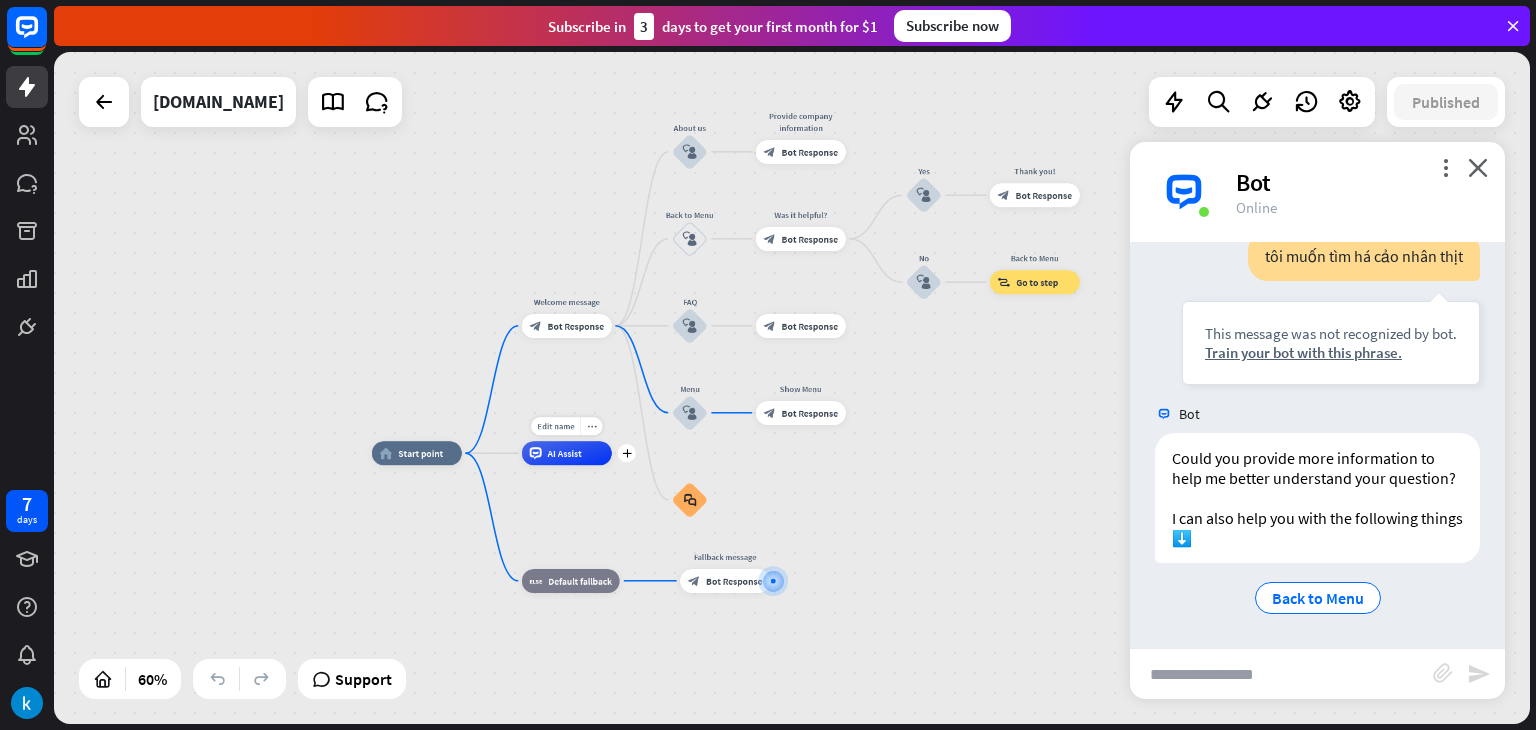 click on "AI Assist" at bounding box center [565, 453] 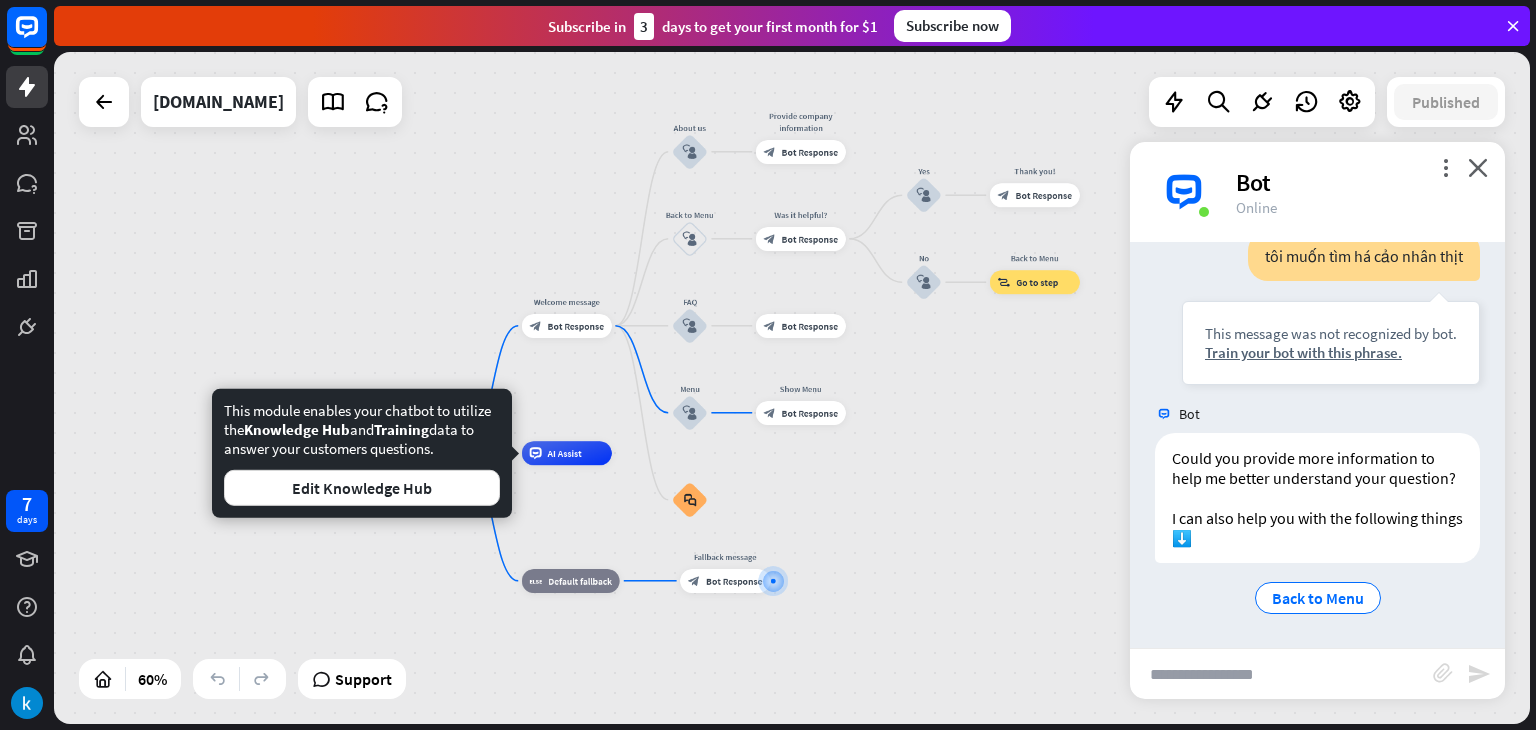 click on "home_2   Start point                 Welcome message   block_bot_response   Bot Response                 About us   block_user_input                 Provide company information   block_bot_response   Bot Response                 Back to Menu   block_user_input                 Was it helpful?   block_bot_response   Bot Response                 Yes   block_user_input                 Thank you!   block_bot_response   Bot Response                 No   block_user_input                 Back to Menu   block_goto   Go to step                 FAQ   block_user_input                   block_bot_response   Bot Response                 Menu   block_user_input                 Show Menu   block_bot_response   Bot Response                   block_faq                     AI Assist                   block_fallback   Default fallback                 Fallback message   block_bot_response   Bot Response" at bounding box center [815, 654] 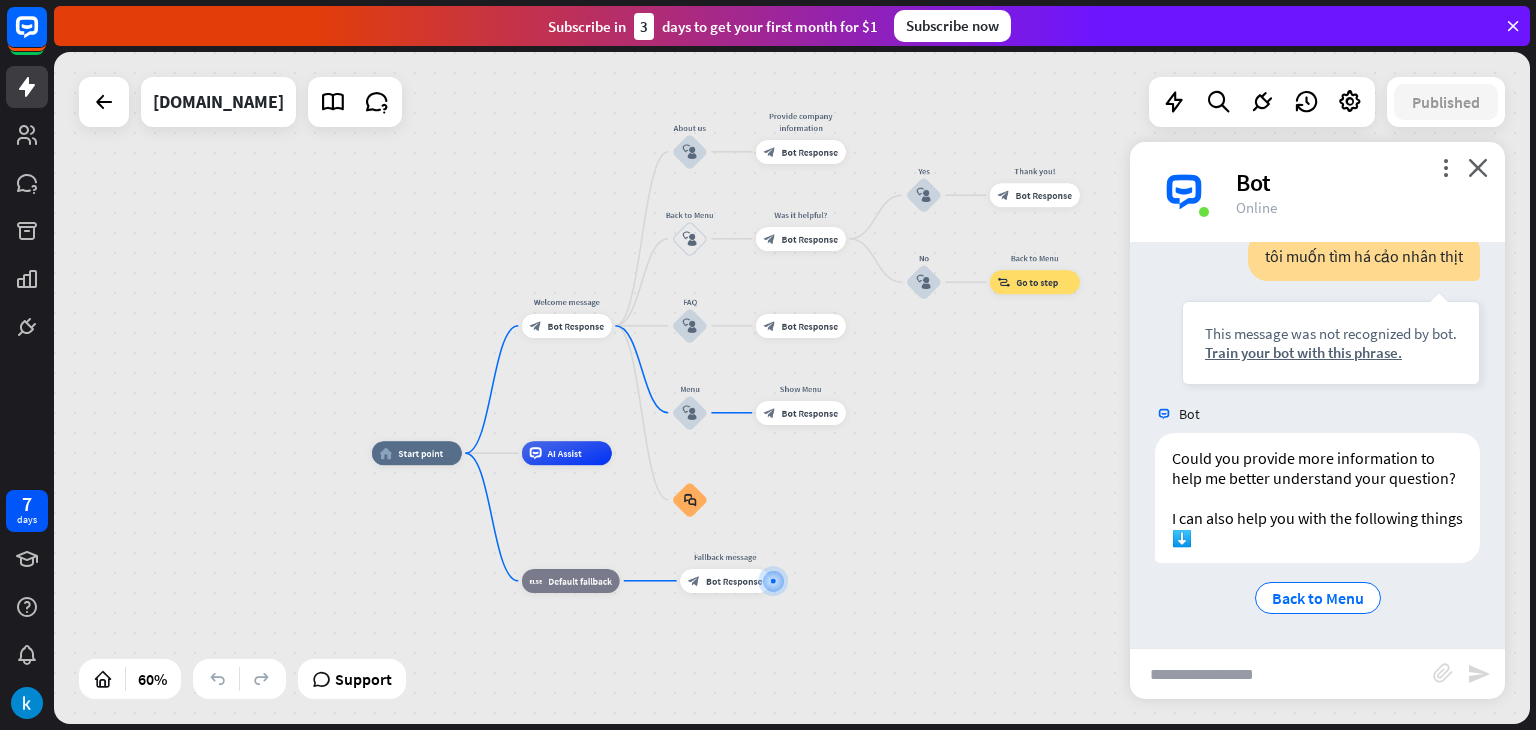 scroll, scrollTop: 1241, scrollLeft: 0, axis: vertical 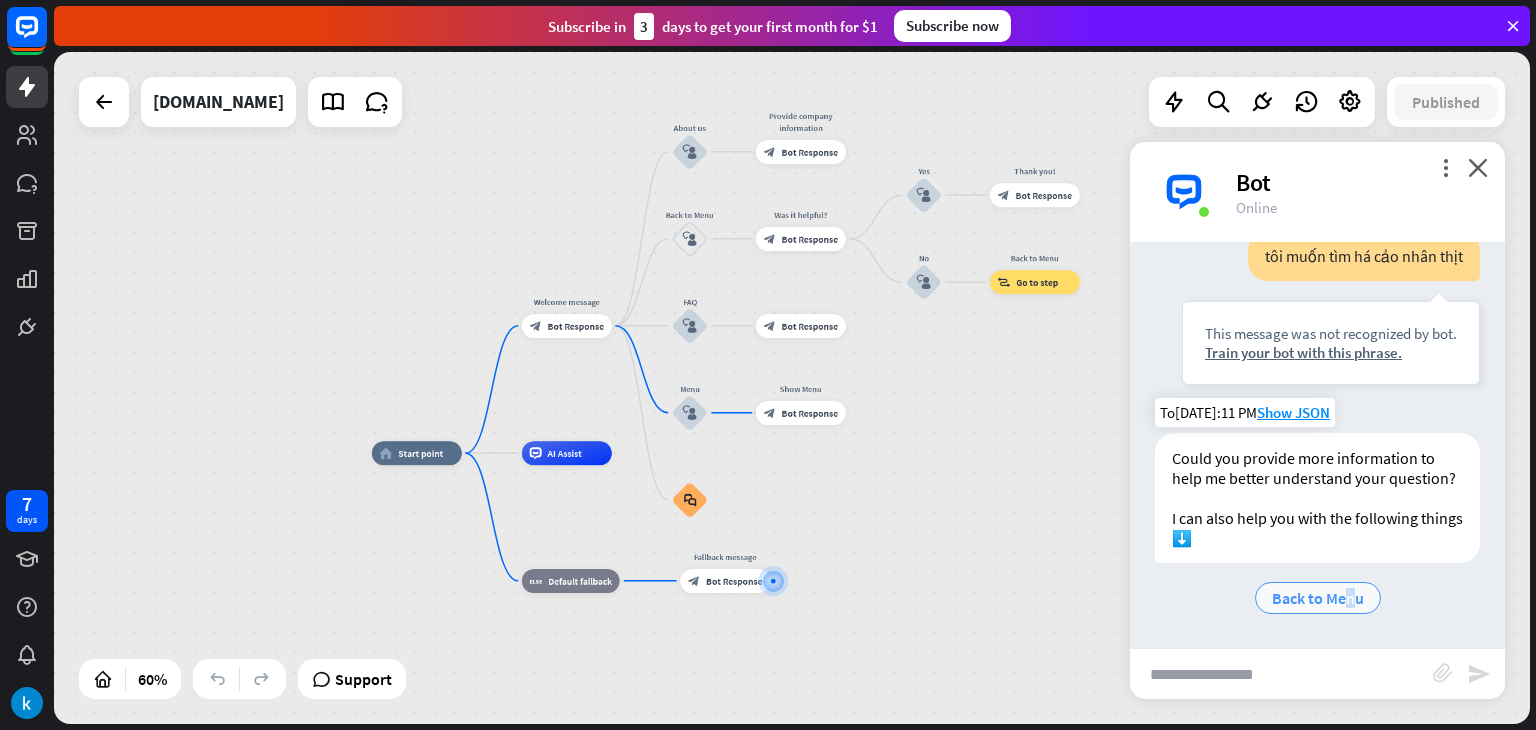 click on "Back to Menu" at bounding box center (1318, 598) 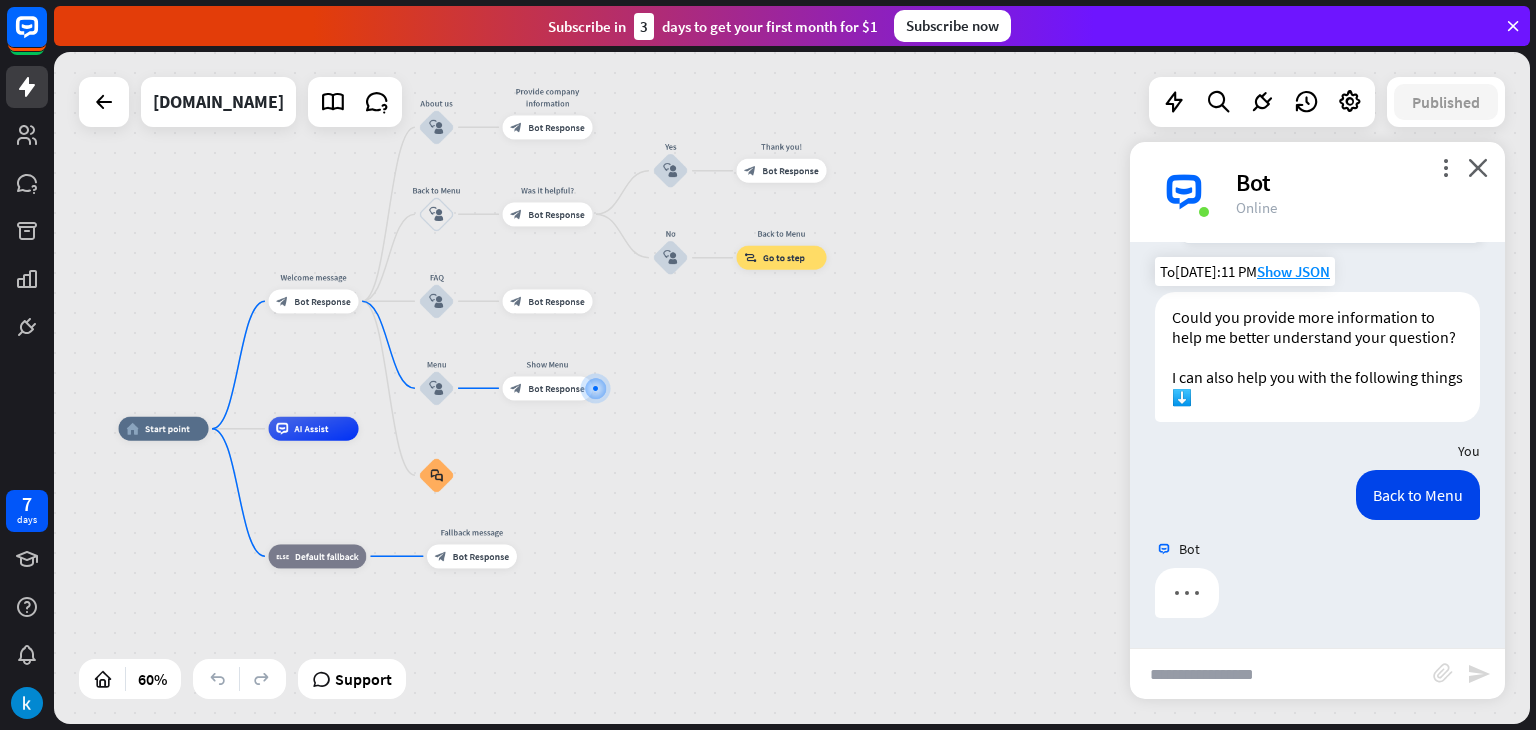 scroll, scrollTop: 1383, scrollLeft: 0, axis: vertical 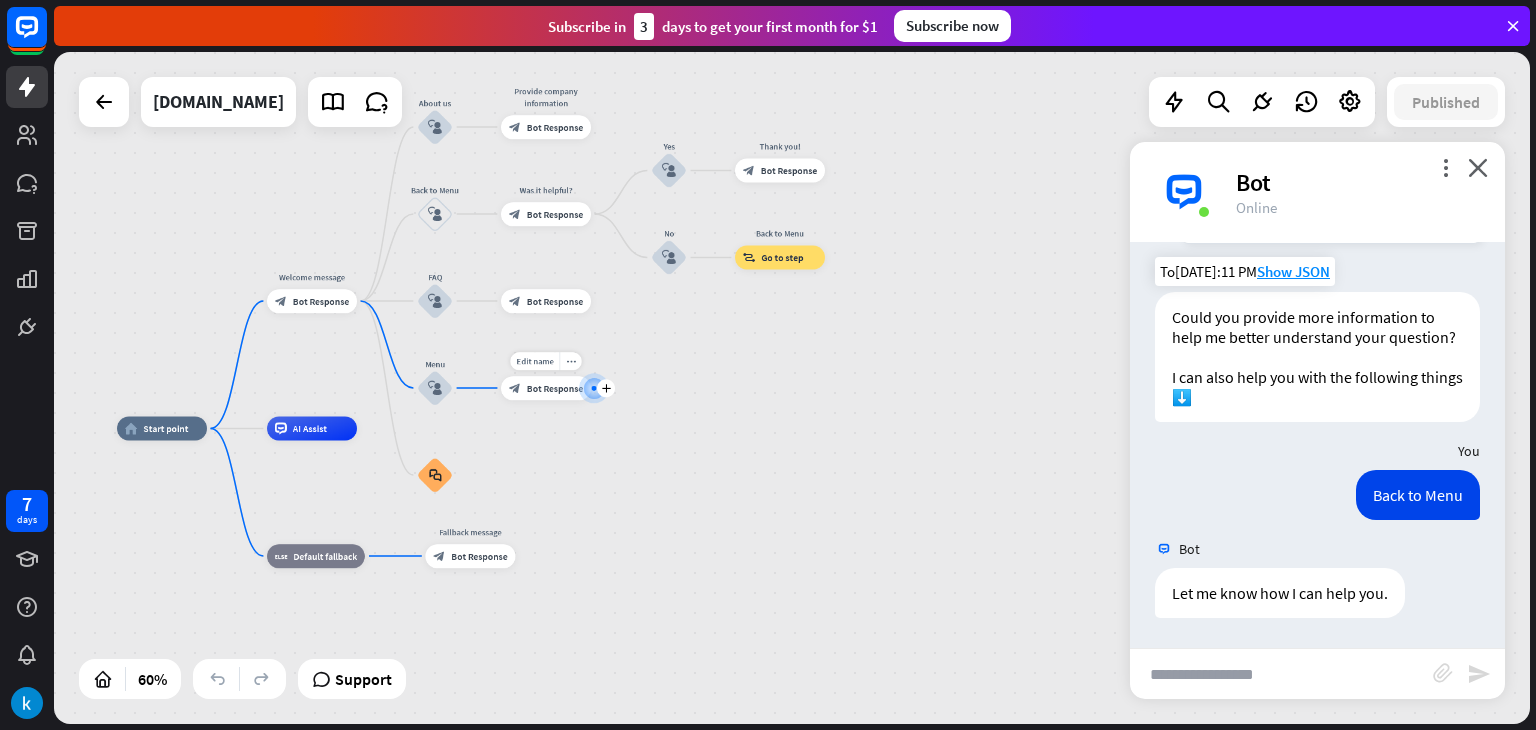 click on "Bot Response" at bounding box center (555, 388) 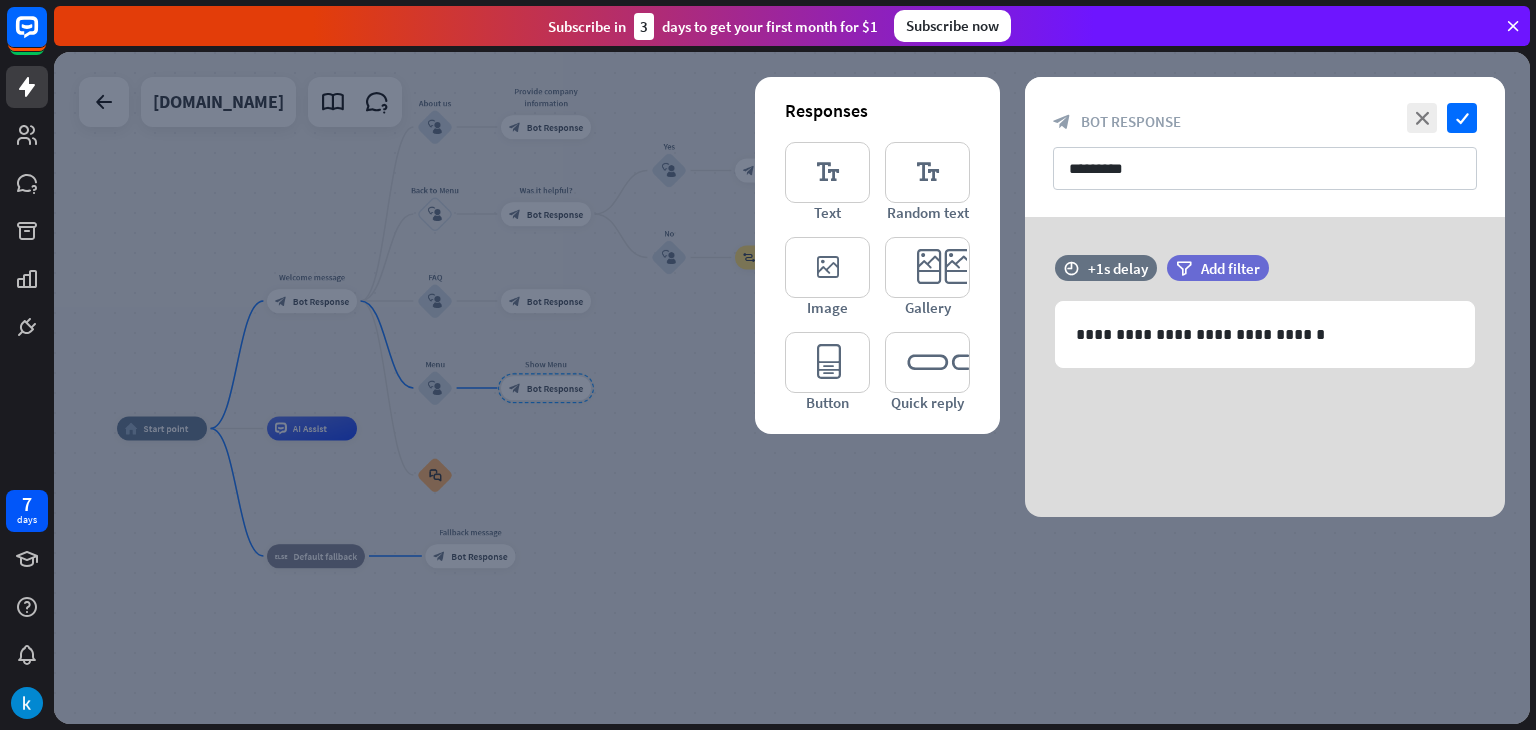 click at bounding box center [792, 388] 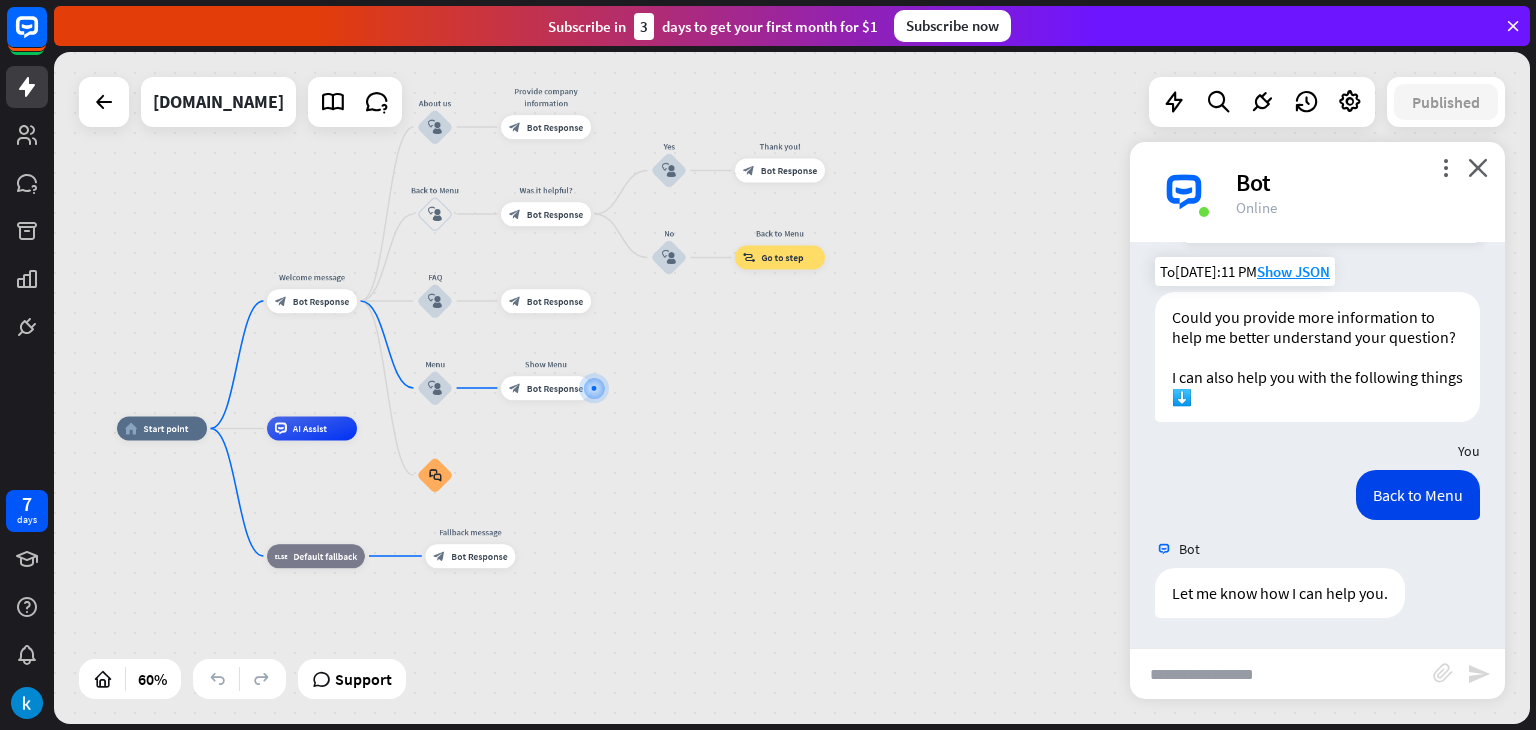 click at bounding box center [1281, 674] 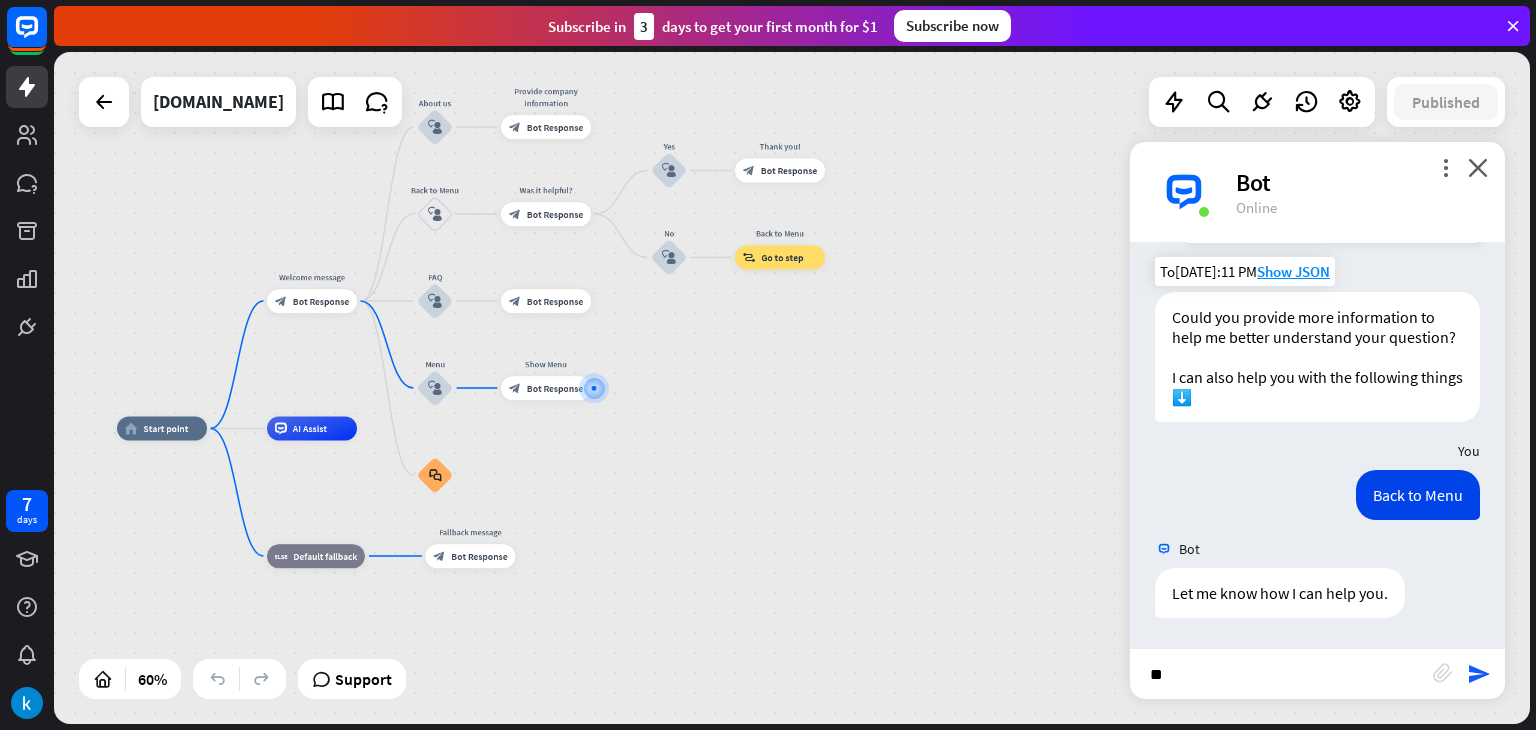 type on "***" 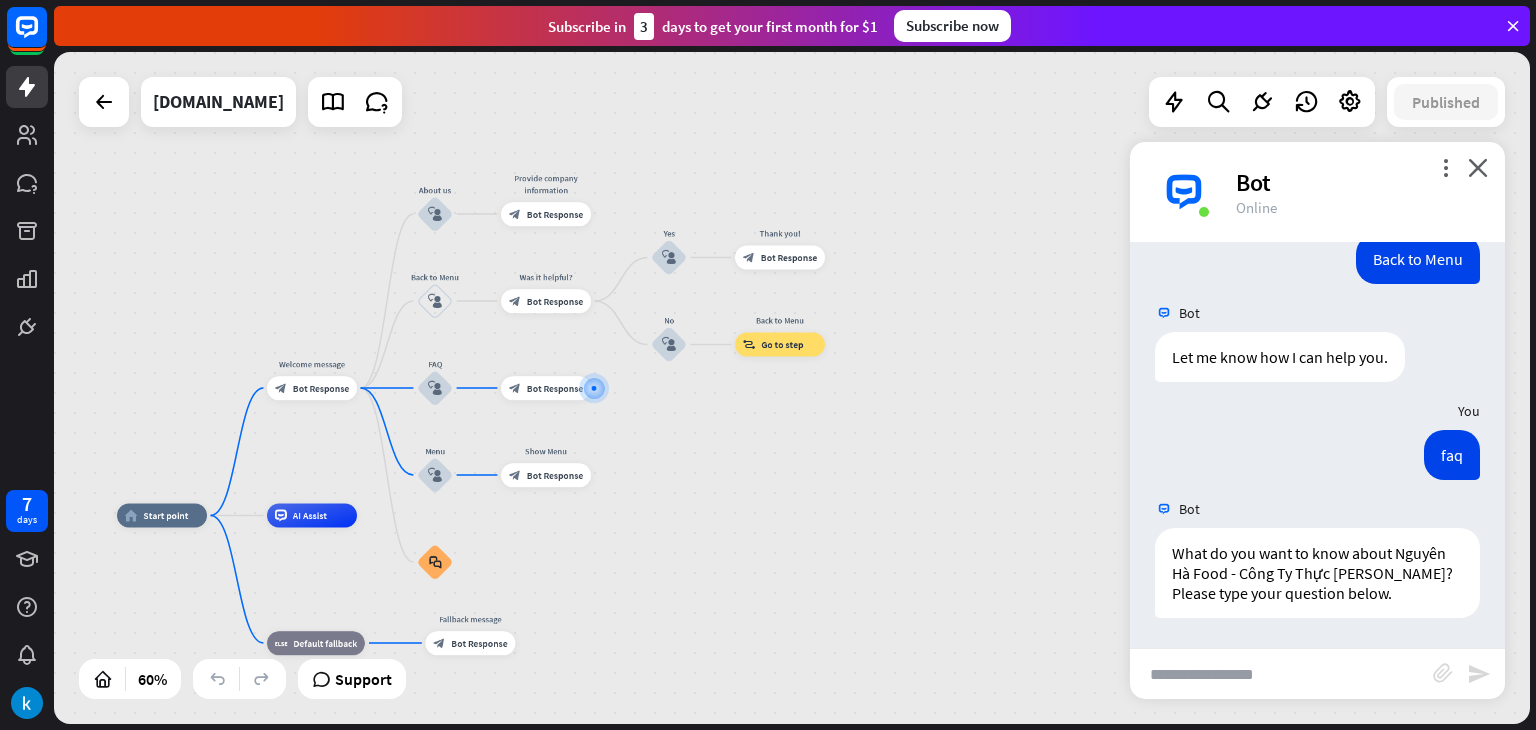 scroll, scrollTop: 1619, scrollLeft: 0, axis: vertical 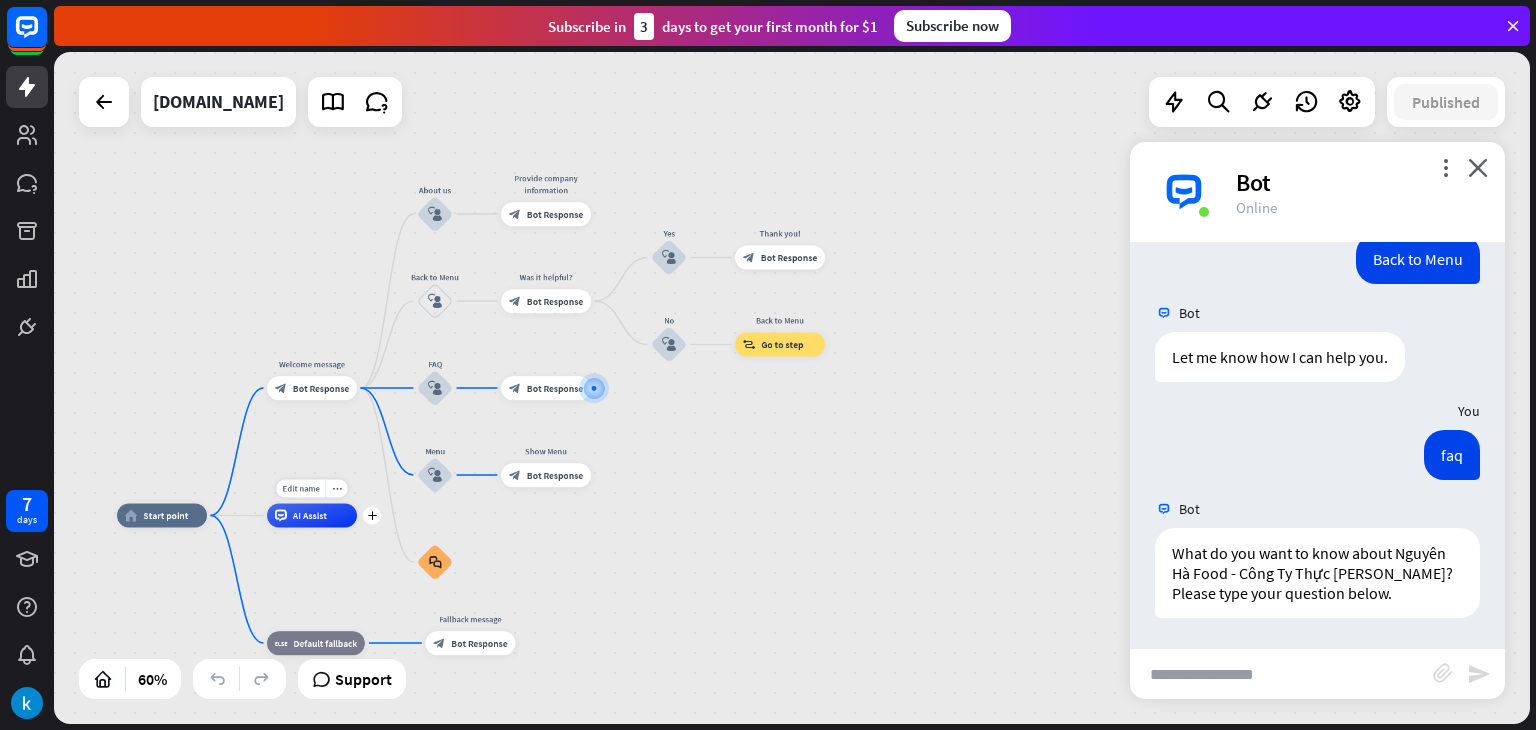 click on "AI Assist" at bounding box center (312, 516) 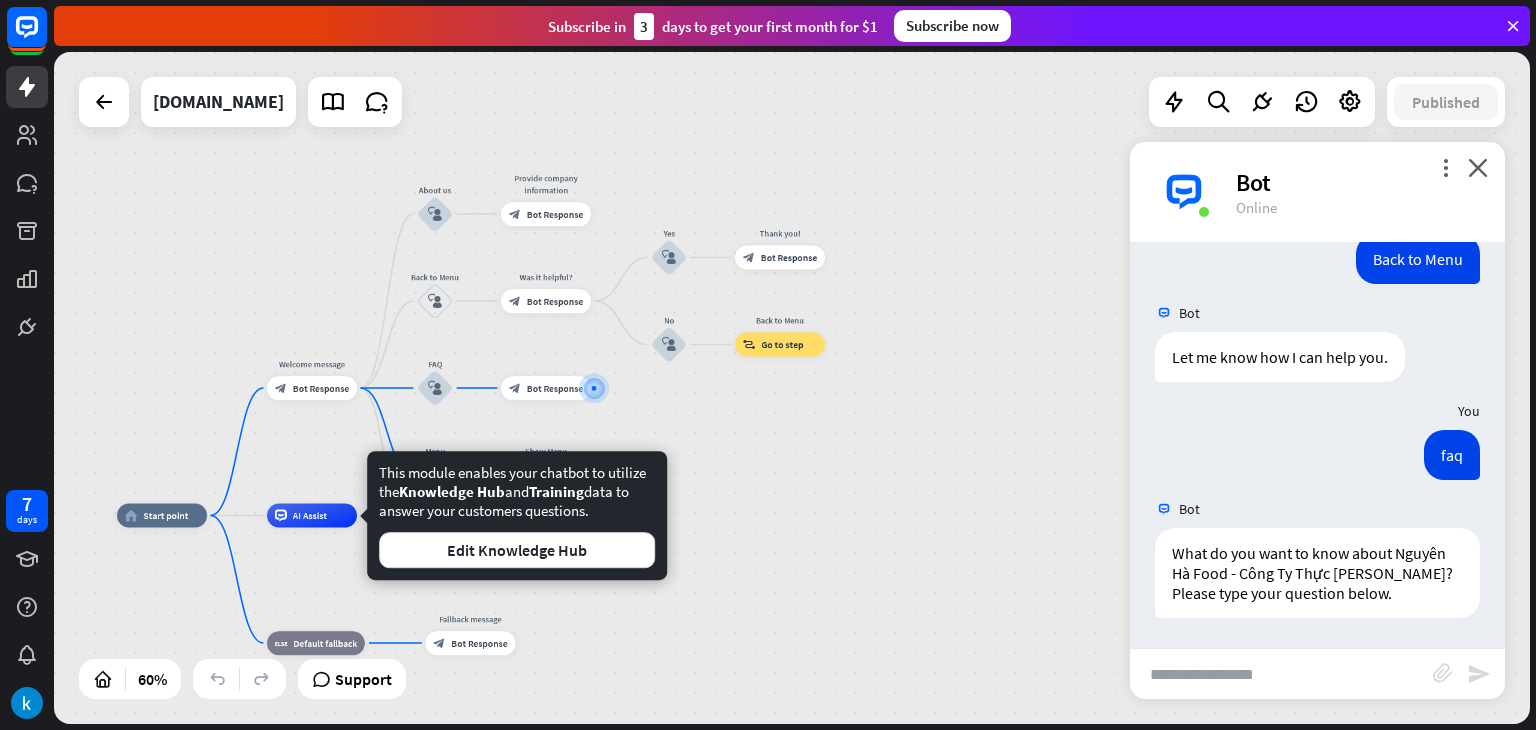 click on "home_2   Start point                 Welcome message   block_bot_response   Bot Response                 About us   block_user_input                 Provide company information   block_bot_response   Bot Response                 Back to Menu   block_user_input                 Was it helpful?   block_bot_response   Bot Response                 Yes   block_user_input                 Thank you!   block_bot_response   Bot Response                 No   block_user_input                 Back to Menu   block_goto   Go to step                 FAQ   block_user_input                   block_bot_response   Bot Response                     Menu   block_user_input                 Show Menu   block_bot_response   Bot Response                   block_faq                     AI Assist                   block_fallback   Default fallback                 Fallback message   block_bot_response   Bot Response" at bounding box center [560, 717] 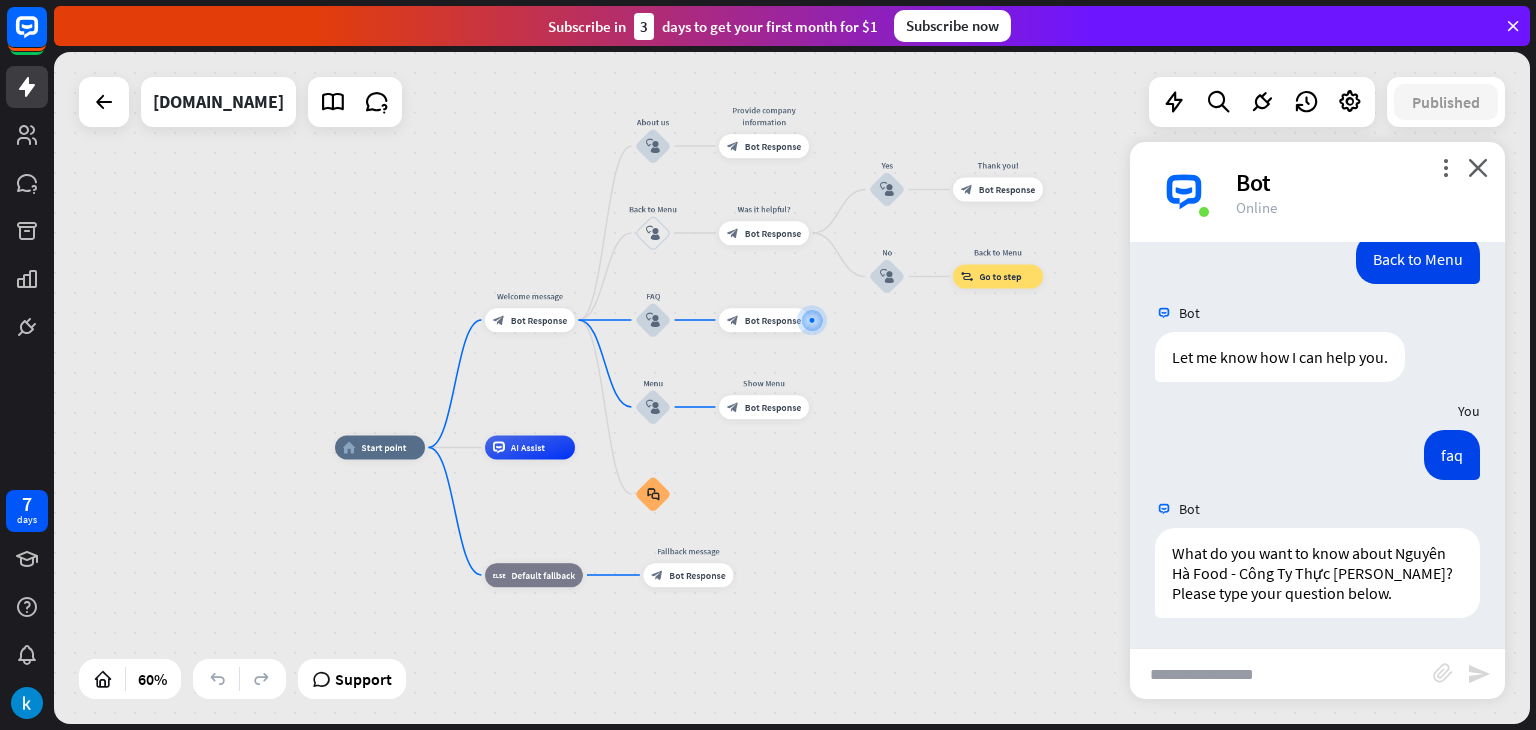 drag, startPoint x: 740, startPoint y: 568, endPoint x: 1016, endPoint y: 480, distance: 289.68948 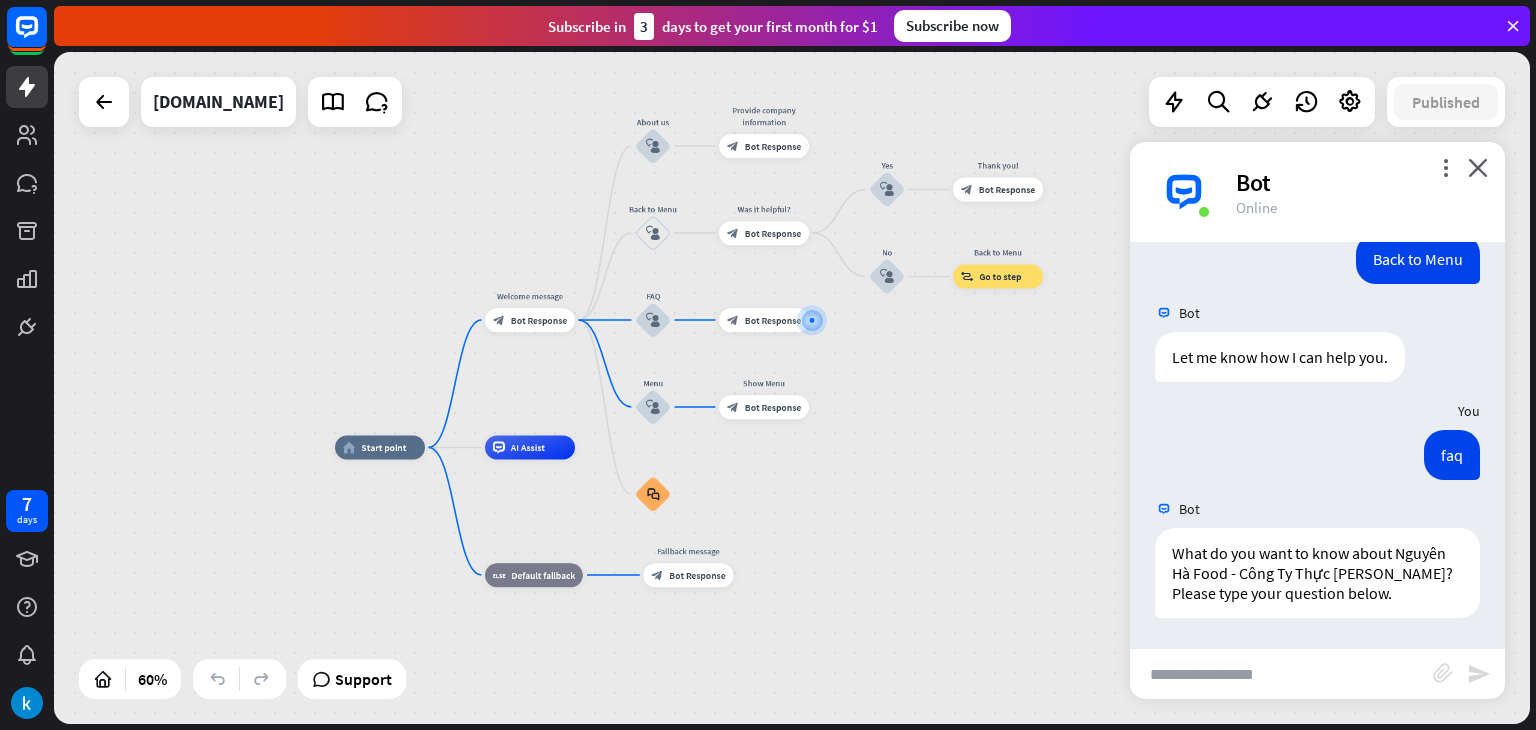 click on "home_2   Start point                 Welcome message   block_bot_response   Bot Response                 About us   block_user_input                 Provide company information   block_bot_response   Bot Response                 Back to Menu   block_user_input                 Was it helpful?   block_bot_response   Bot Response                 Yes   block_user_input                 Thank you!   block_bot_response   Bot Response                 No   block_user_input                 Back to Menu   block_goto   Go to step                 FAQ   block_user_input                   block_bot_response   Bot Response                     Menu   block_user_input                 Show Menu   block_bot_response   Bot Response                   block_faq                     AI Assist                   block_fallback   Default fallback                 Fallback message   block_bot_response   Bot Response" at bounding box center [778, 649] 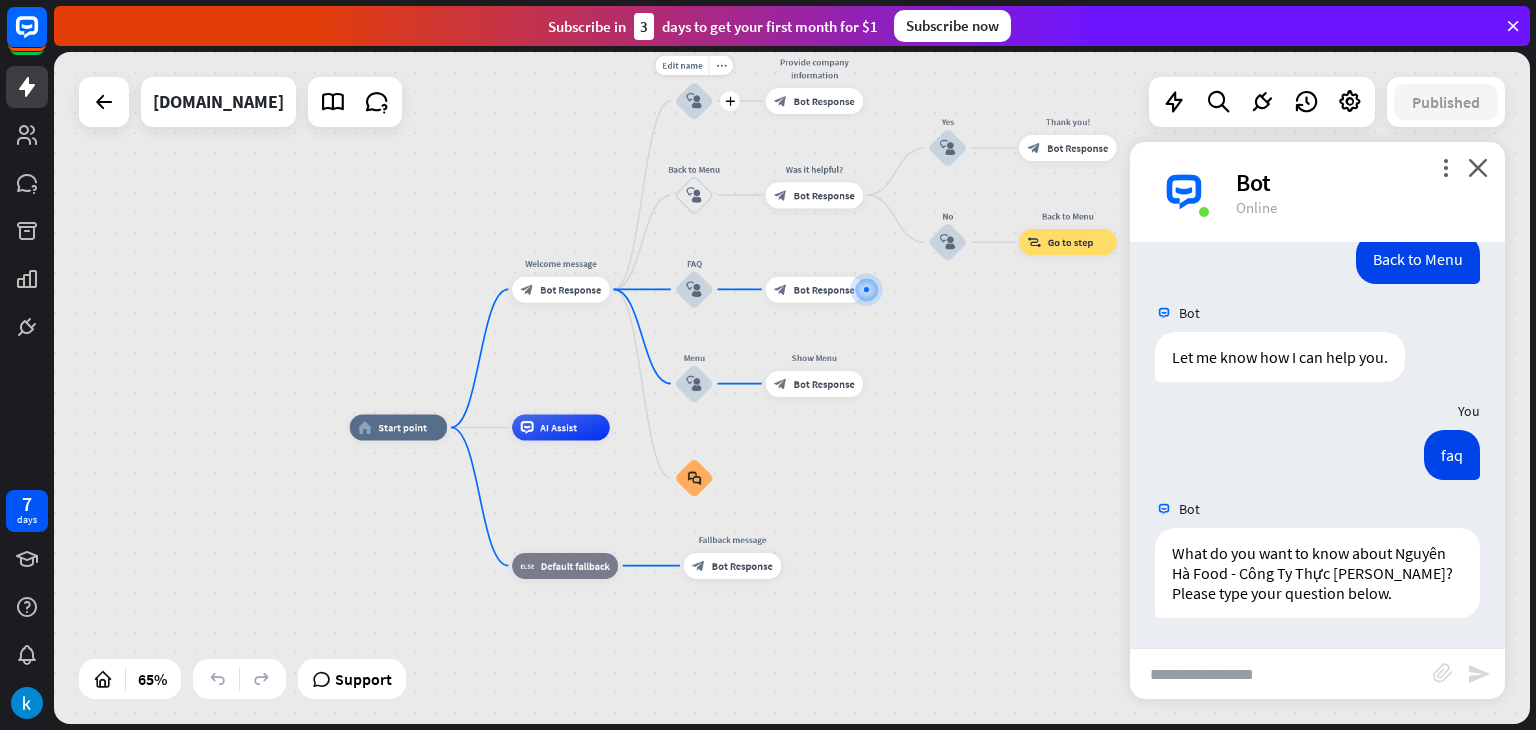 click on "block_user_input" at bounding box center [694, 100] 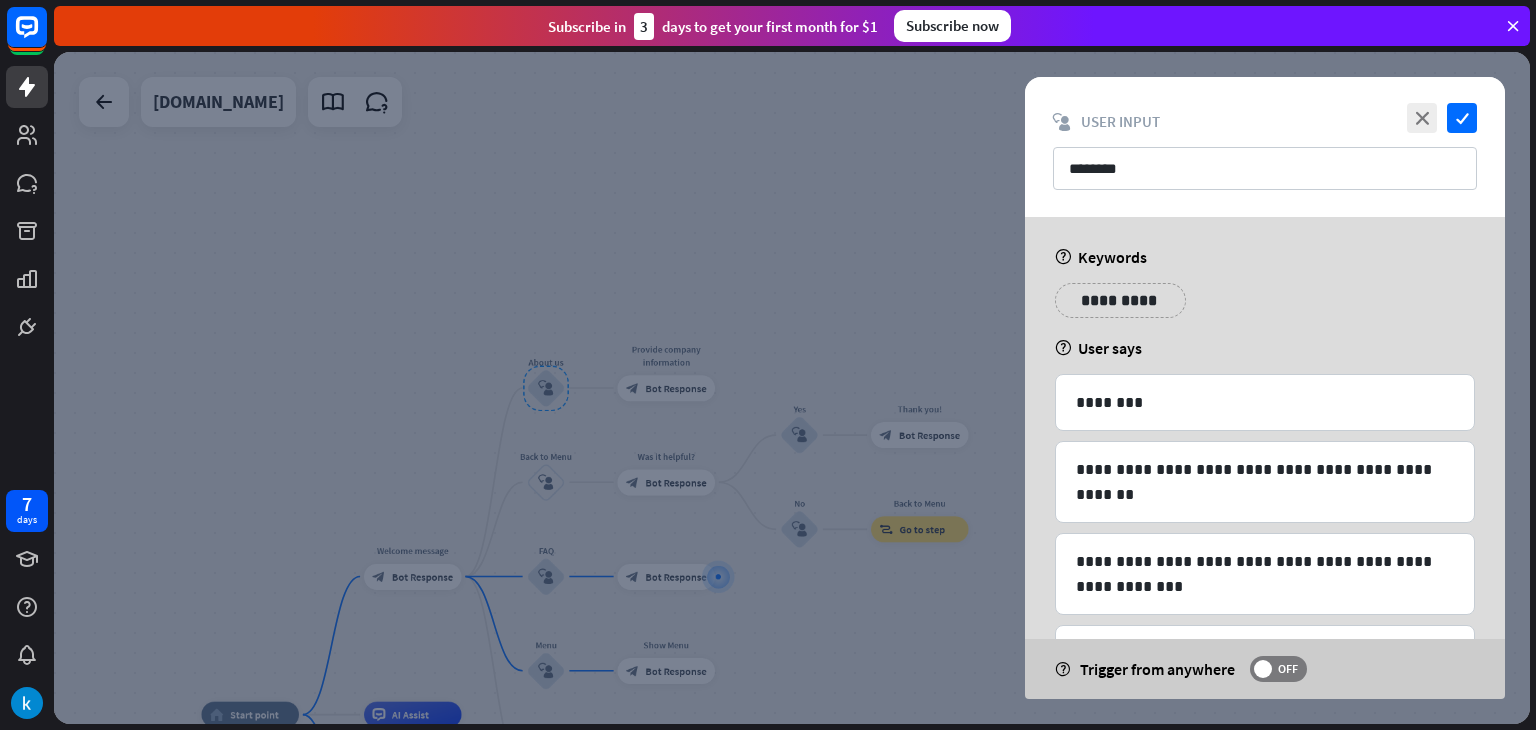click at bounding box center (792, 388) 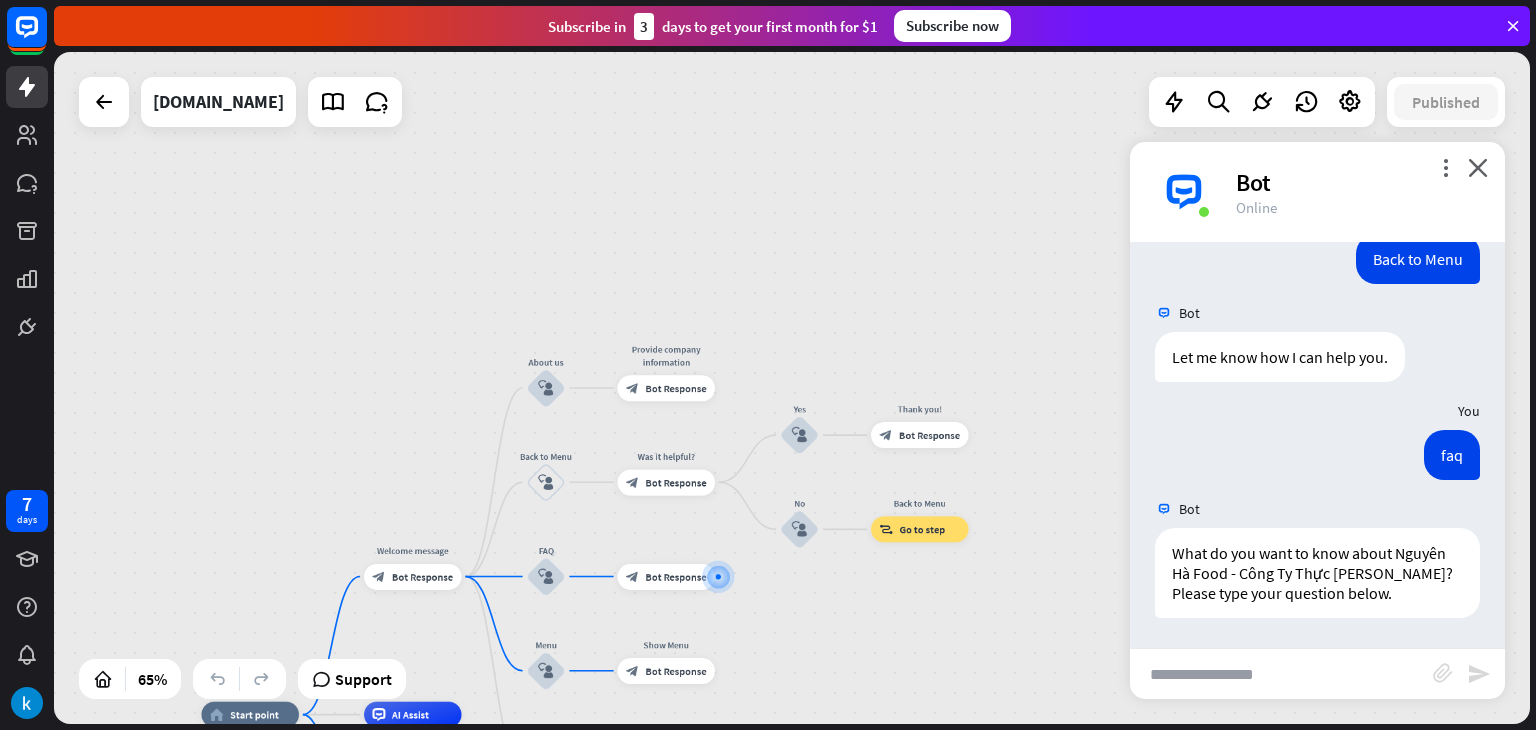 click at bounding box center (1281, 674) 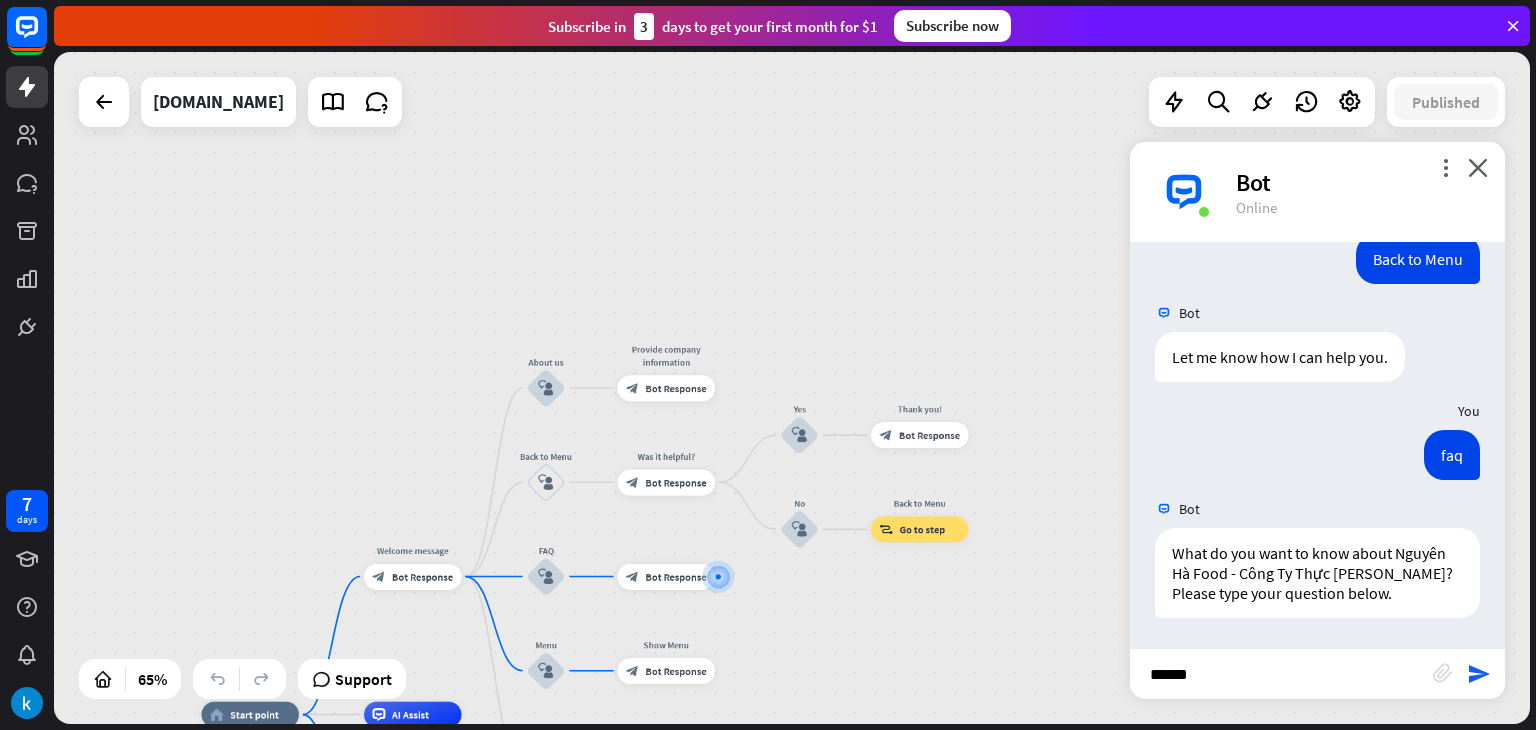 type on "*******" 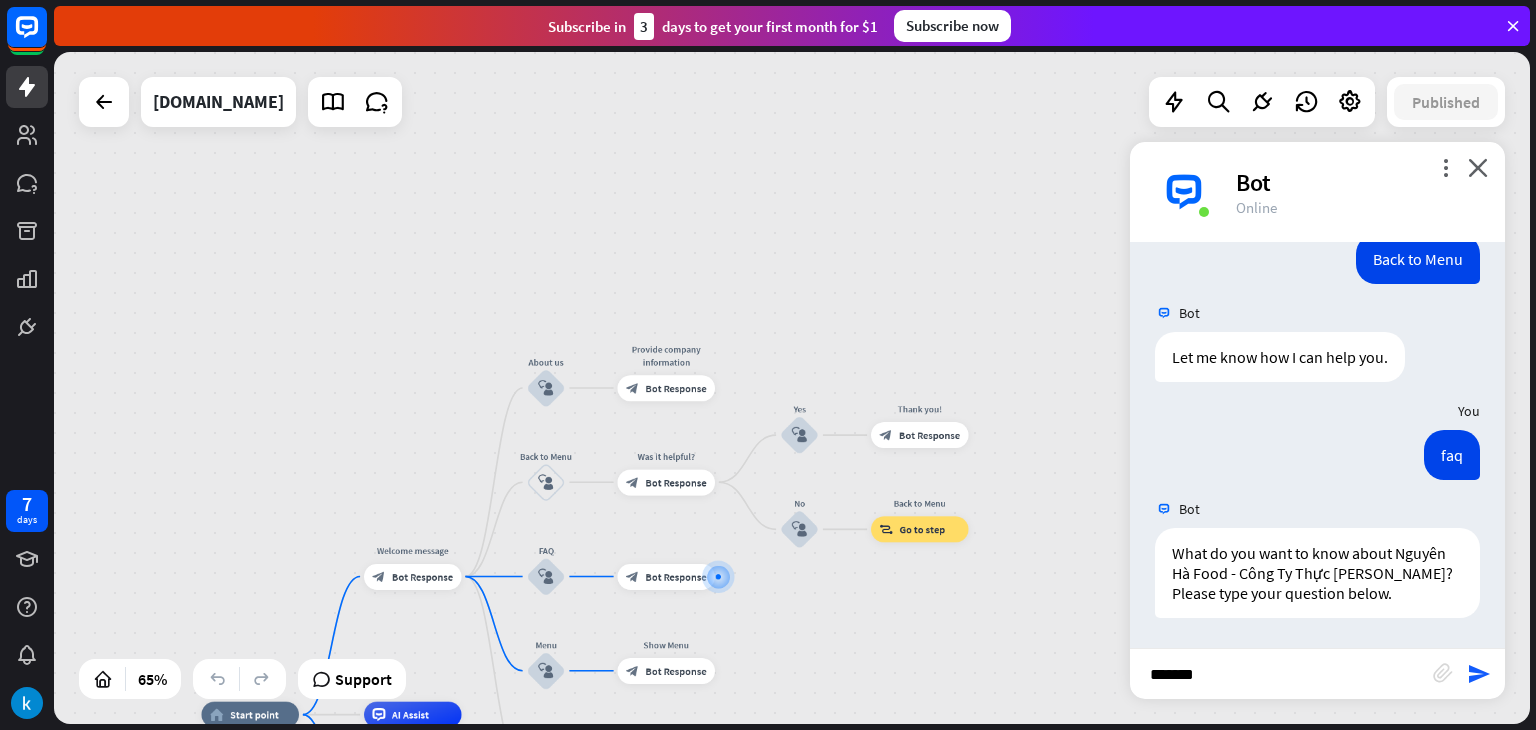 type 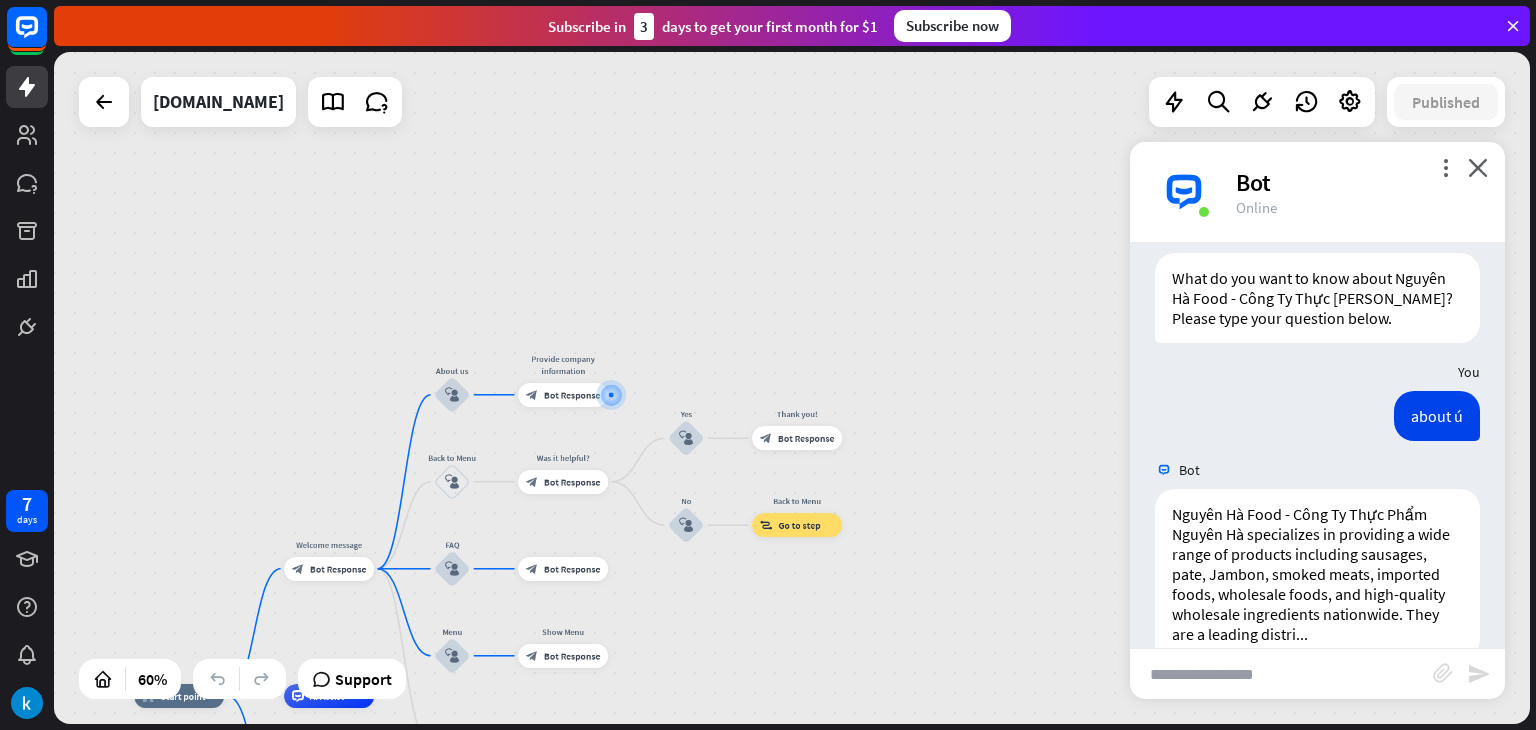 scroll, scrollTop: 1990, scrollLeft: 0, axis: vertical 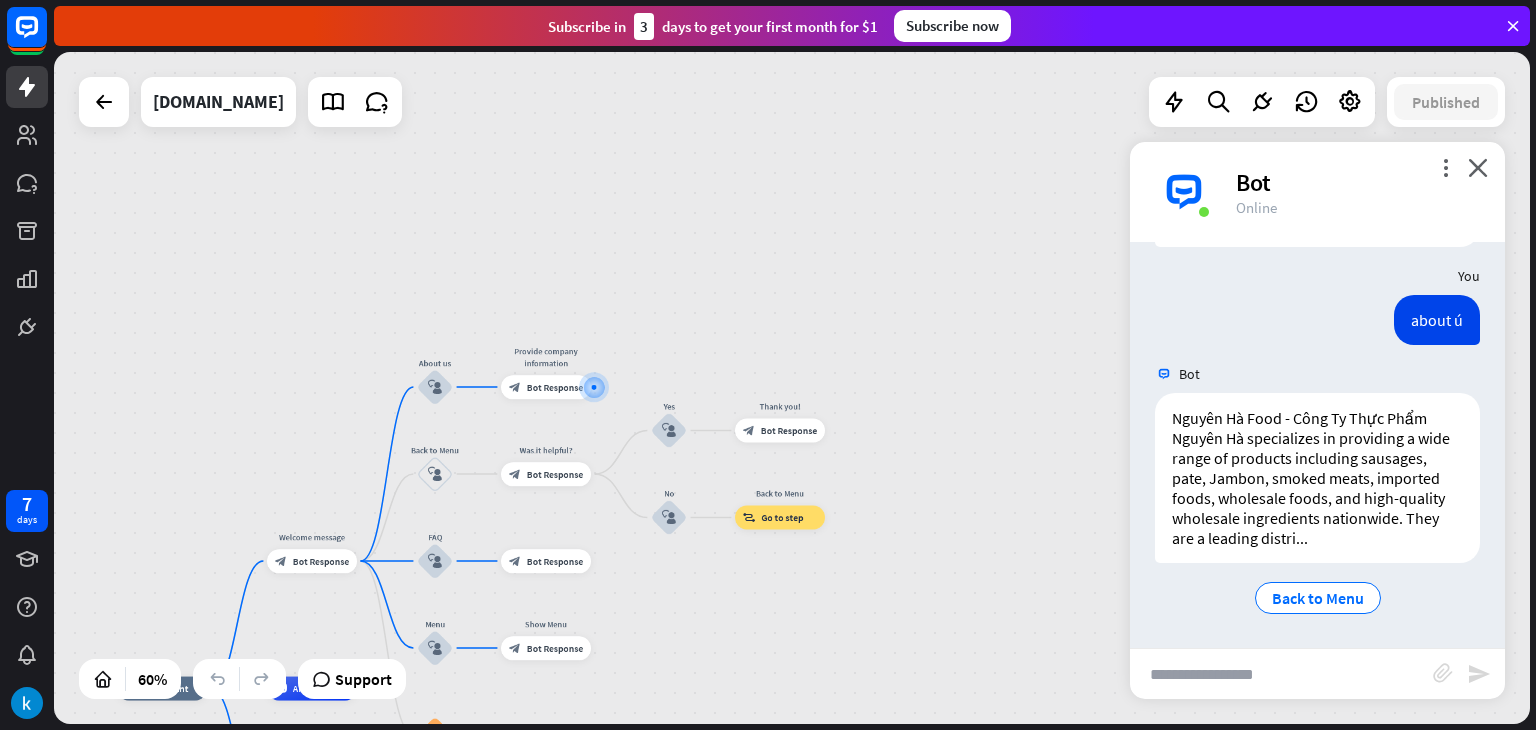 drag, startPoint x: 359, startPoint y: 321, endPoint x: 544, endPoint y: 166, distance: 241.35037 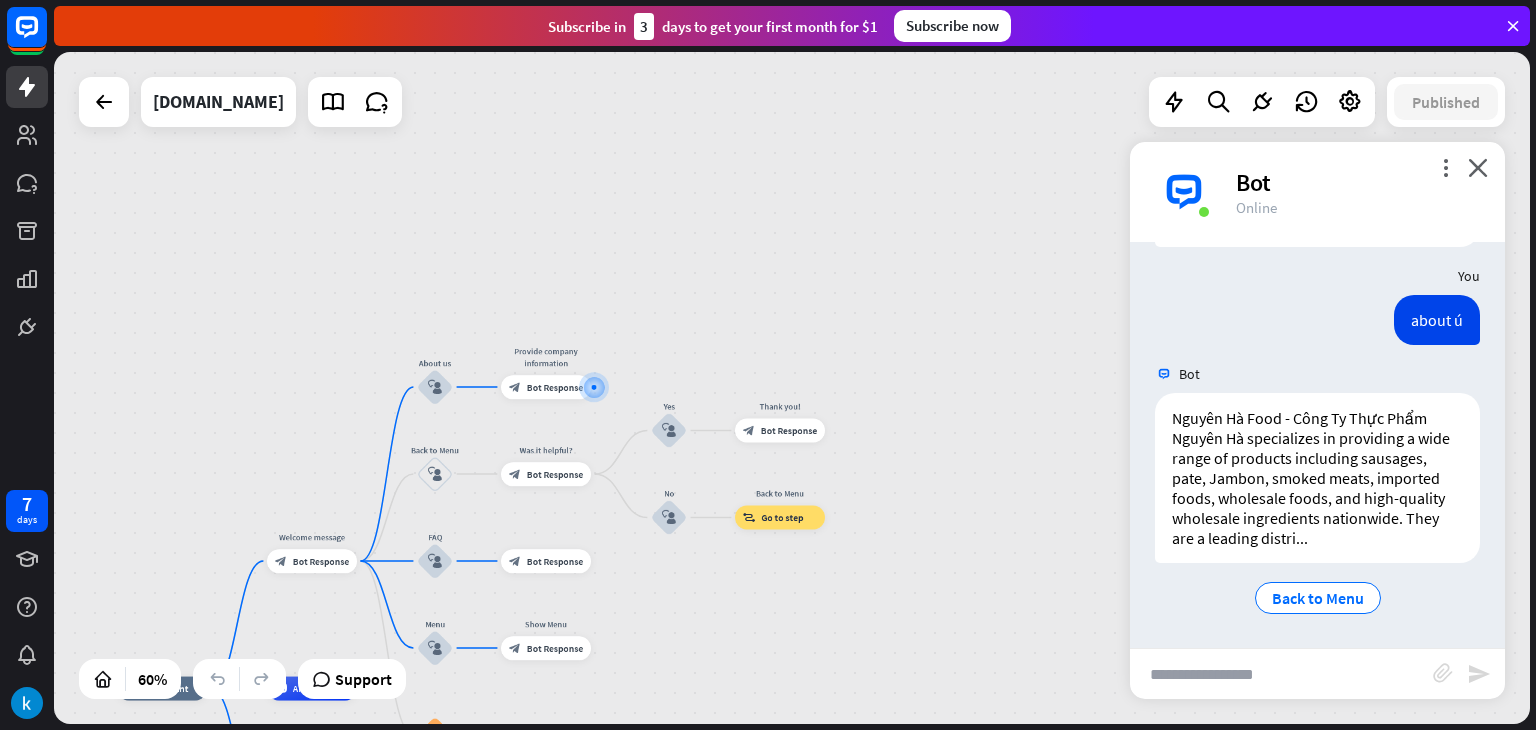 click on "home_2   Start point                 Welcome message   block_bot_response   Bot Response       Edit name   more_horiz           About us   block_user_input                 Provide company information   block_bot_response   Bot Response                     Back to Menu   block_user_input                 Was it helpful?   block_bot_response   Bot Response                 Yes   block_user_input                 Thank you!   block_bot_response   Bot Response                 No   block_user_input                 Back to Menu   block_goto   Go to step                 FAQ   block_user_input                   block_bot_response   Bot Response                 Menu   block_user_input                 Show Menu   block_bot_response   Bot Response                   block_faq                     AI Assist                   block_fallback   Default fallback                 Fallback message   block_bot_response   Bot Response" at bounding box center [792, 388] 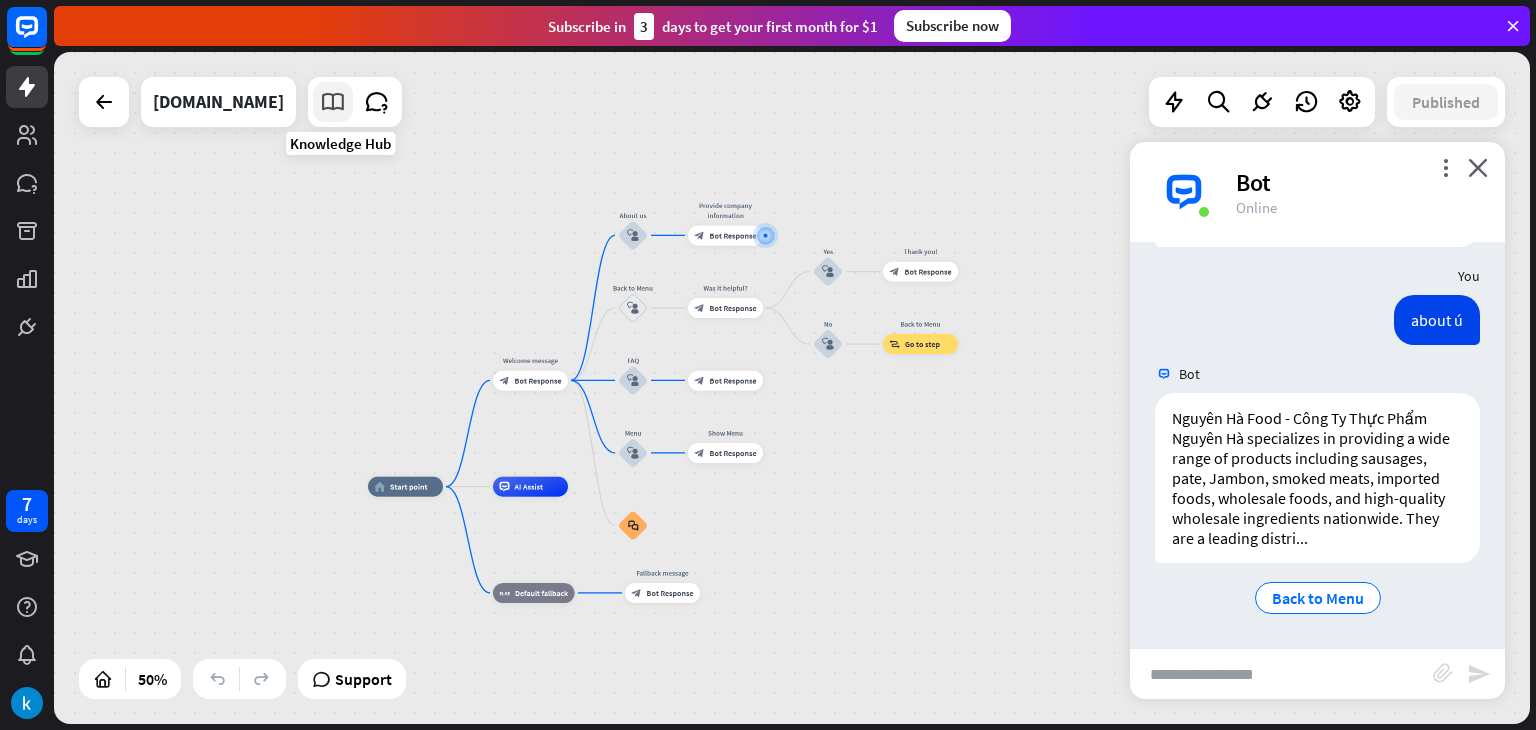 click at bounding box center [333, 102] 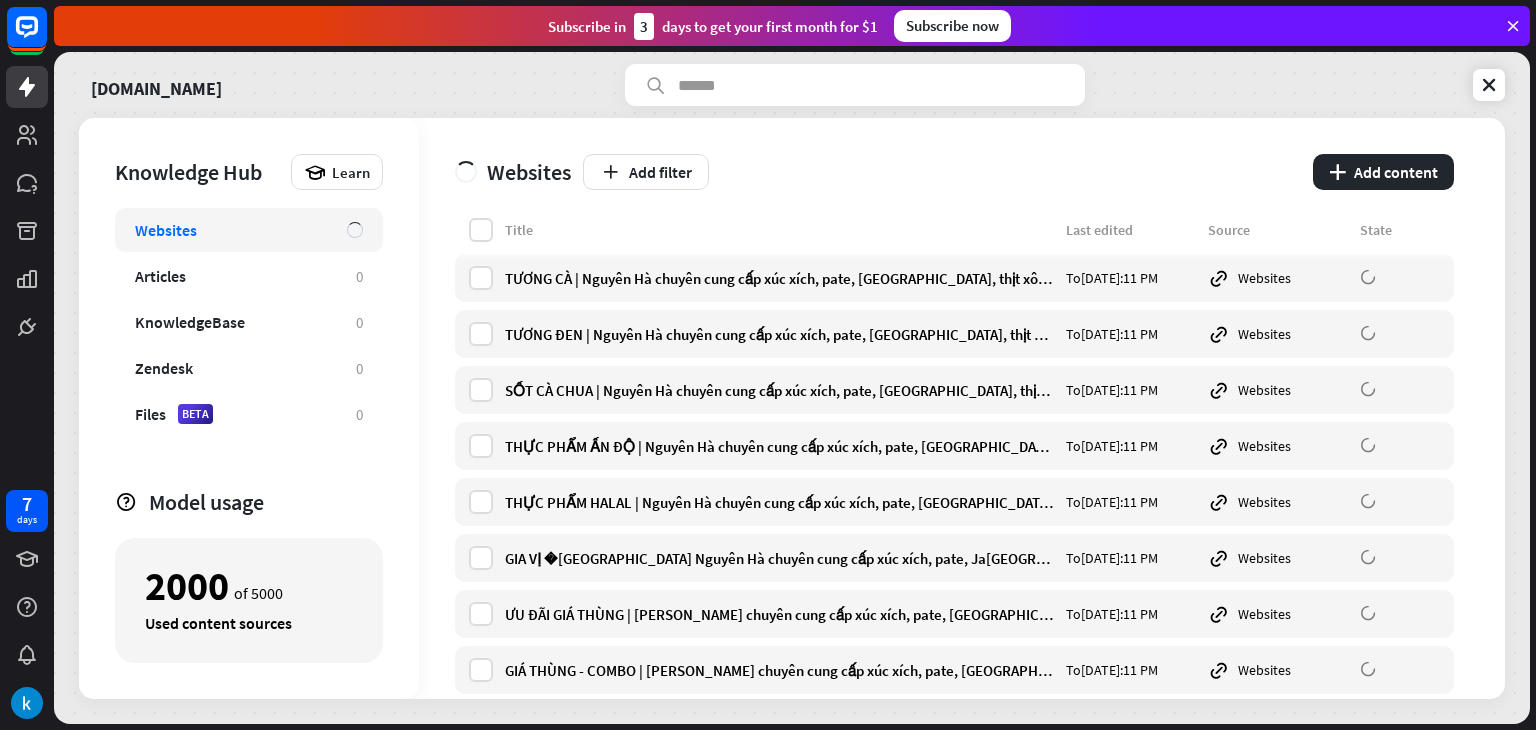 scroll, scrollTop: 1300, scrollLeft: 0, axis: vertical 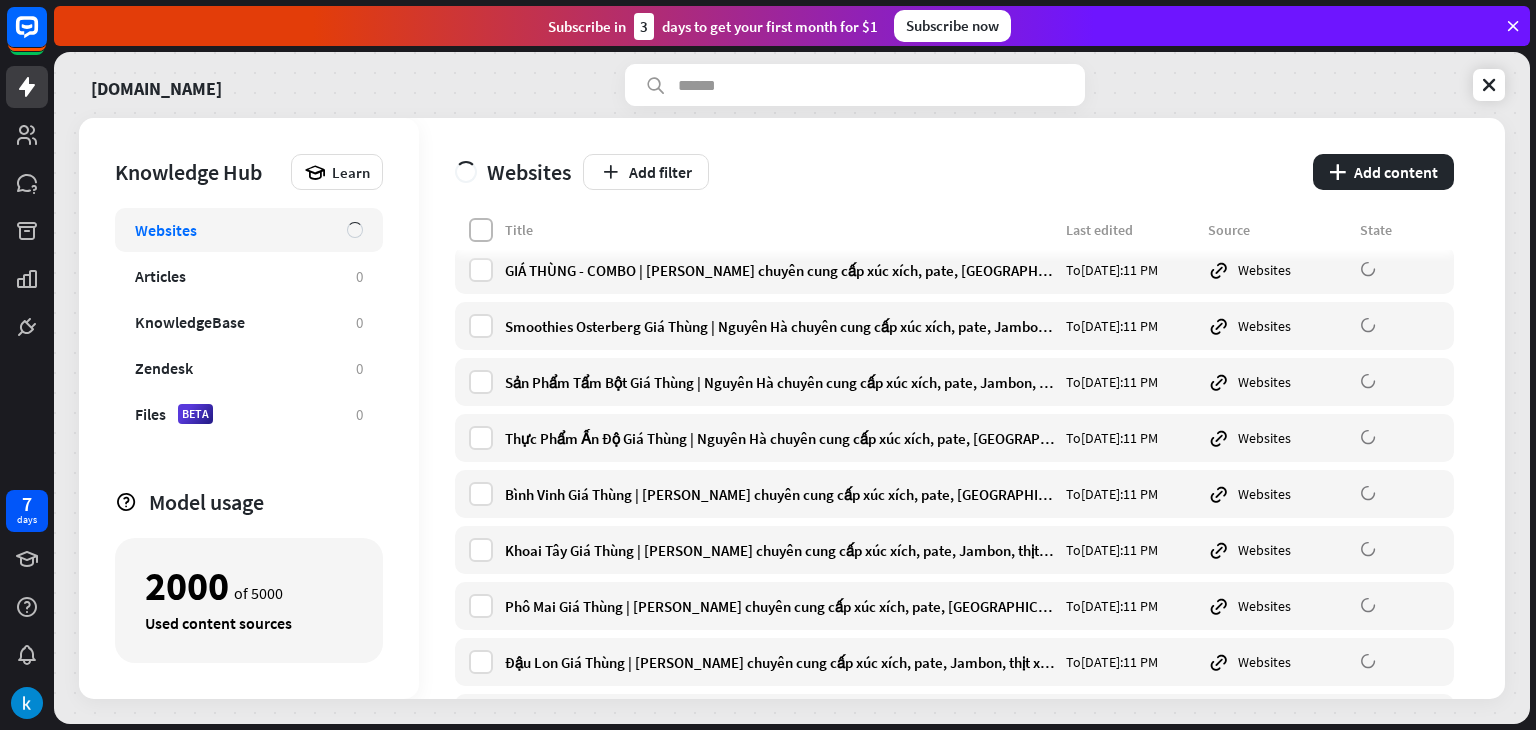 click at bounding box center [481, 230] 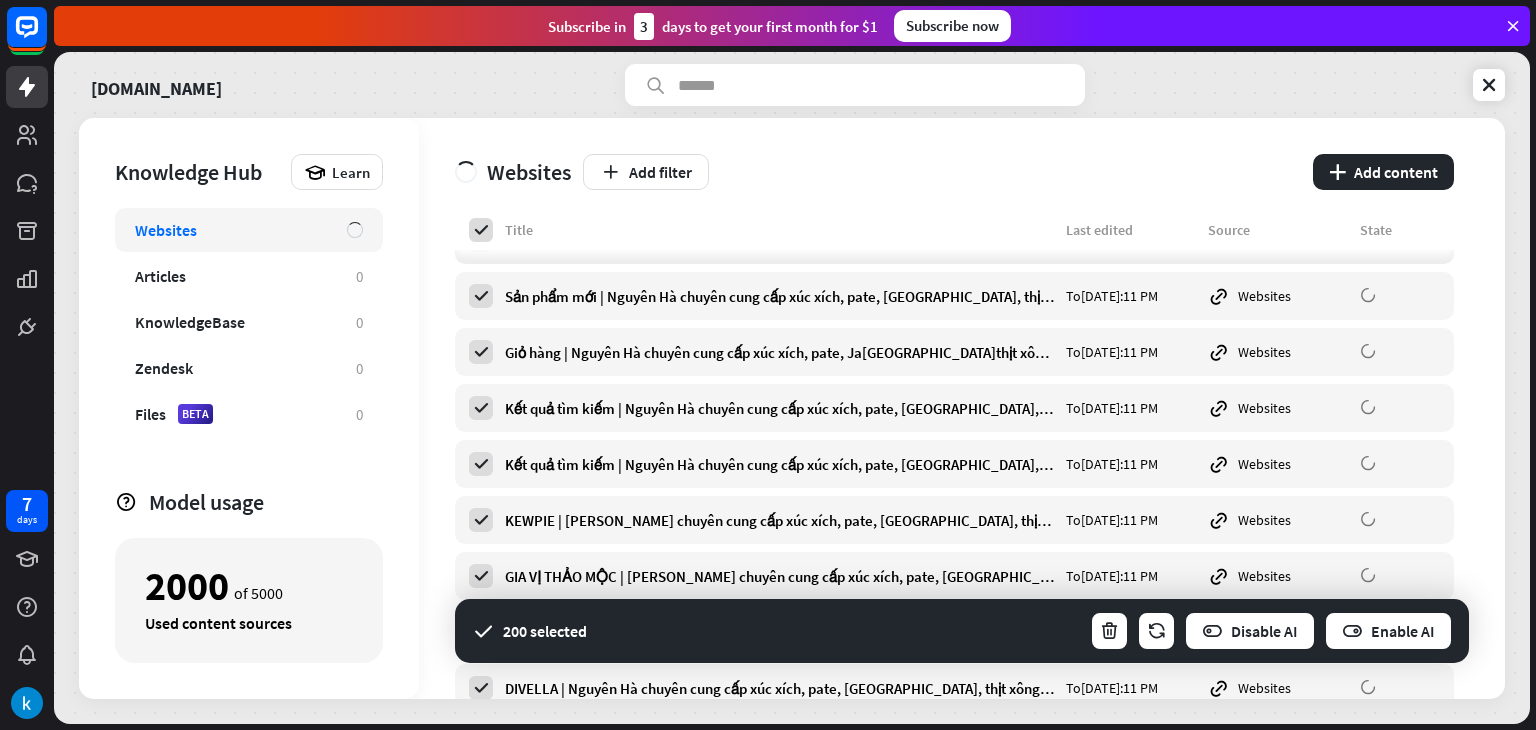 scroll, scrollTop: 0, scrollLeft: 0, axis: both 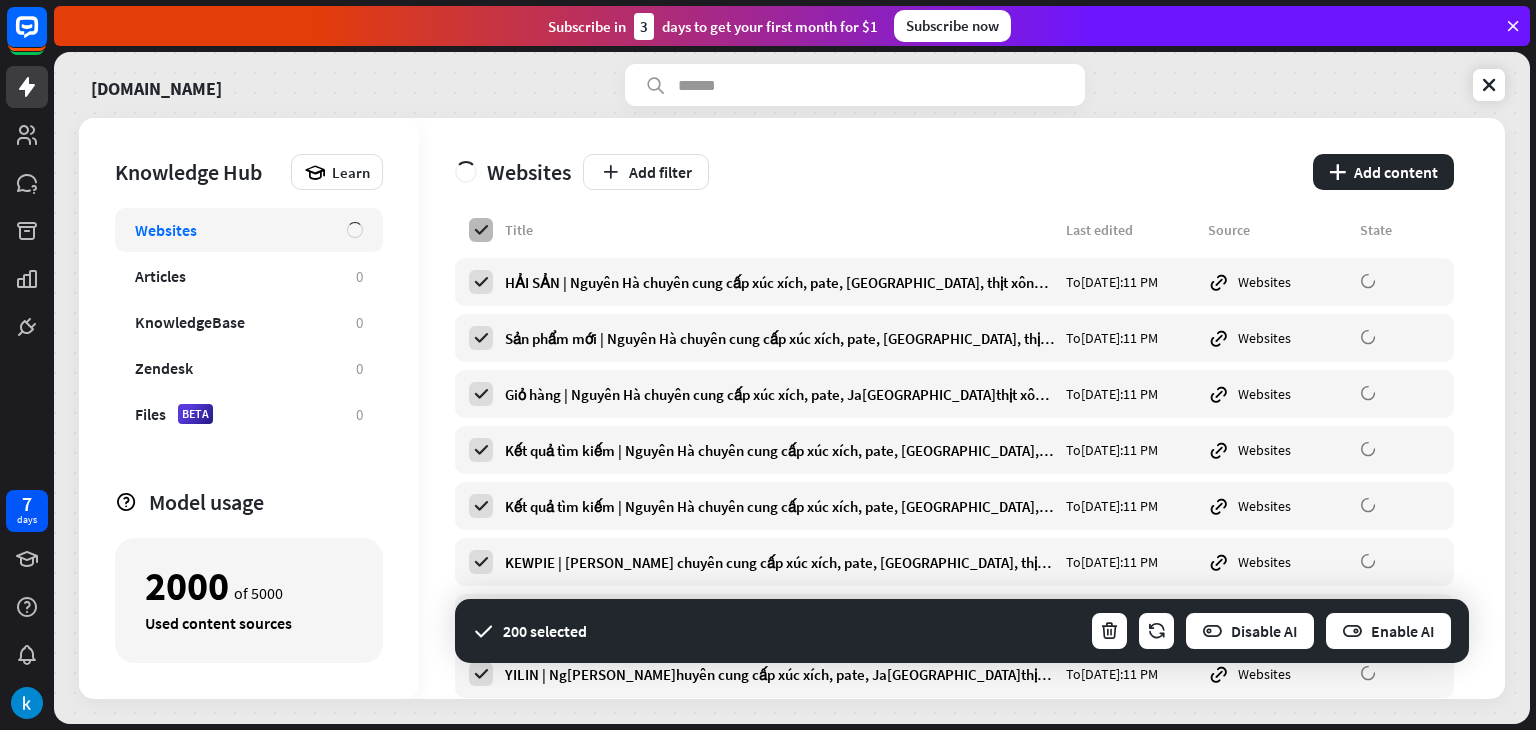 click at bounding box center (481, 230) 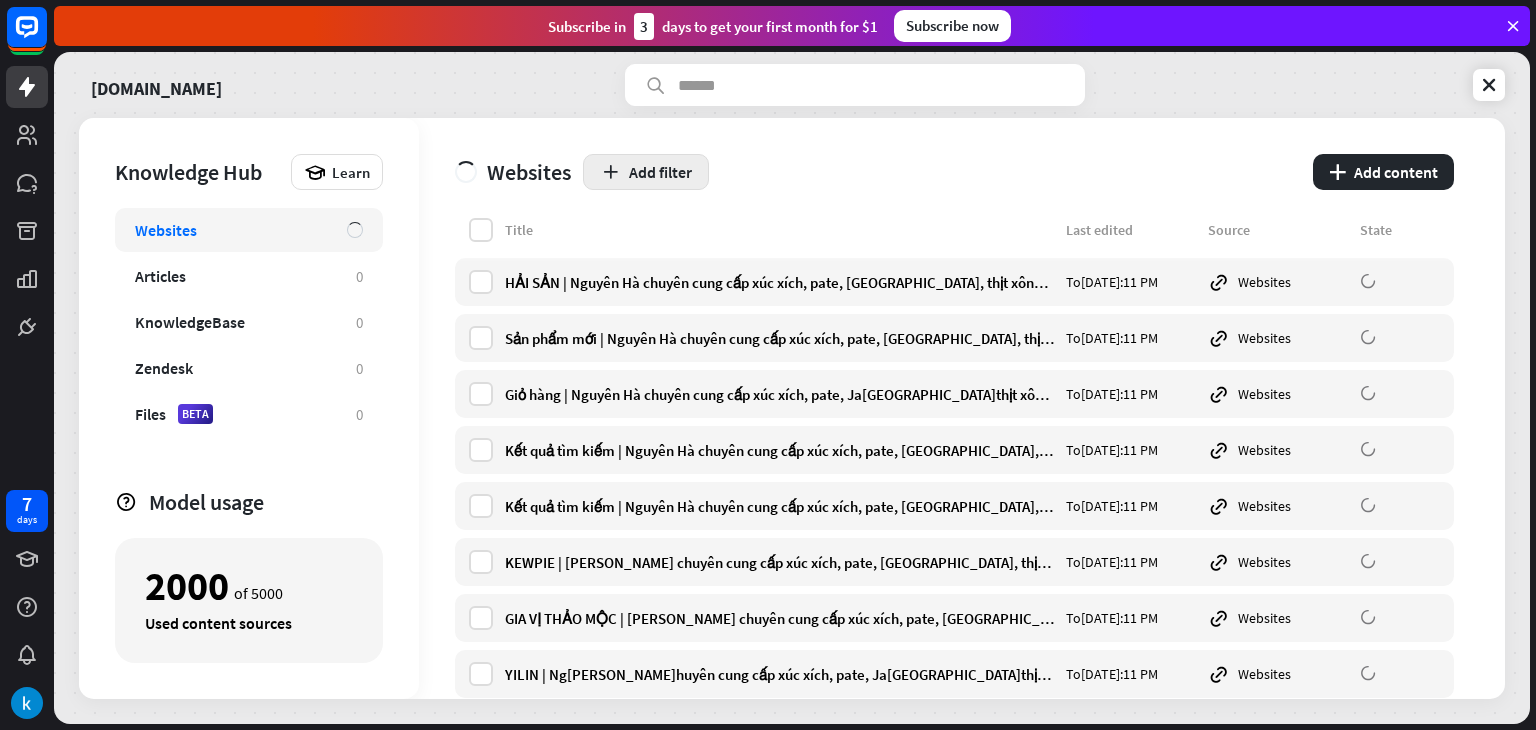 scroll, scrollTop: 400, scrollLeft: 0, axis: vertical 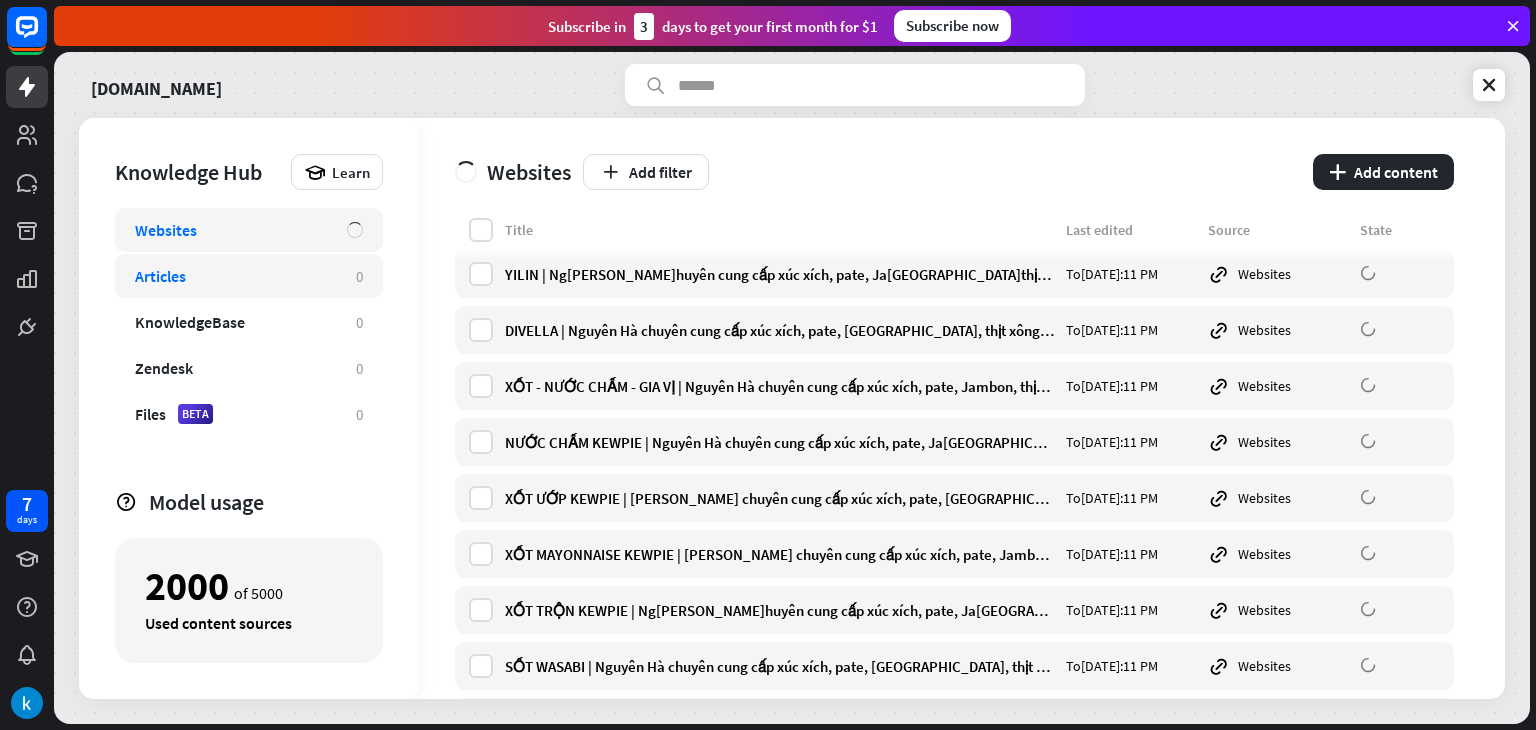 click on "Articles     0" at bounding box center [249, 276] 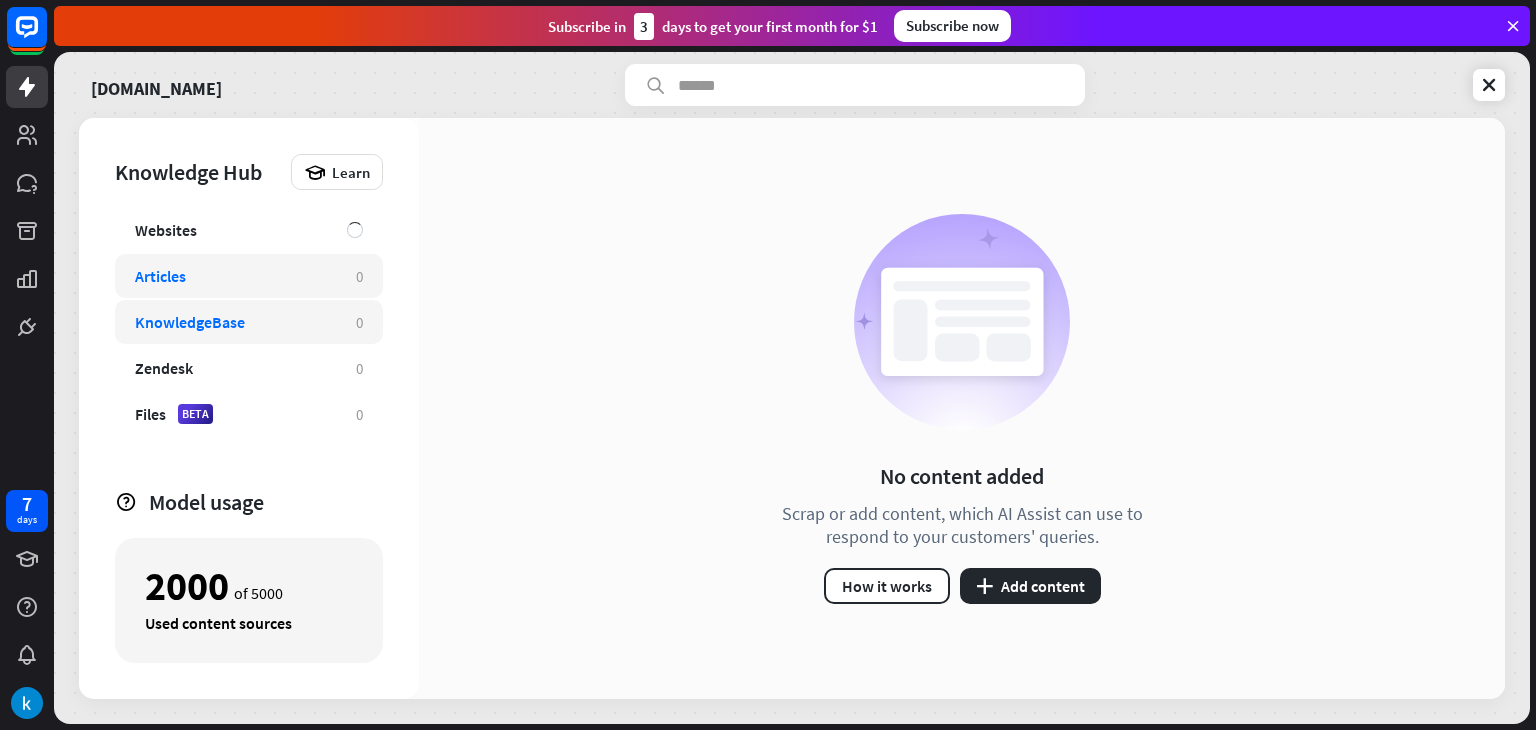 click on "KnowledgeBase     0" at bounding box center [249, 322] 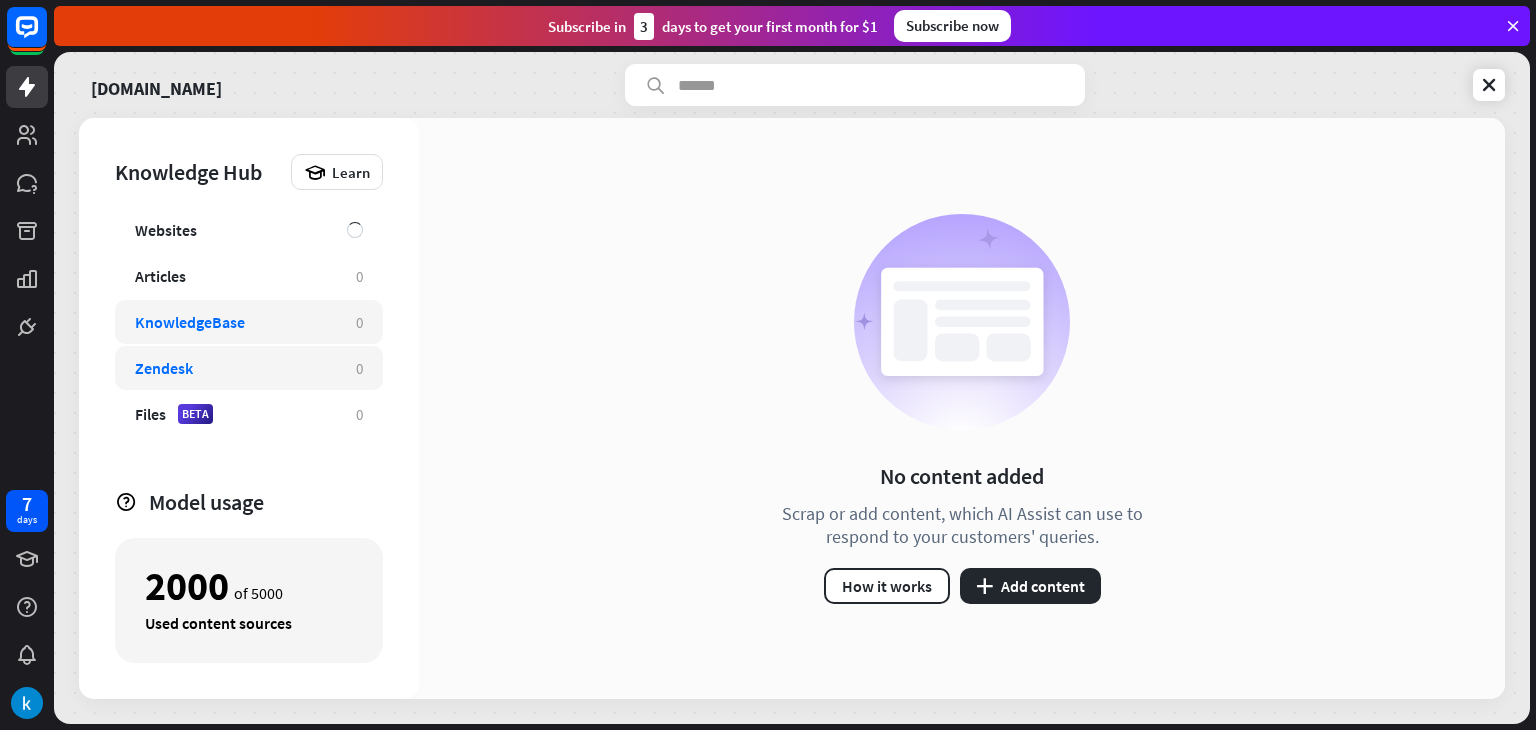 click on "Zendesk" at bounding box center [235, 368] 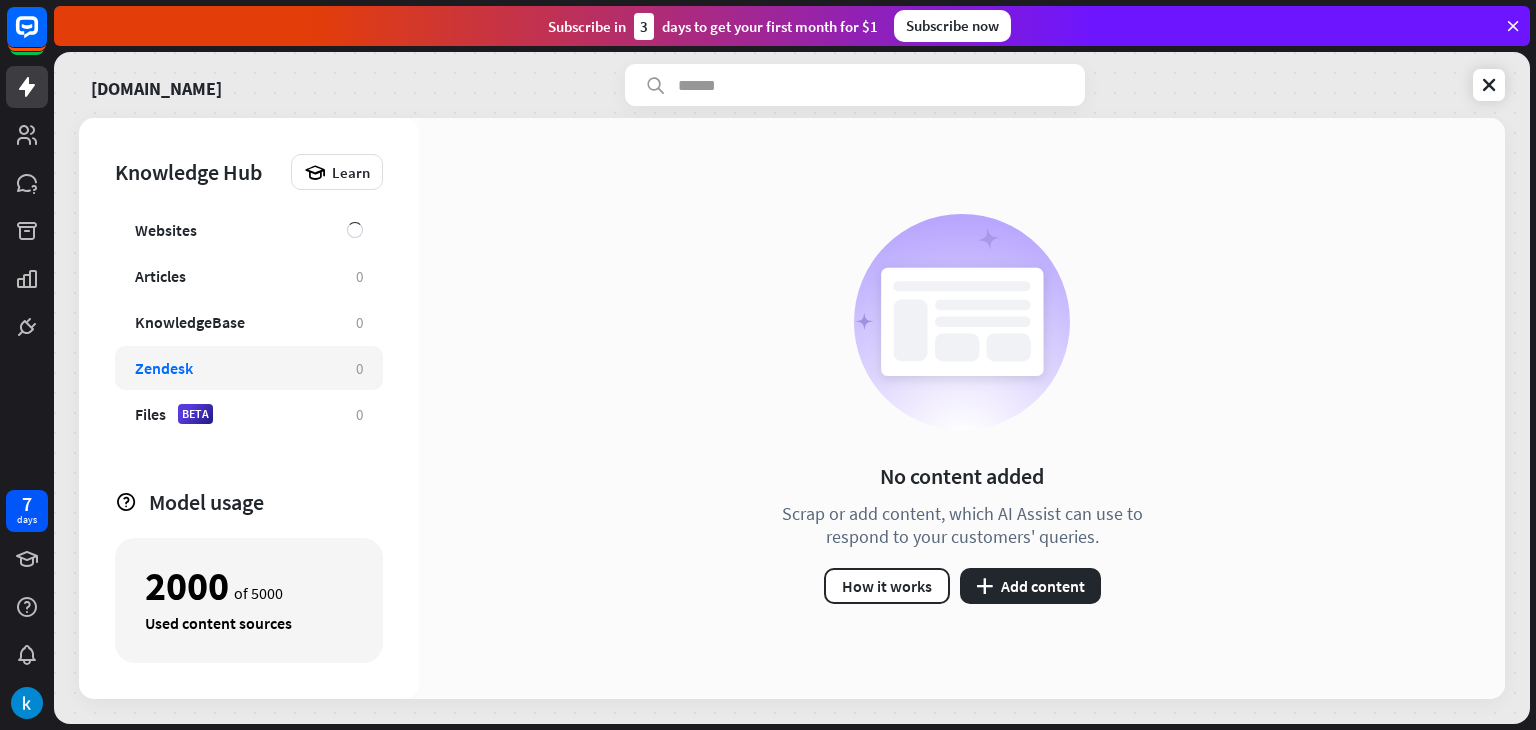 click on "Websites     Articles     0 KnowledgeBase     0 Zendesk     0 Files
BETA
0" at bounding box center (249, 339) 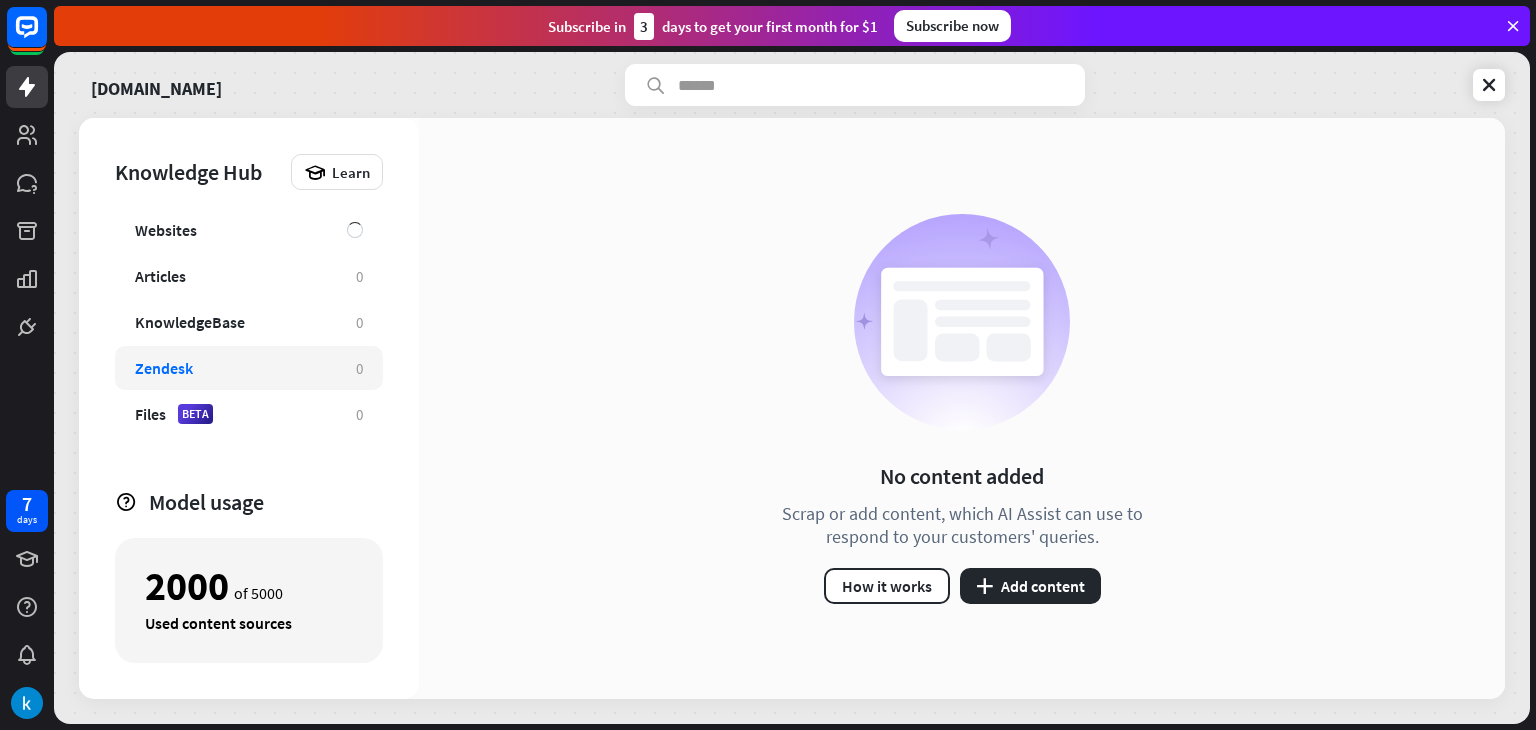 click at bounding box center [126, 502] 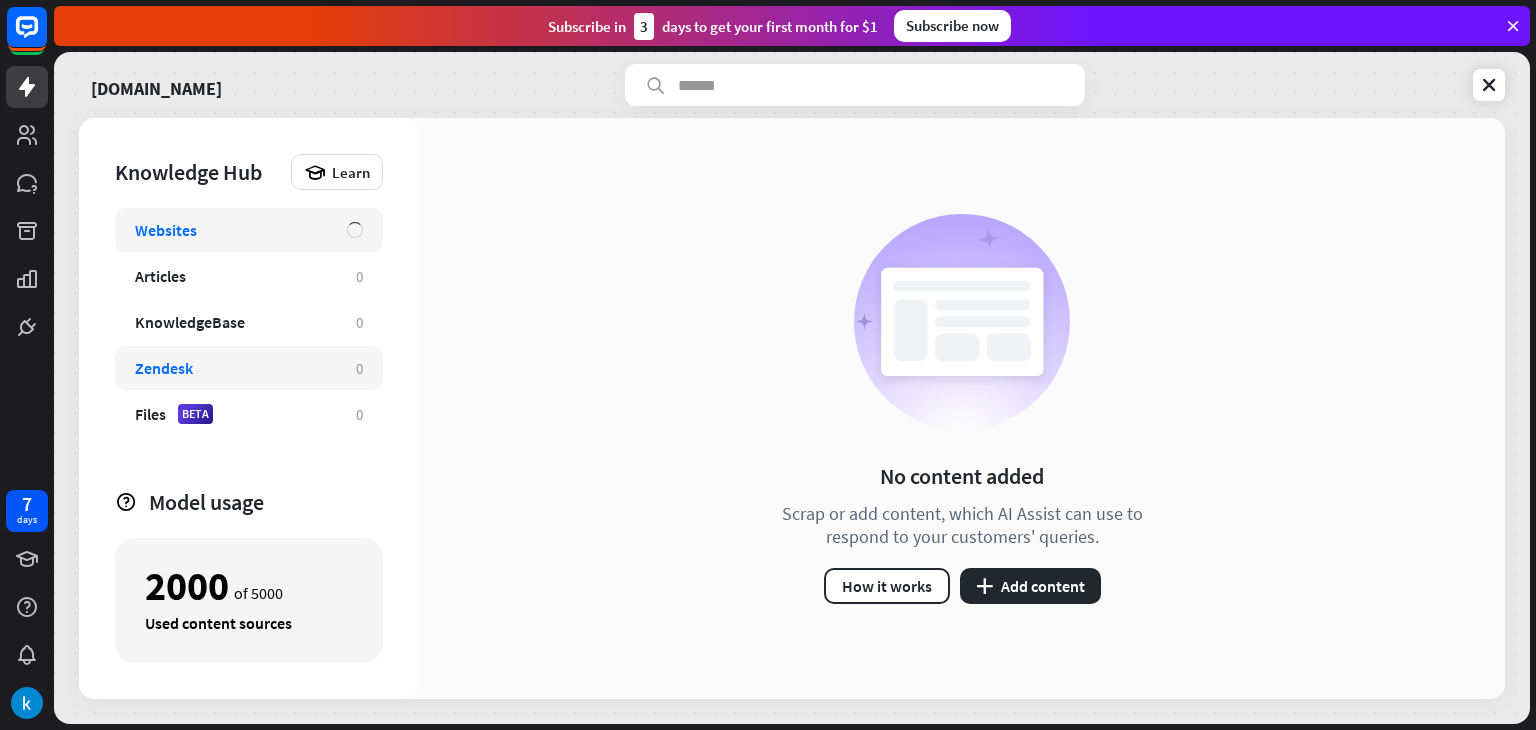 click on "Websites" at bounding box center [231, 230] 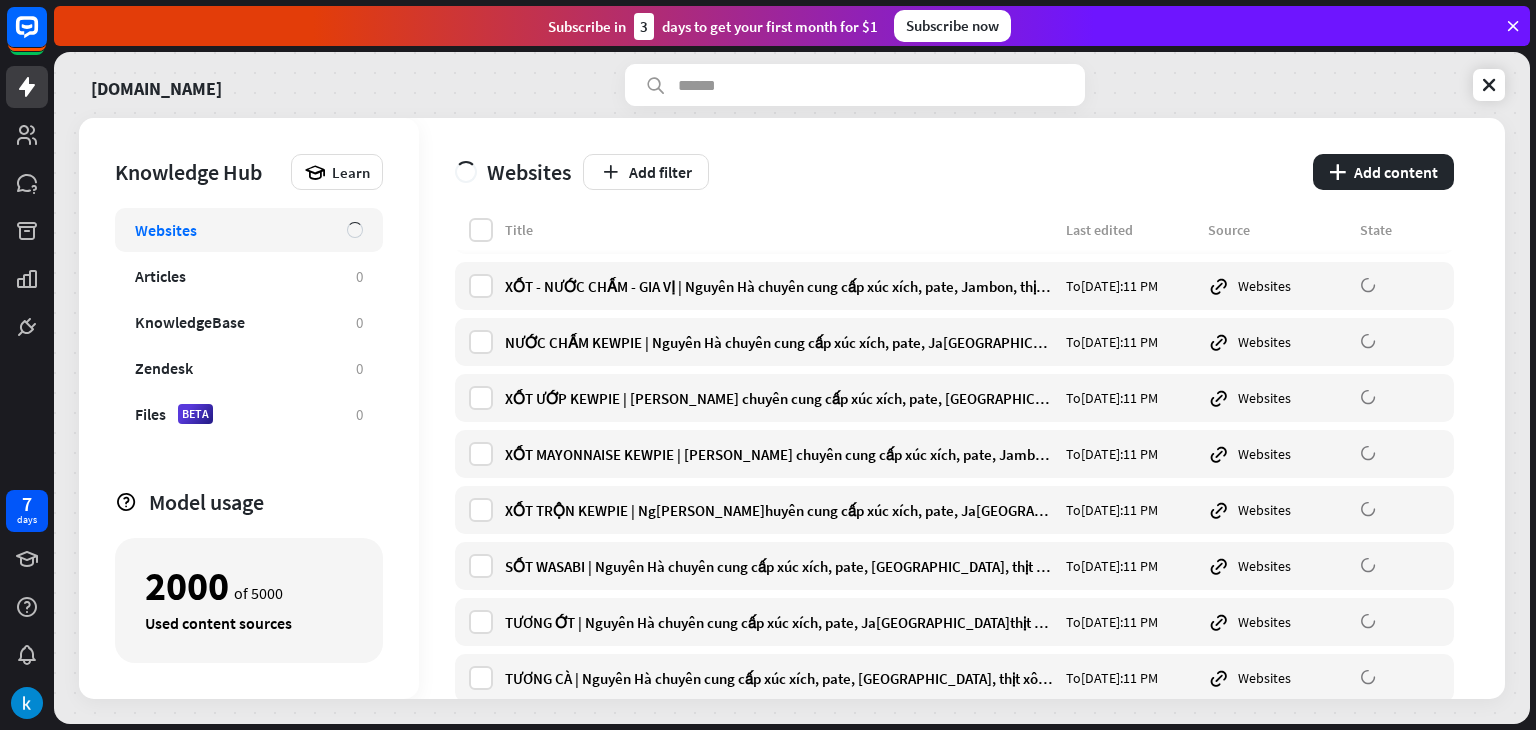 scroll, scrollTop: 0, scrollLeft: 0, axis: both 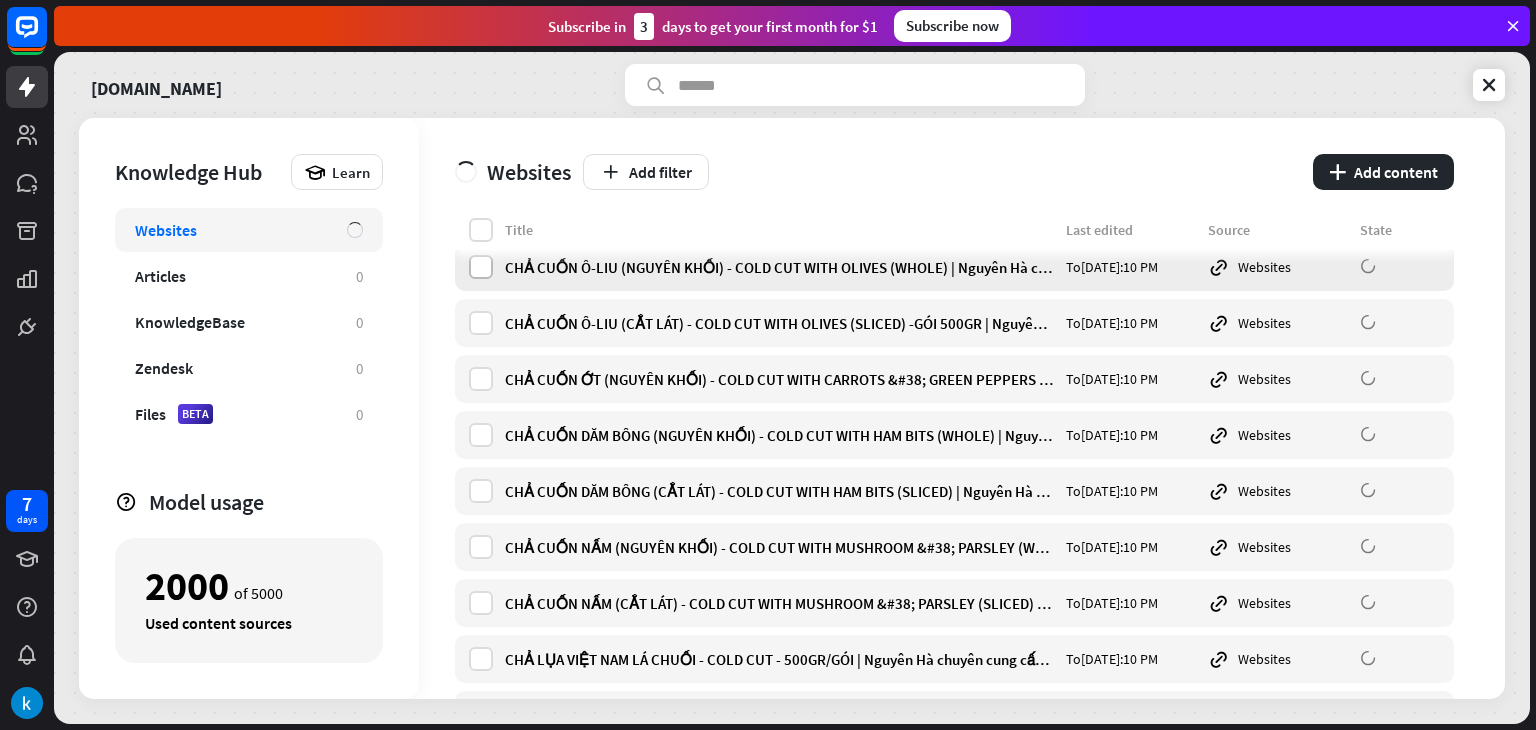 click at bounding box center [481, 267] 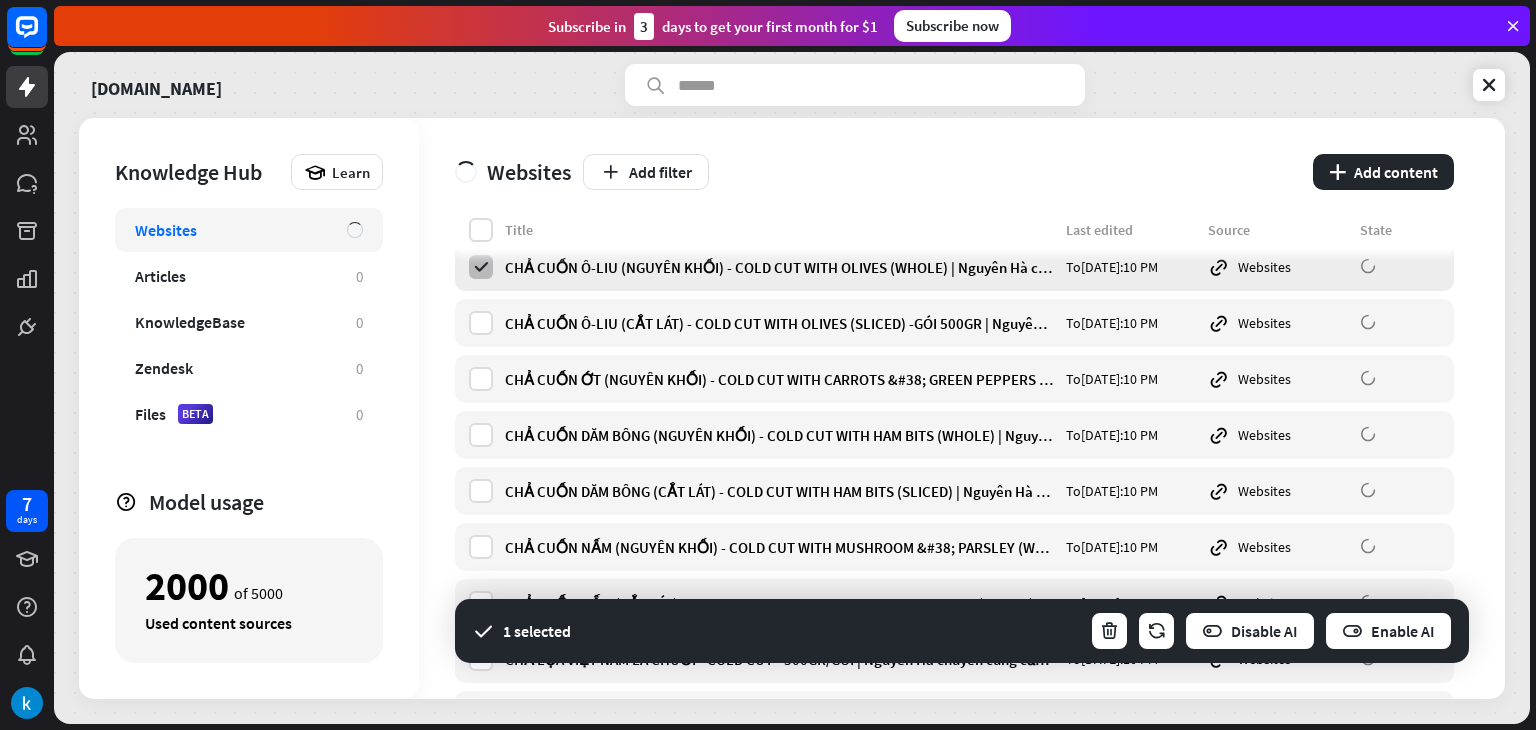 click at bounding box center [481, 267] 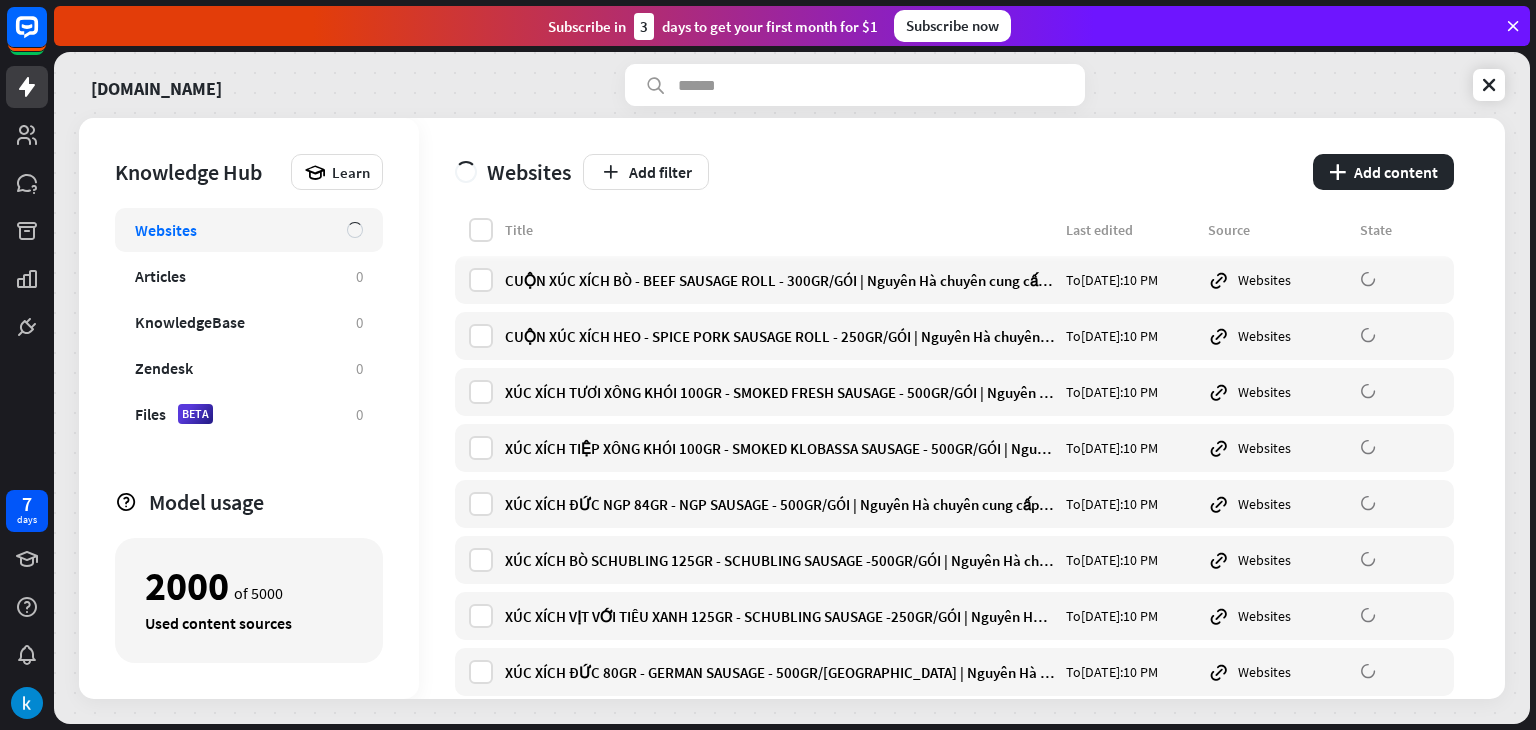scroll, scrollTop: 43111, scrollLeft: 0, axis: vertical 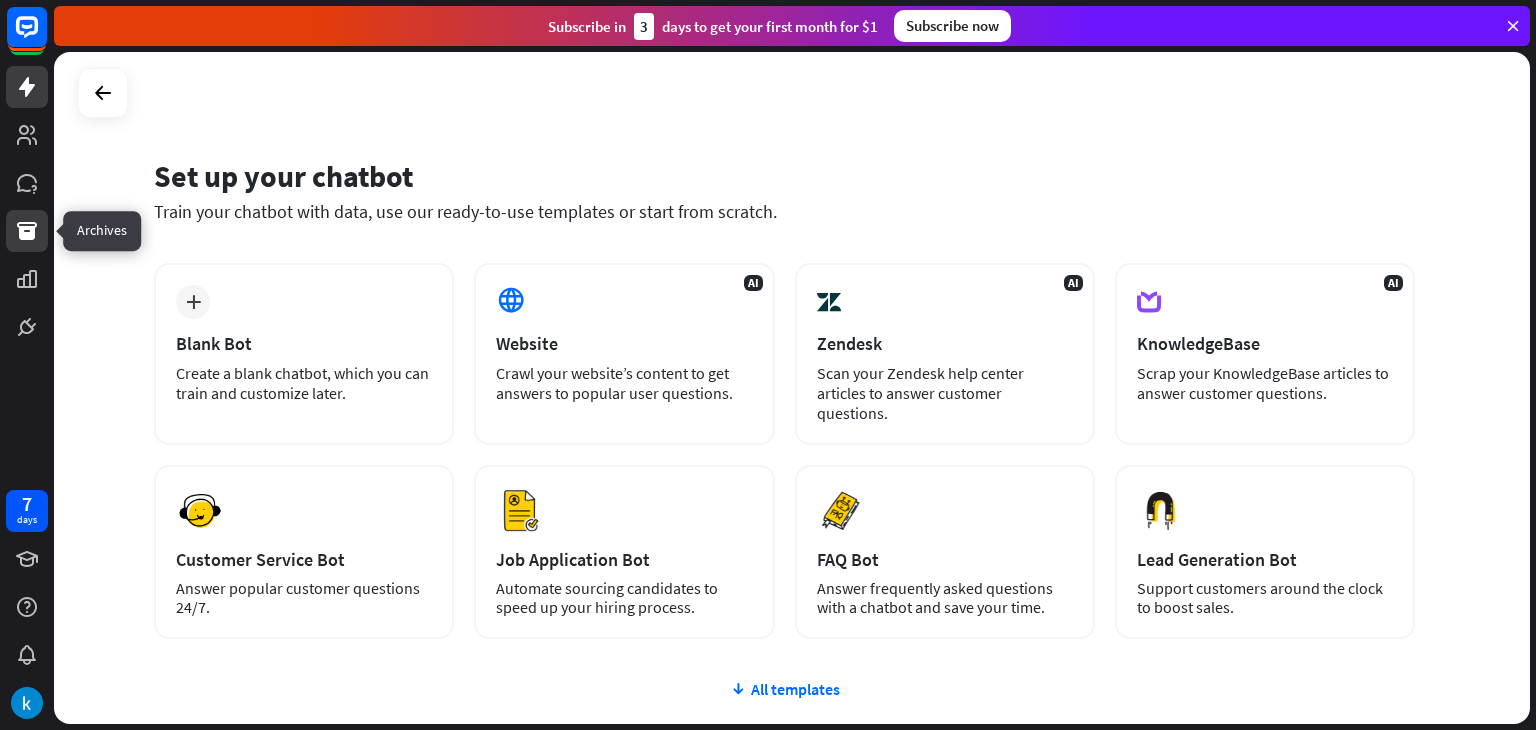 click 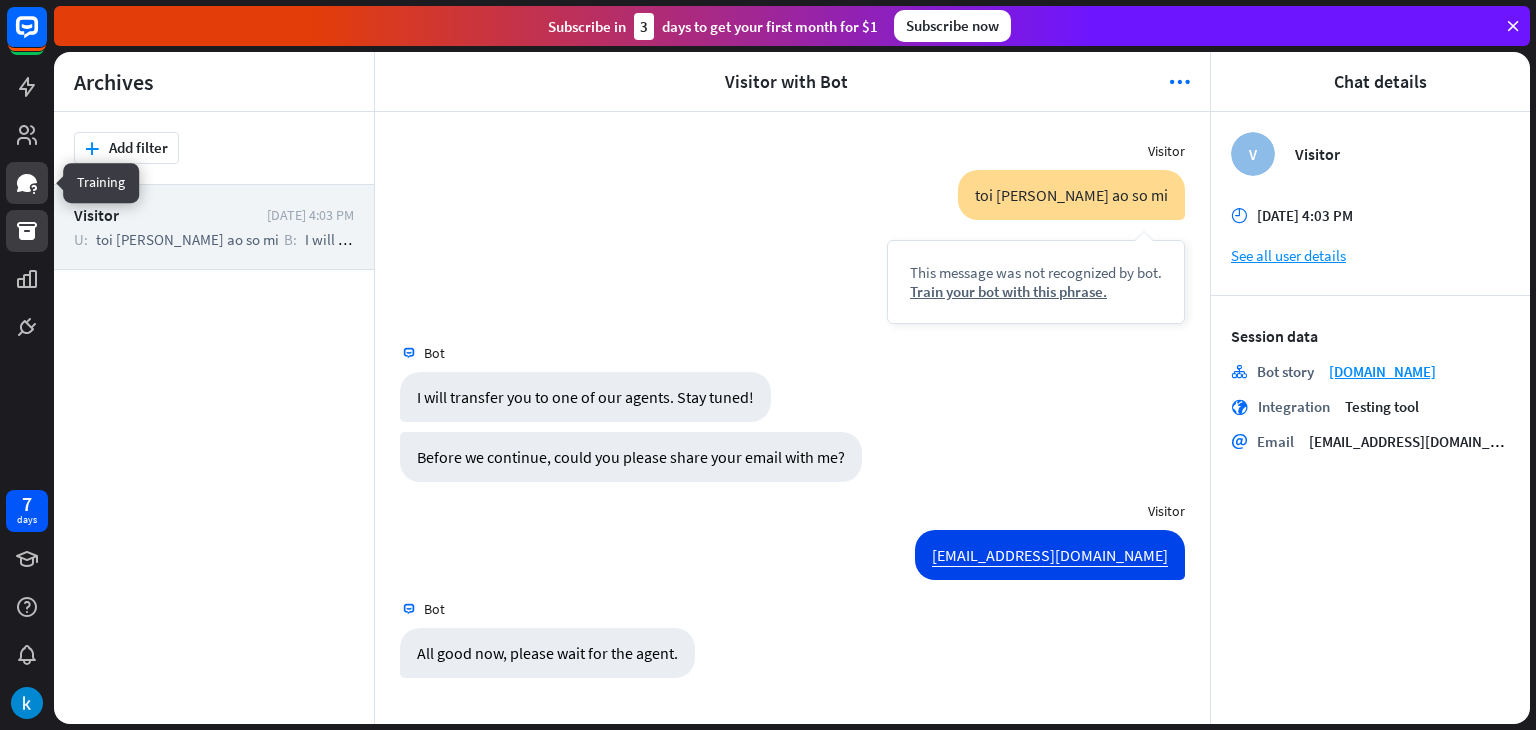 click 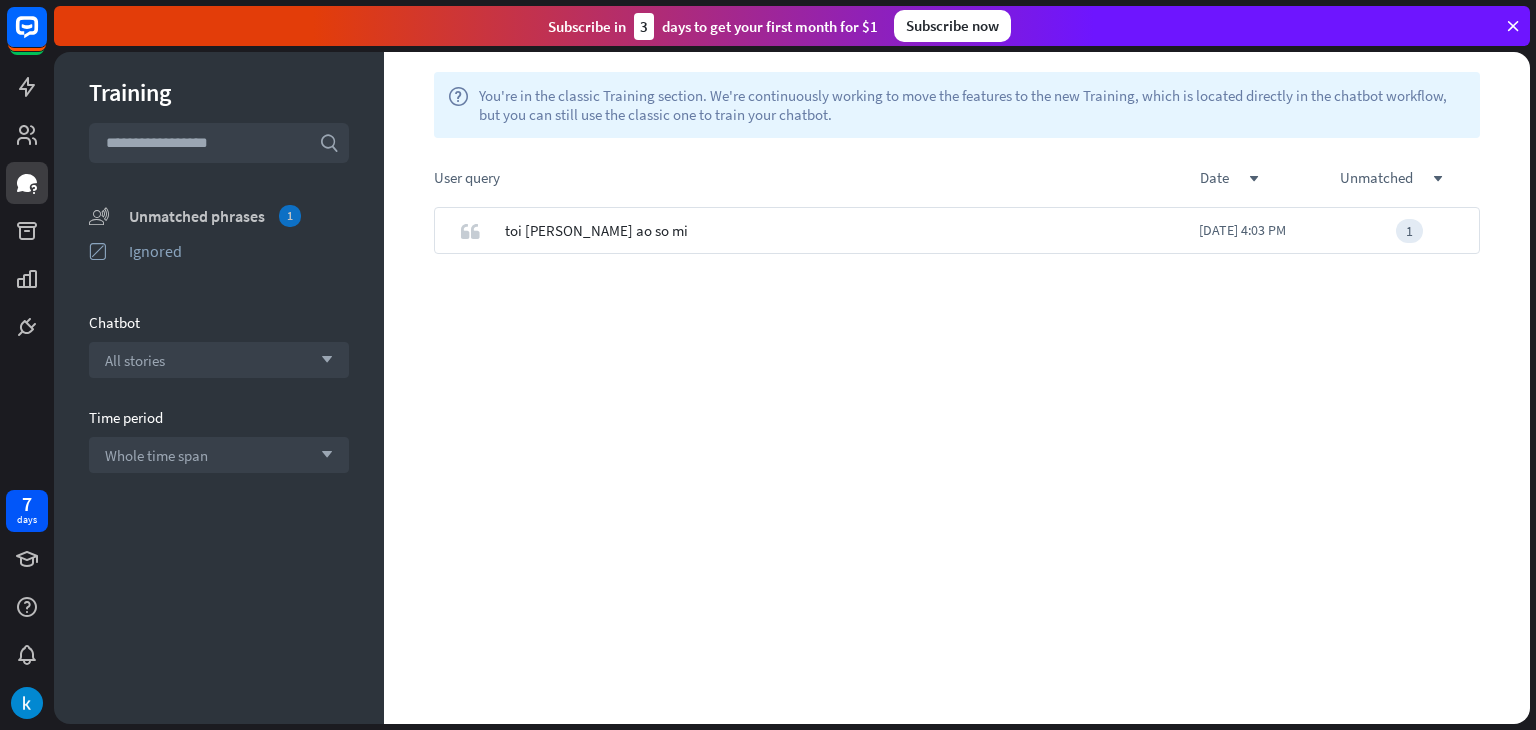 click on "Unmatched phrases
1" at bounding box center [239, 216] 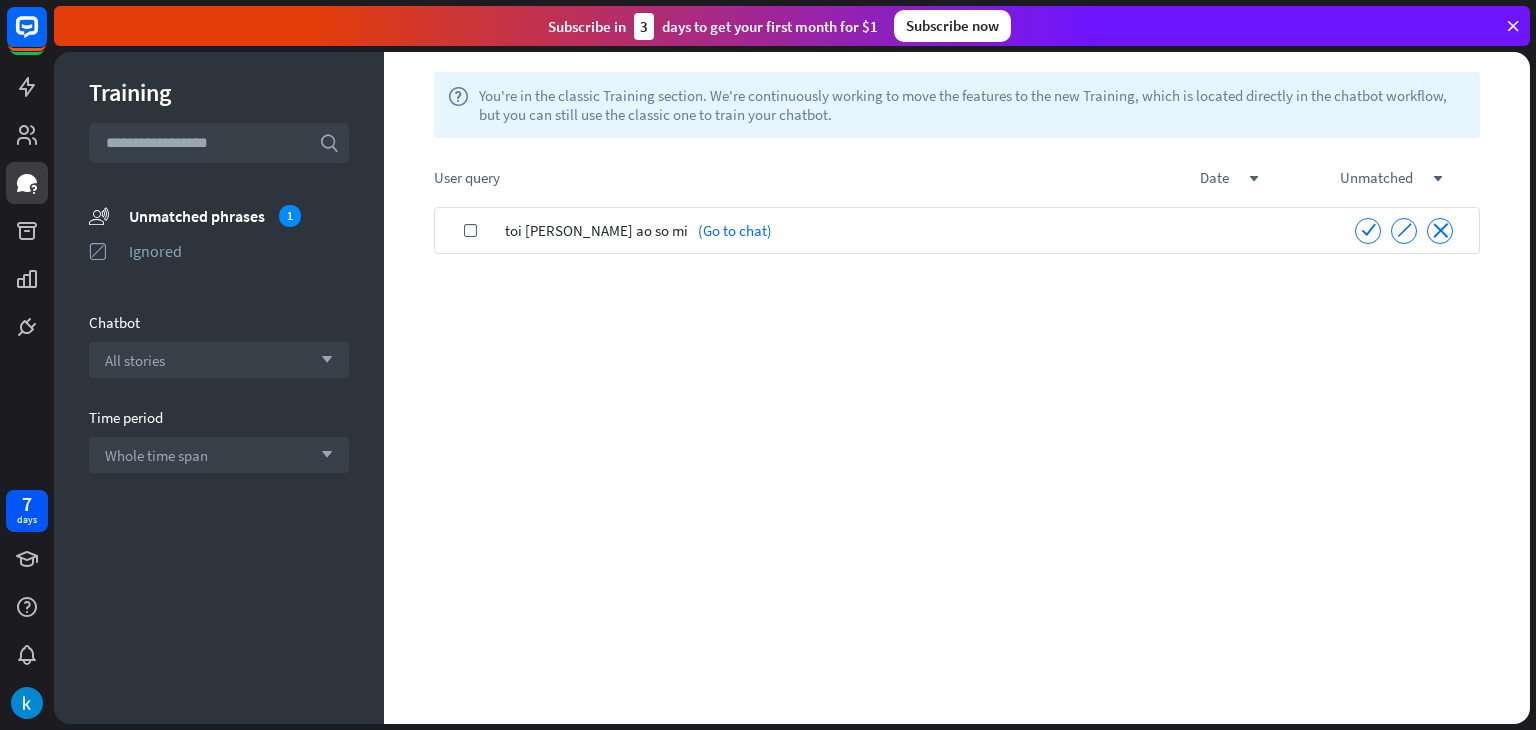 click on "toi [PERSON_NAME] ao so mi" at bounding box center (596, 230) 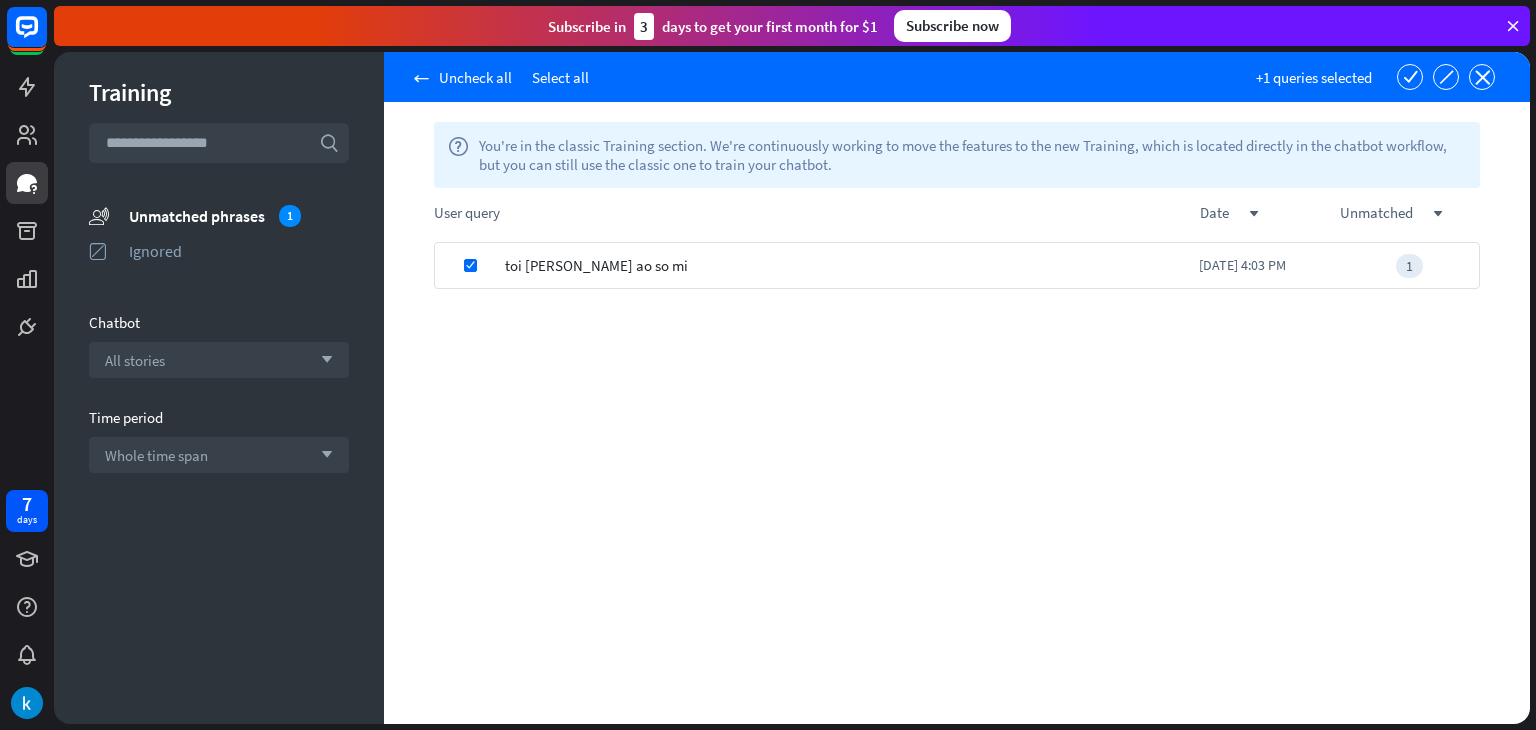 click on "toi [PERSON_NAME] ao so mi" at bounding box center (596, 265) 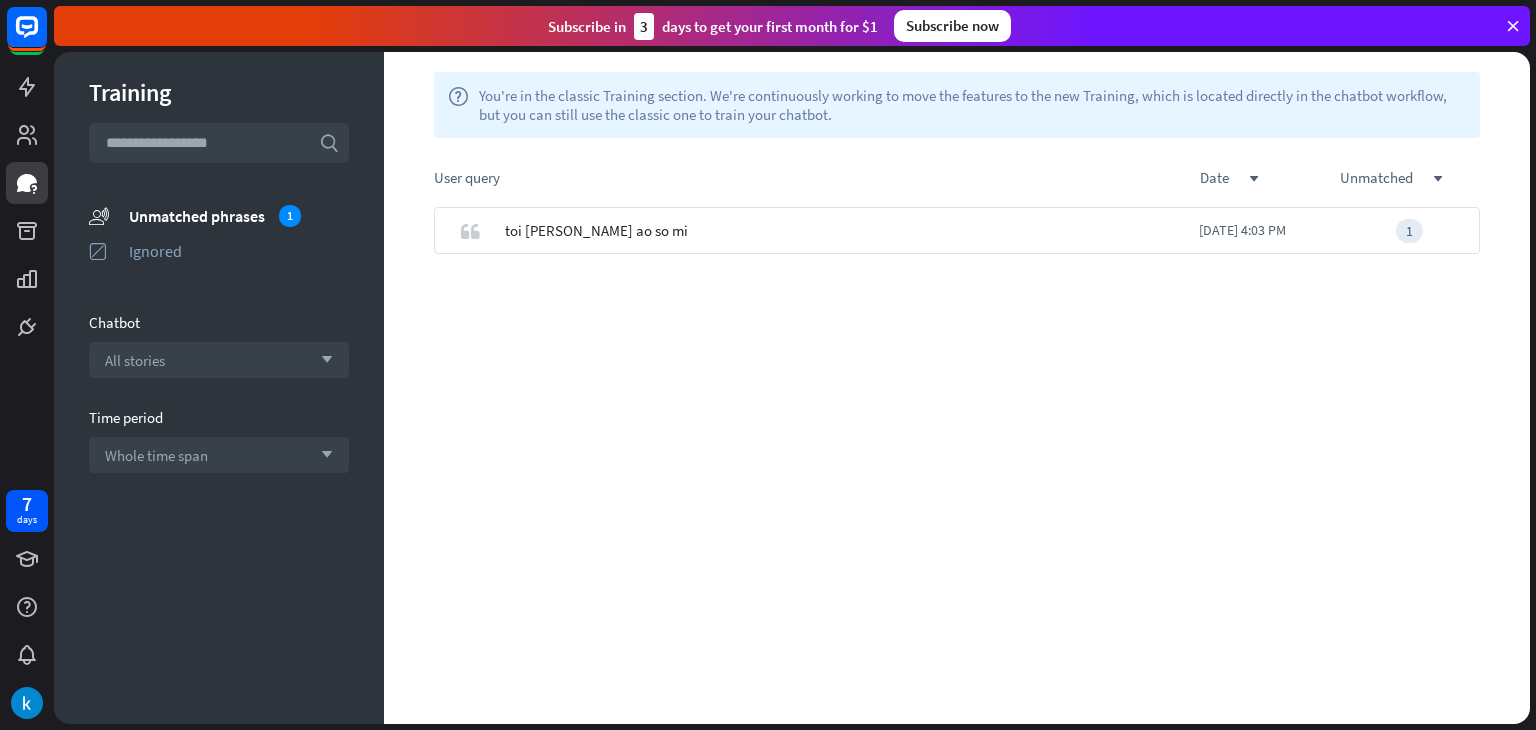 click on "quote   toi [PERSON_NAME] ao so mi
[DATE] 4:03 PM
1" at bounding box center (957, 465) 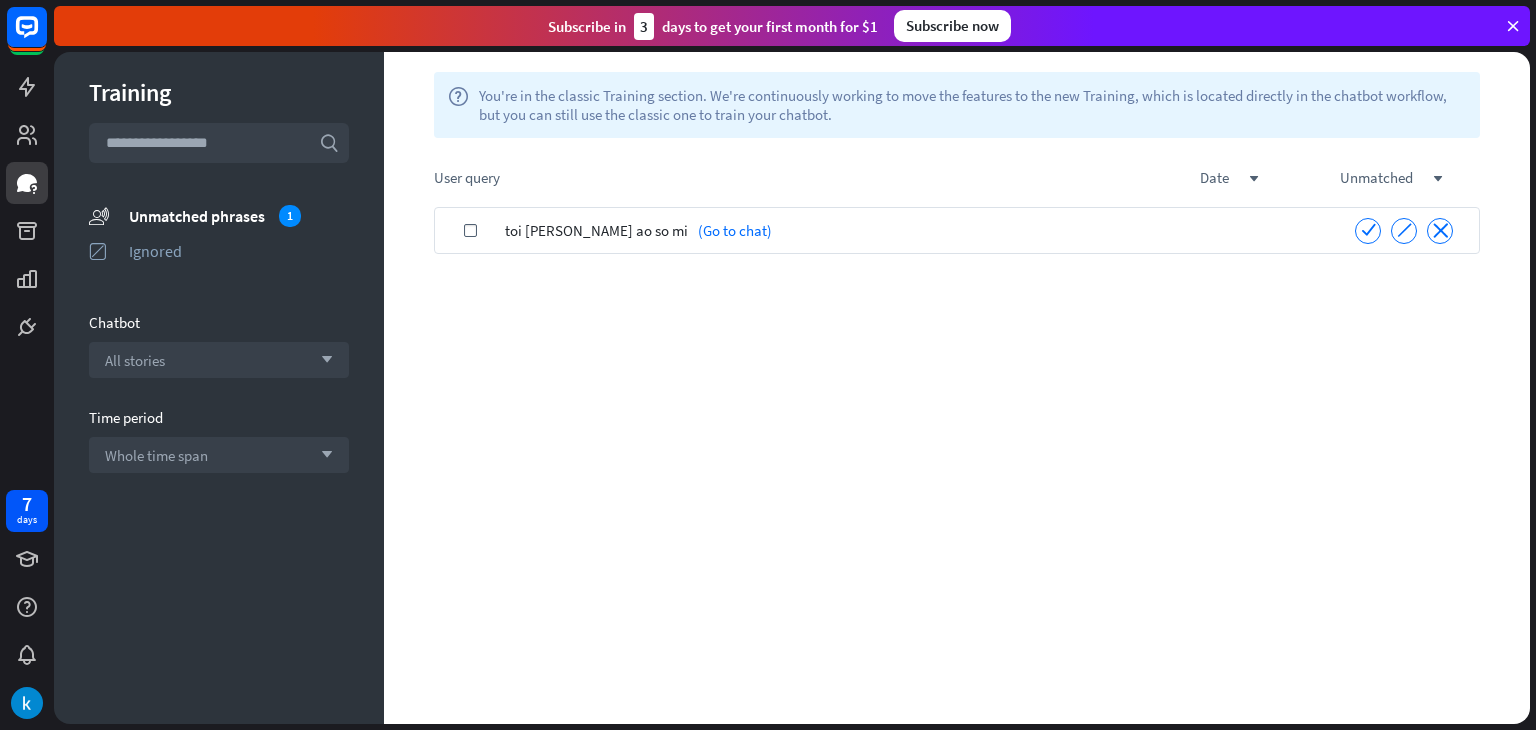 click on "toi [PERSON_NAME] ao so mi" at bounding box center [596, 230] 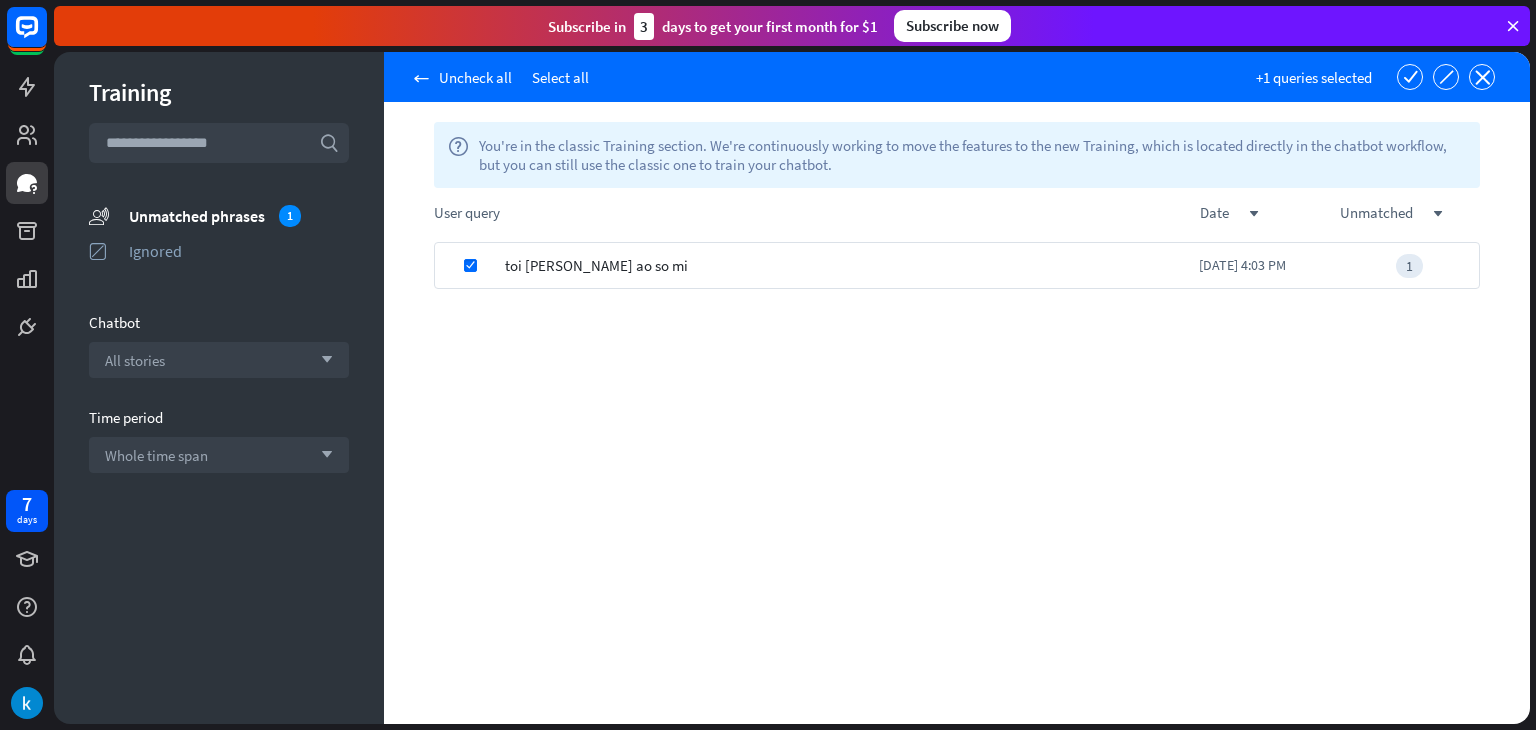 click on "toi [PERSON_NAME] ao so mi" at bounding box center (596, 265) 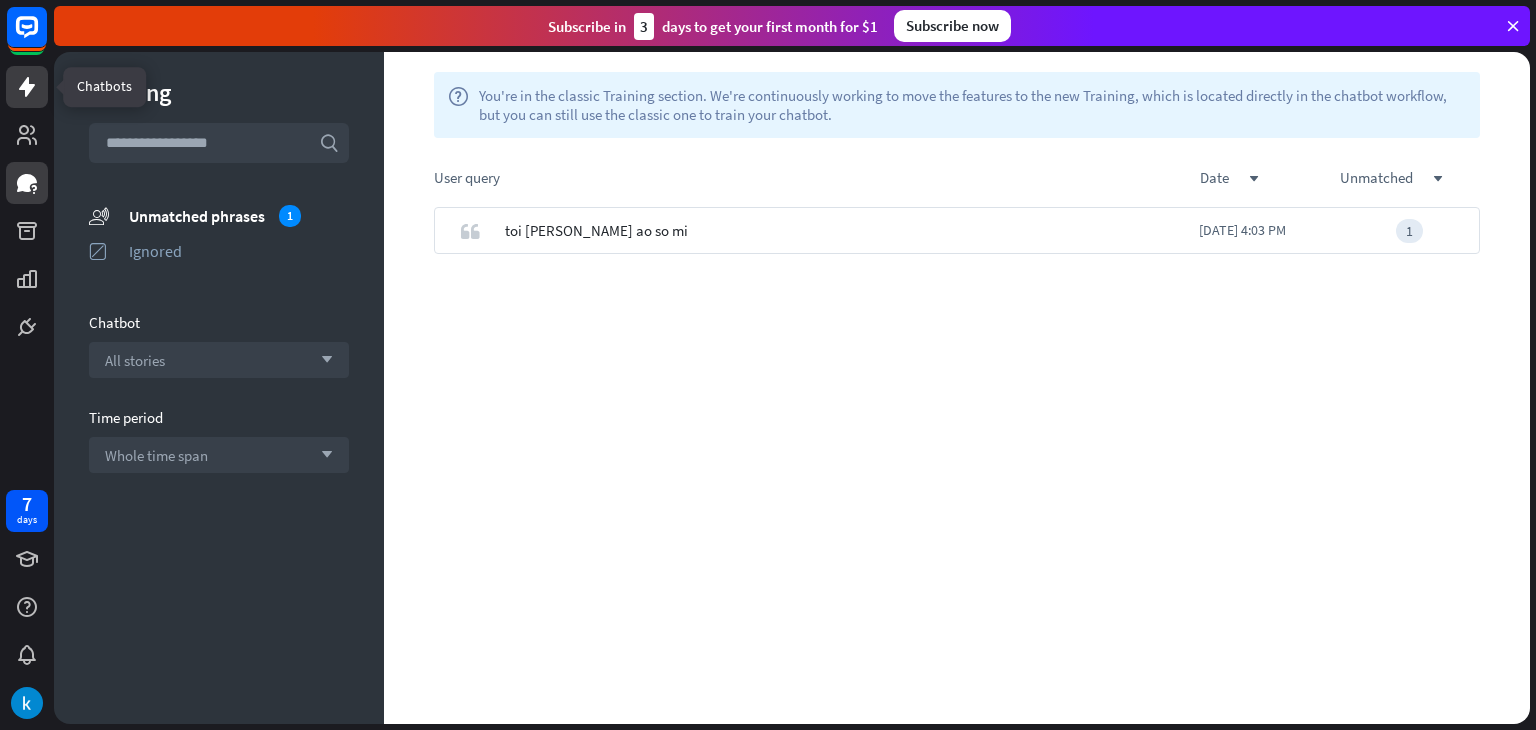 click 